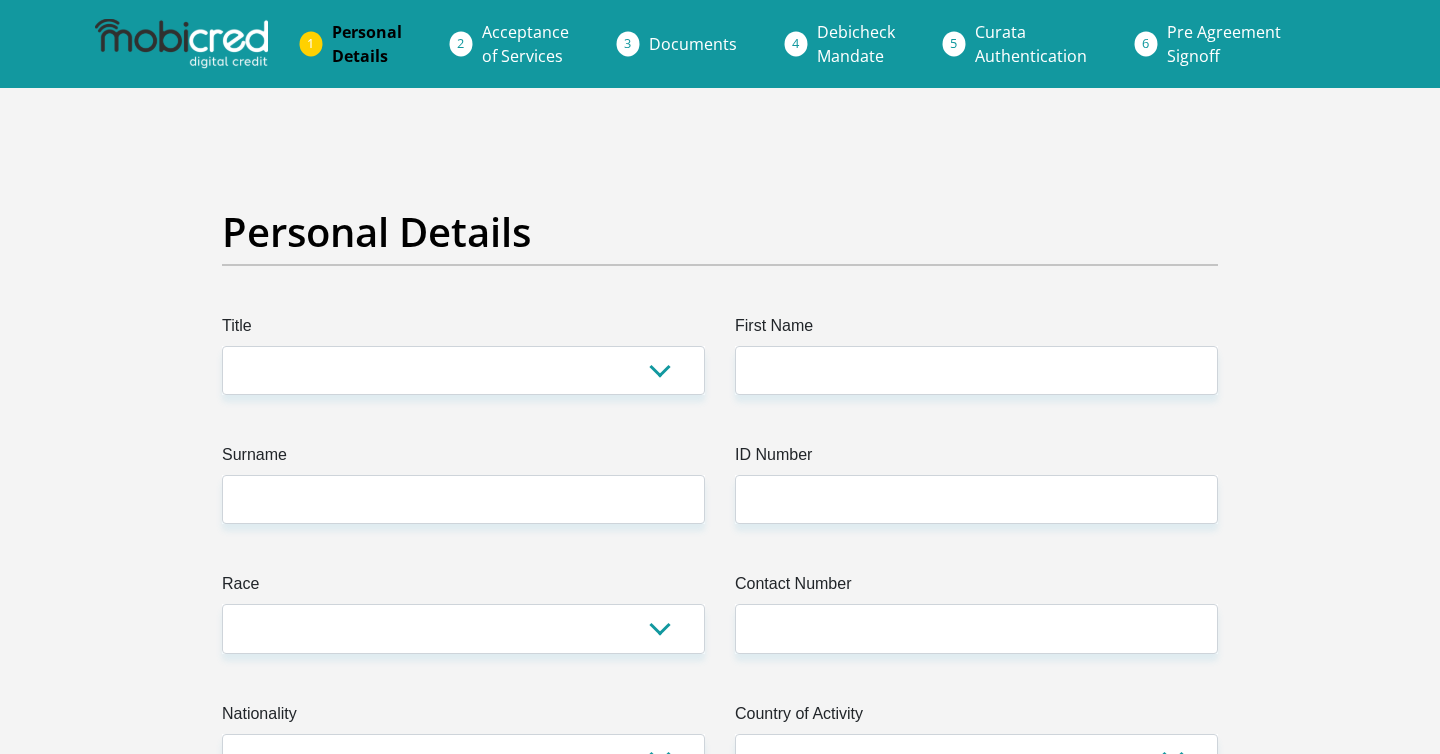 scroll, scrollTop: 0, scrollLeft: 0, axis: both 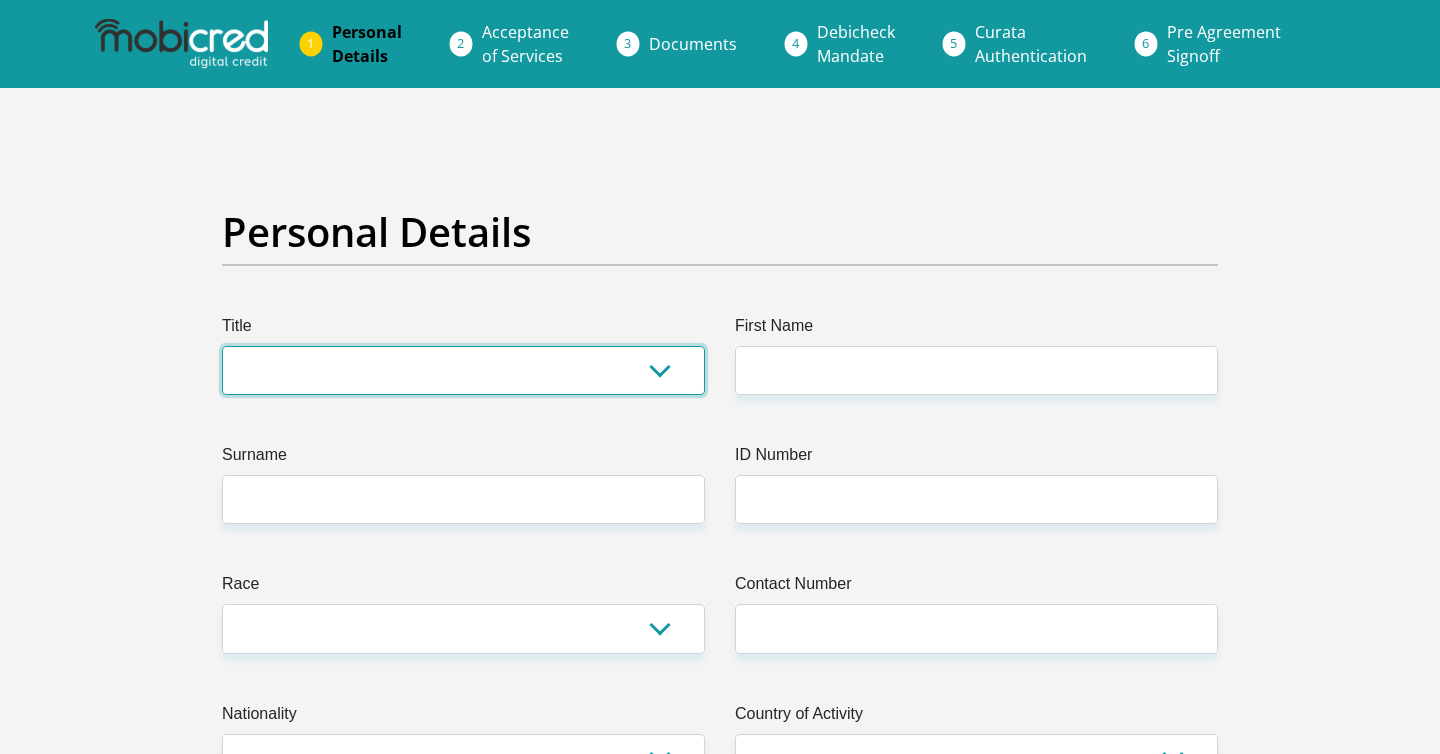 click on "Mr
Ms
Mrs
Dr
Other" at bounding box center (463, 370) 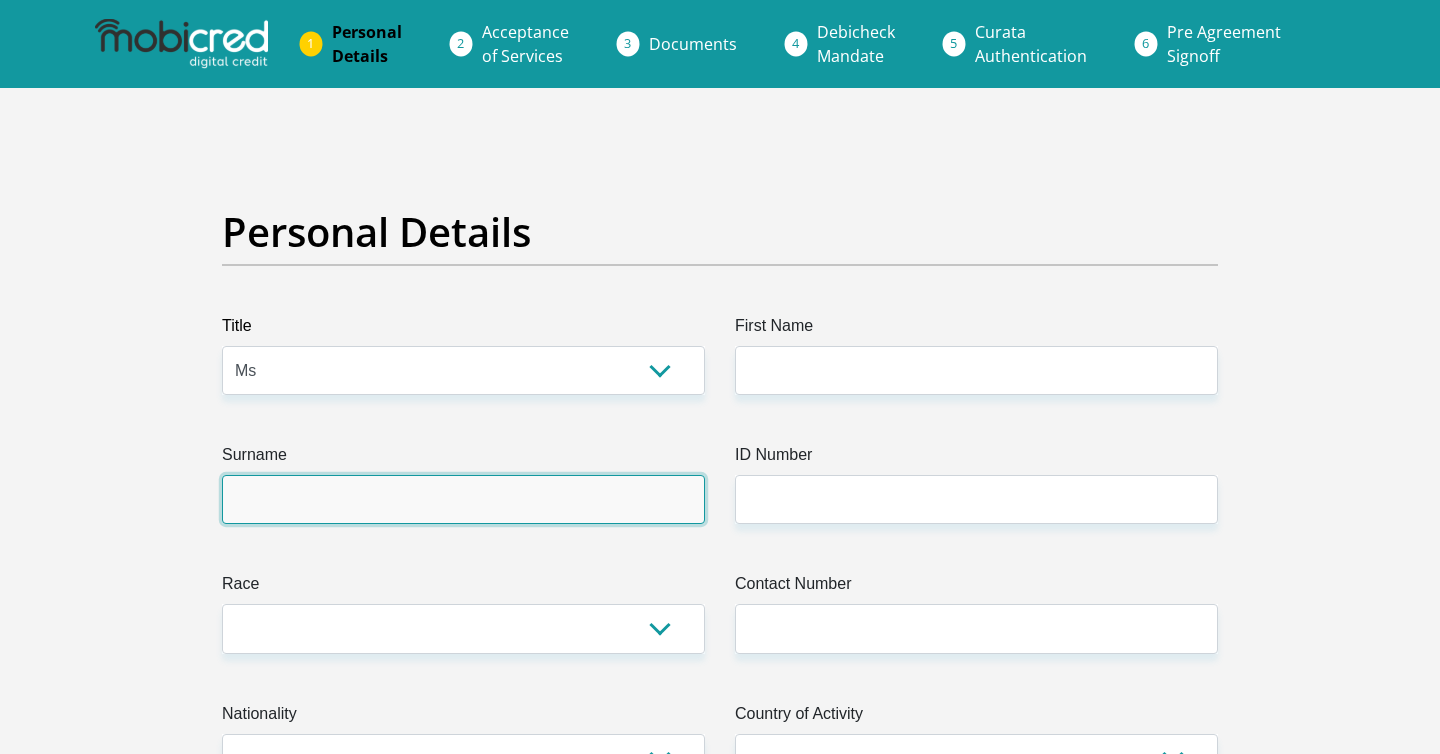 click on "Surname" at bounding box center [463, 499] 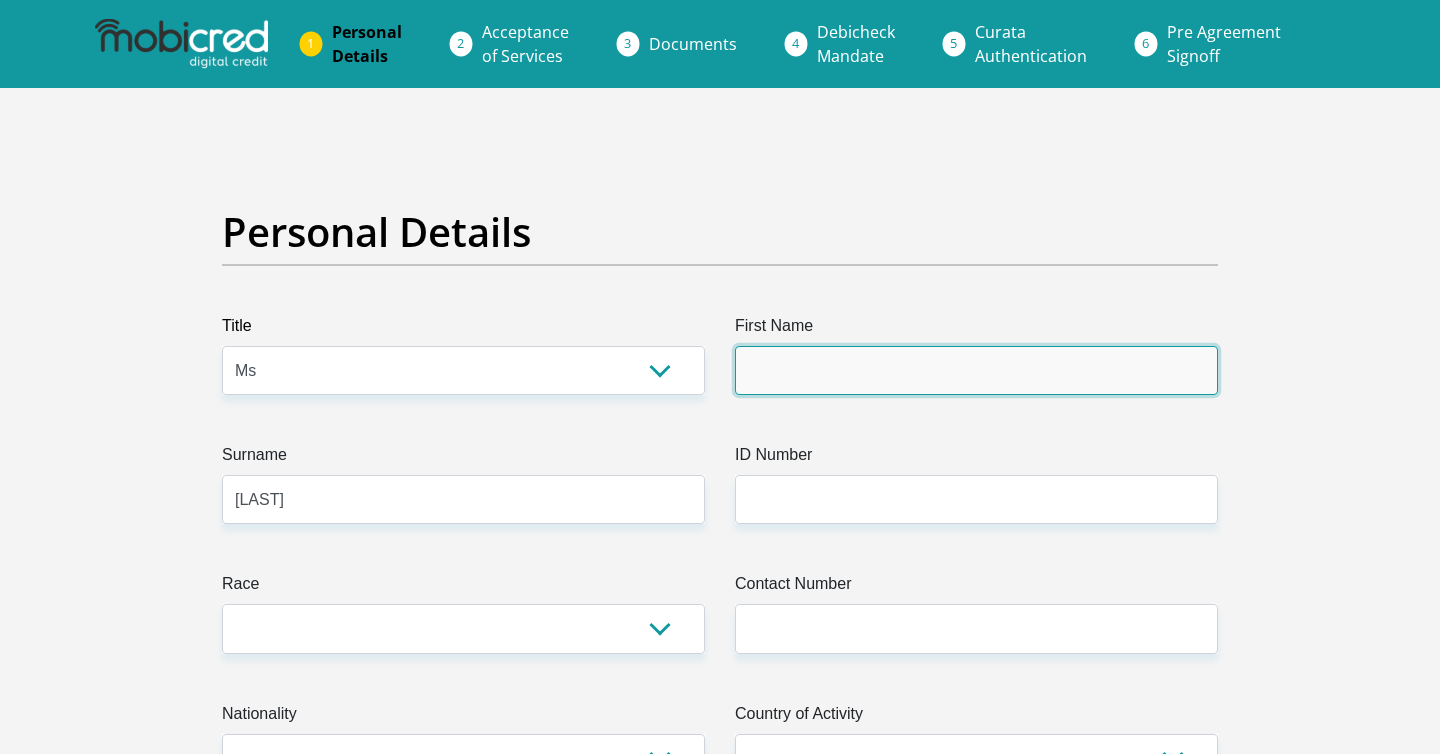 type on "Bevlyn" 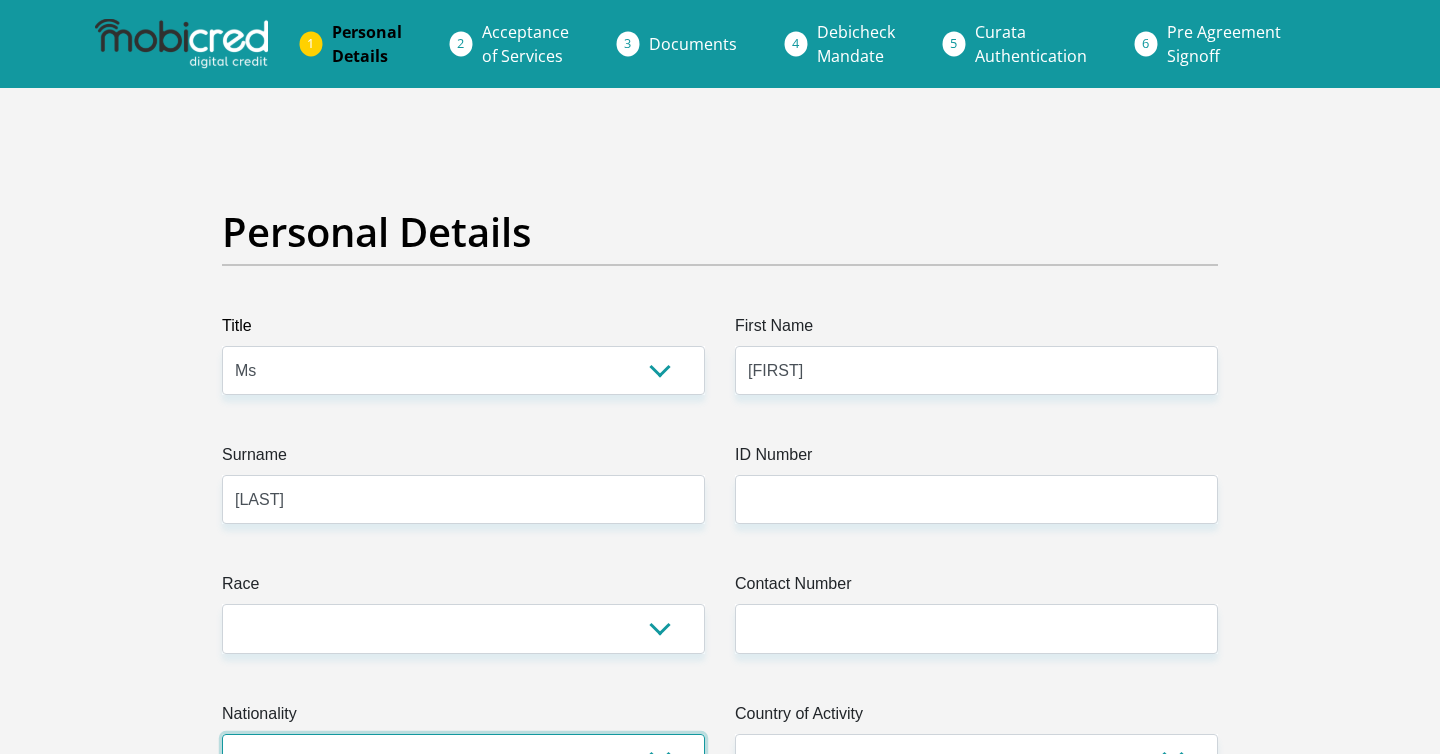 select on "ZAF" 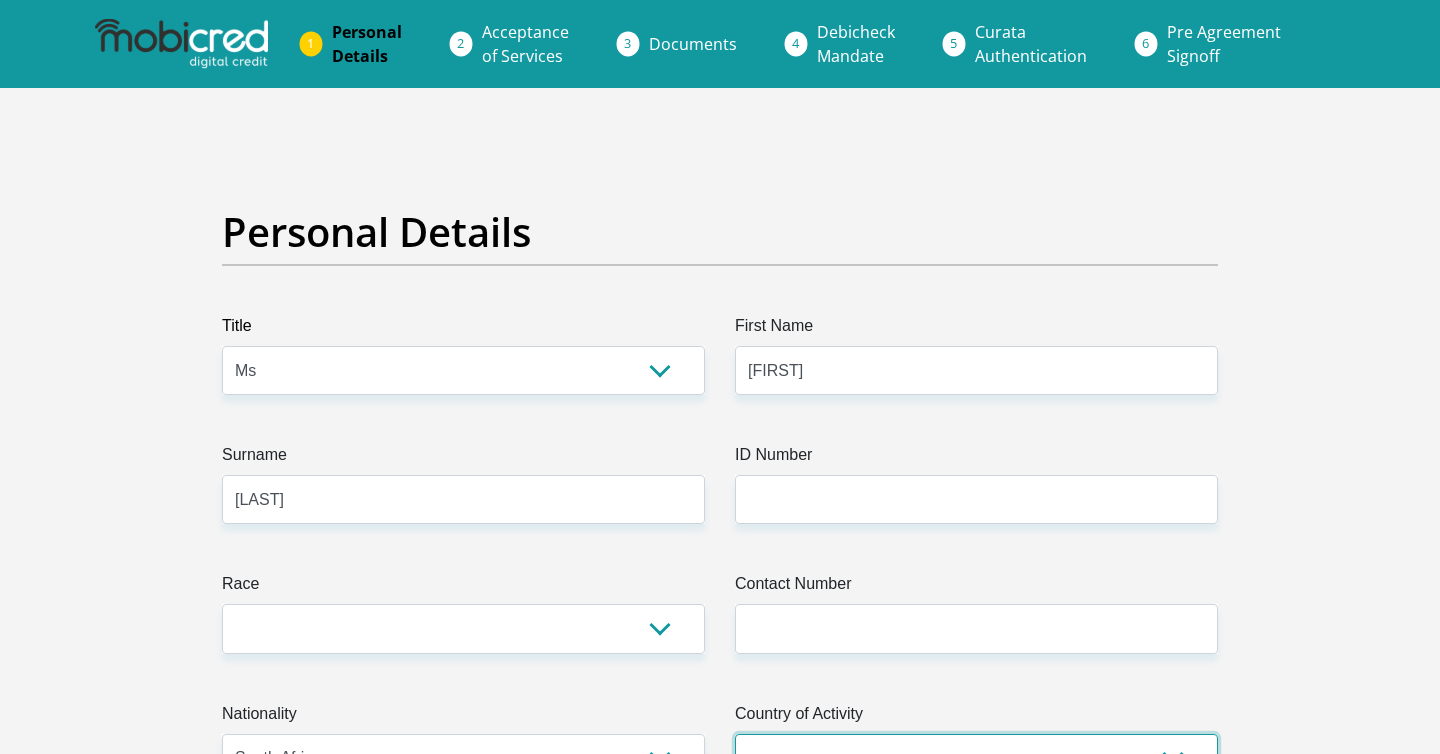 select on "ZAF" 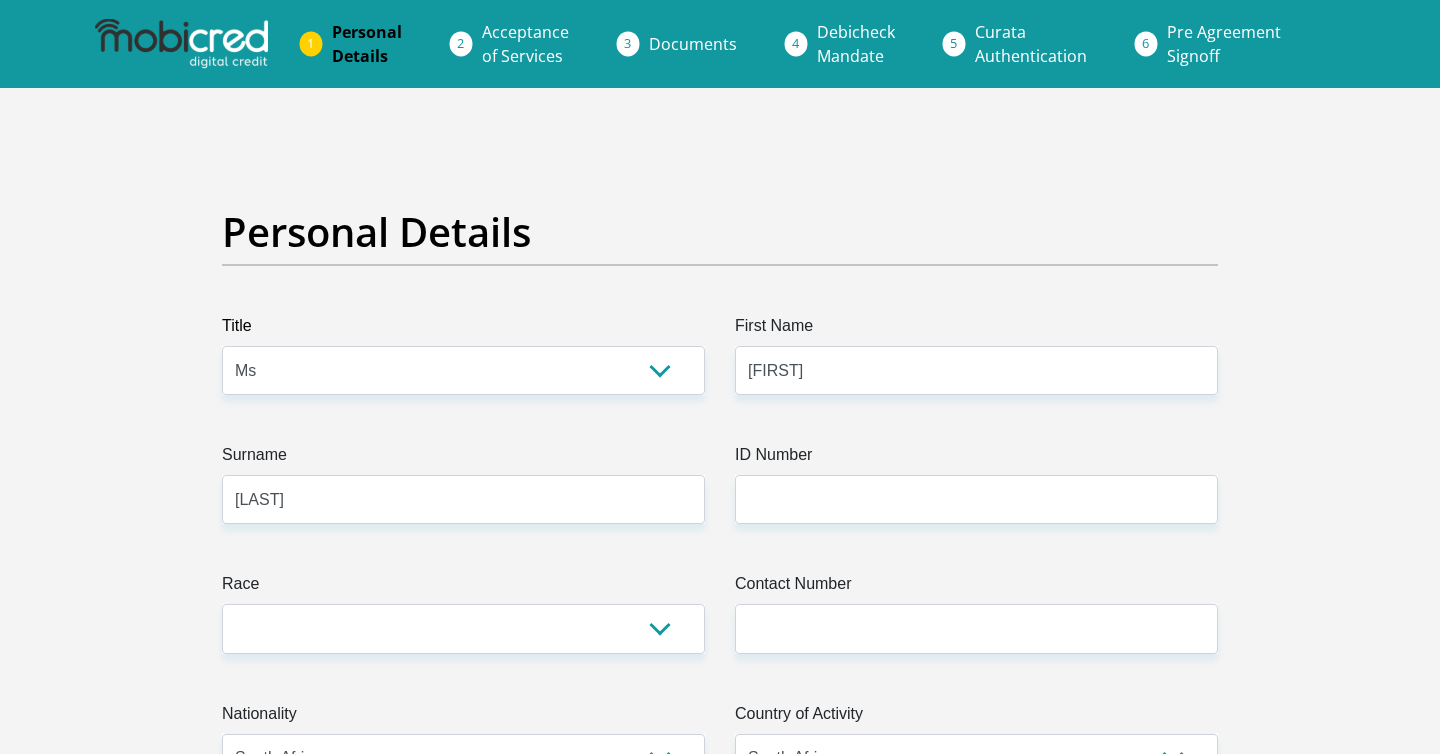 type on "87 Brixham Avenue , Fynnlands , Bluff , Durban ,South Africa" 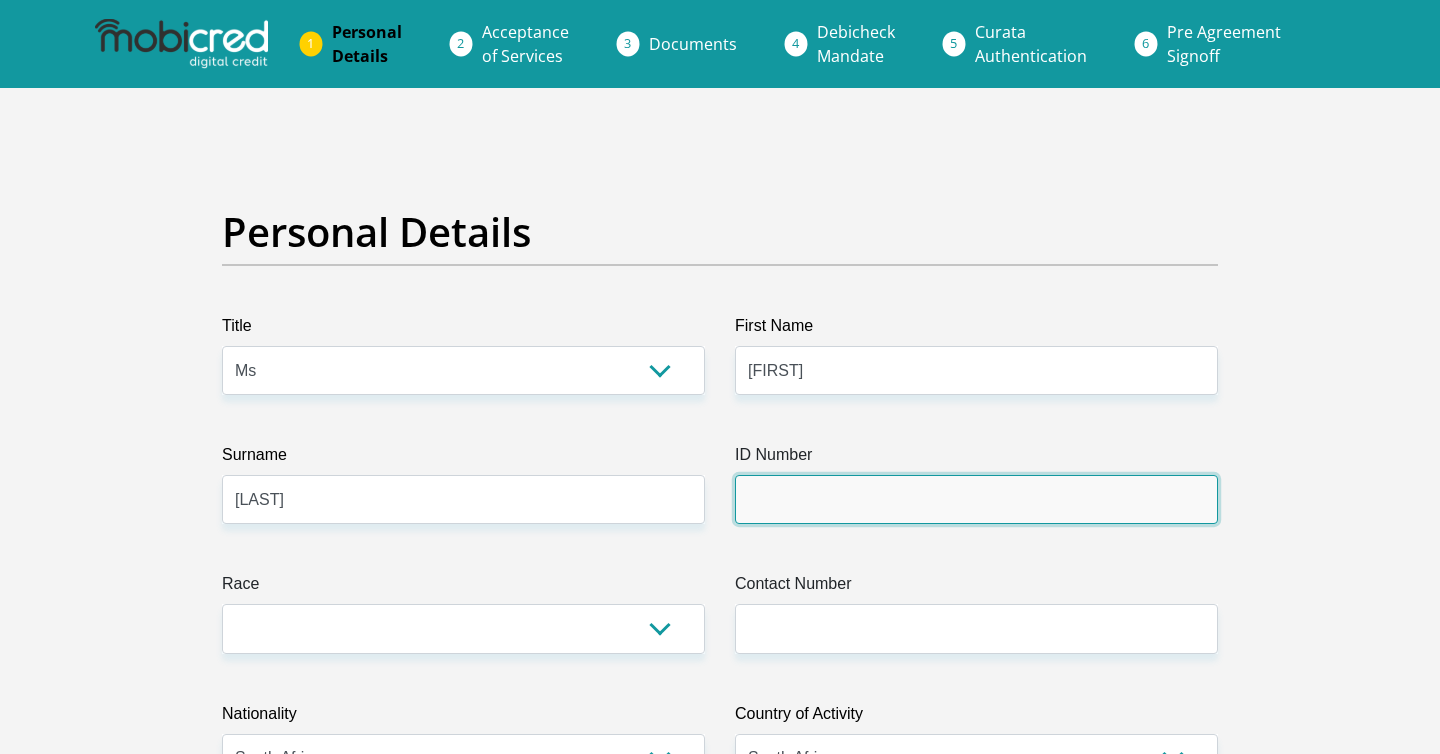 click on "ID Number" at bounding box center [976, 499] 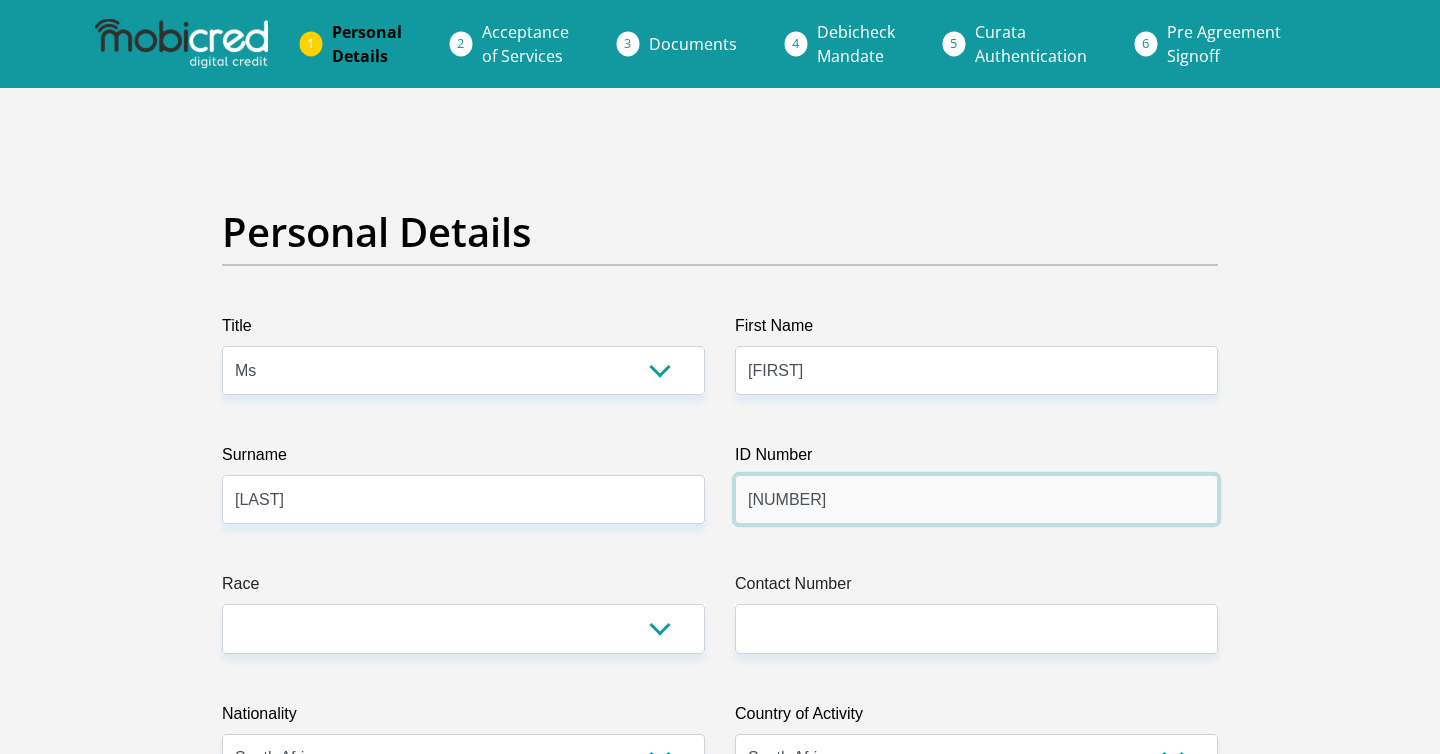 type on "0606170614089" 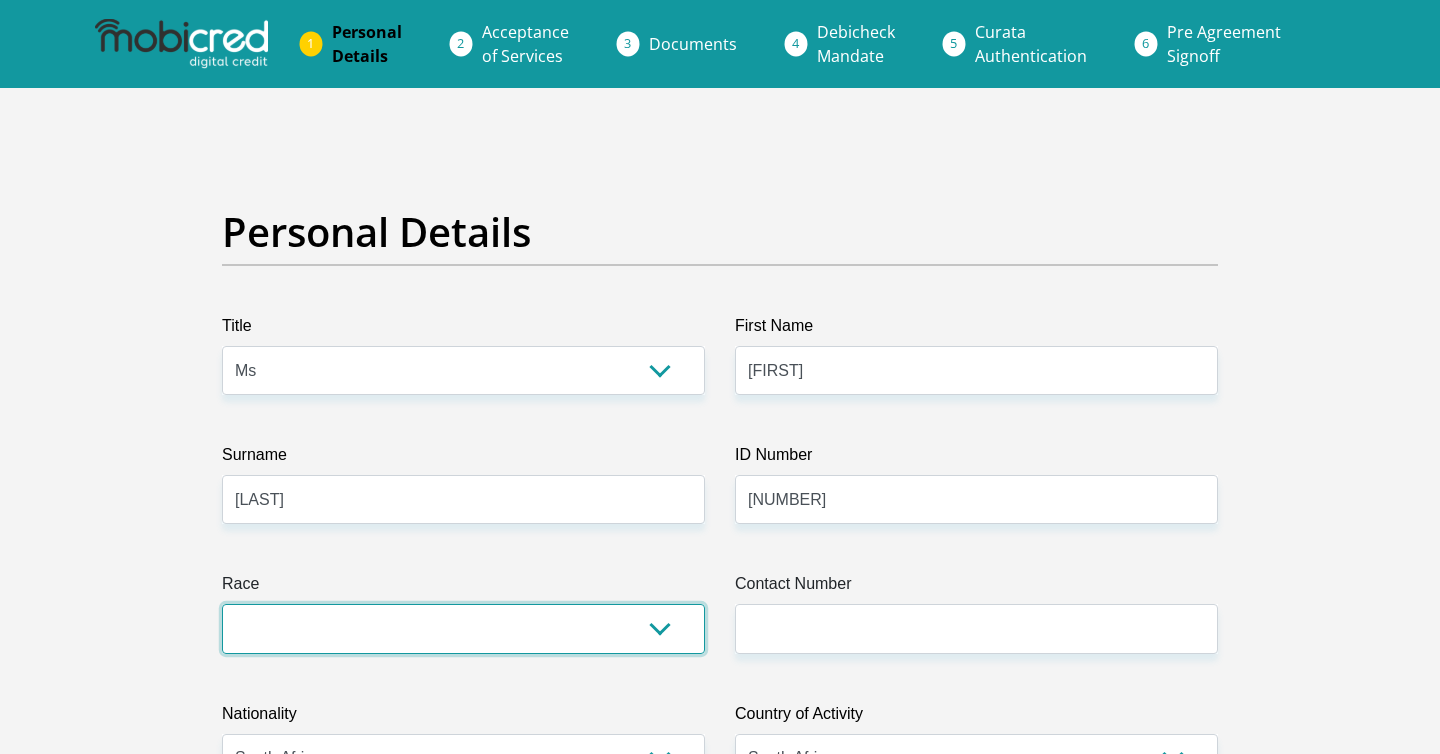 click on "Black
Coloured
Indian
White
Other" at bounding box center (463, 628) 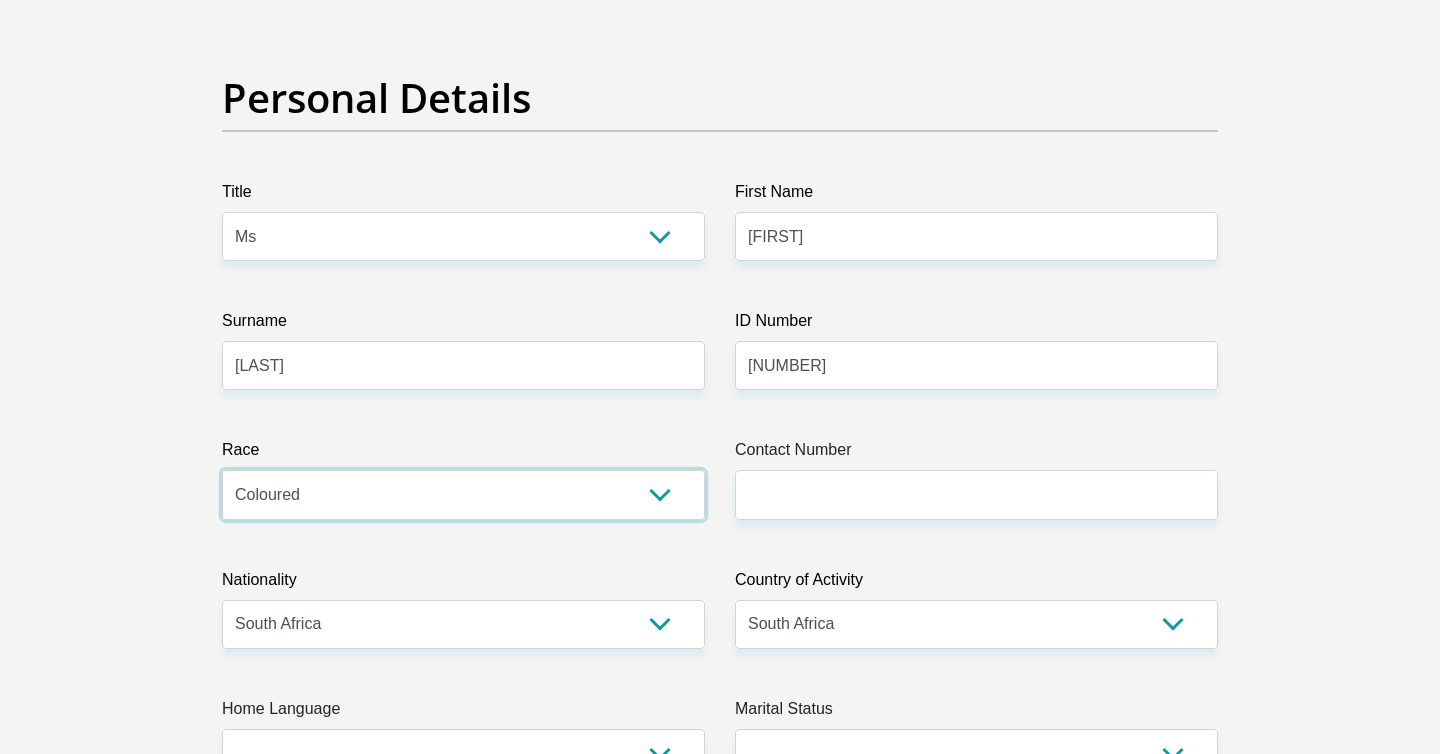 scroll, scrollTop: 171, scrollLeft: 0, axis: vertical 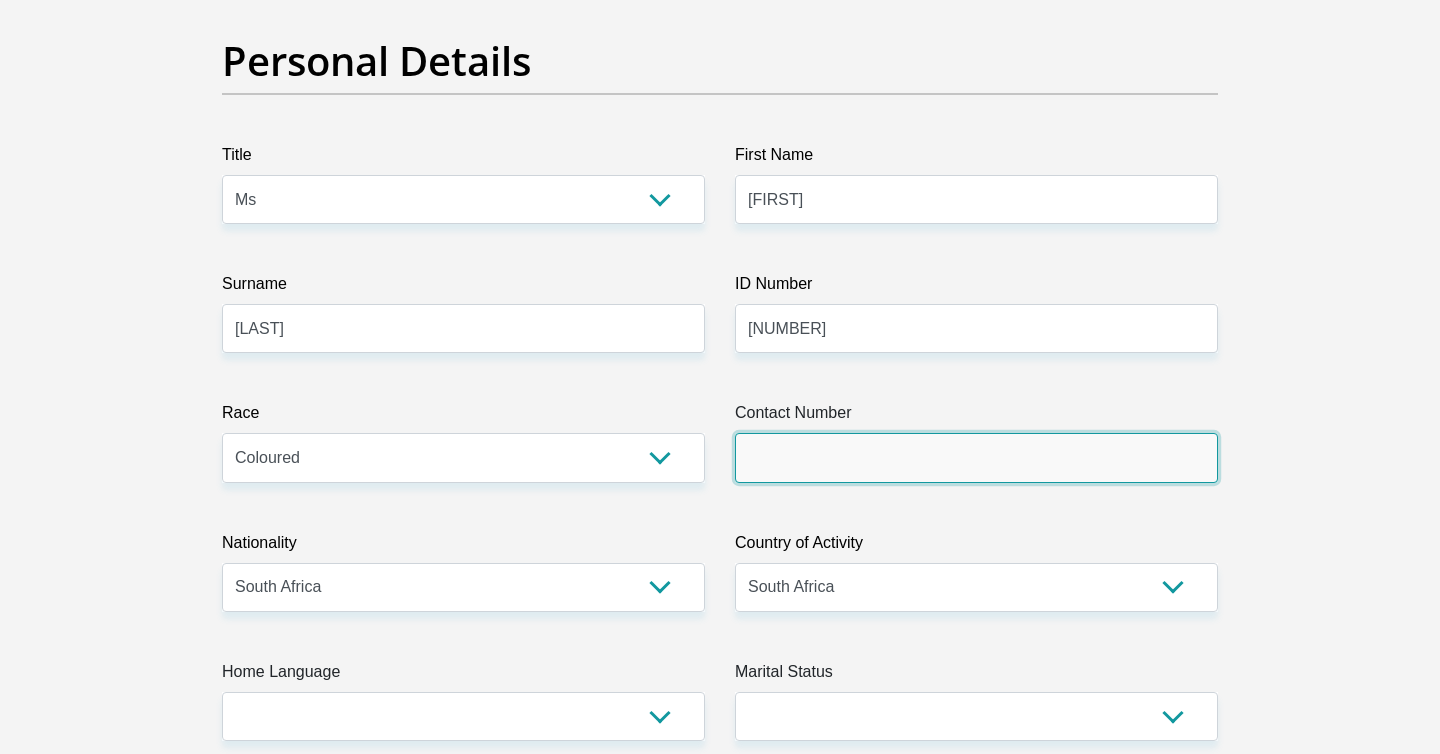click on "Contact Number" at bounding box center [976, 457] 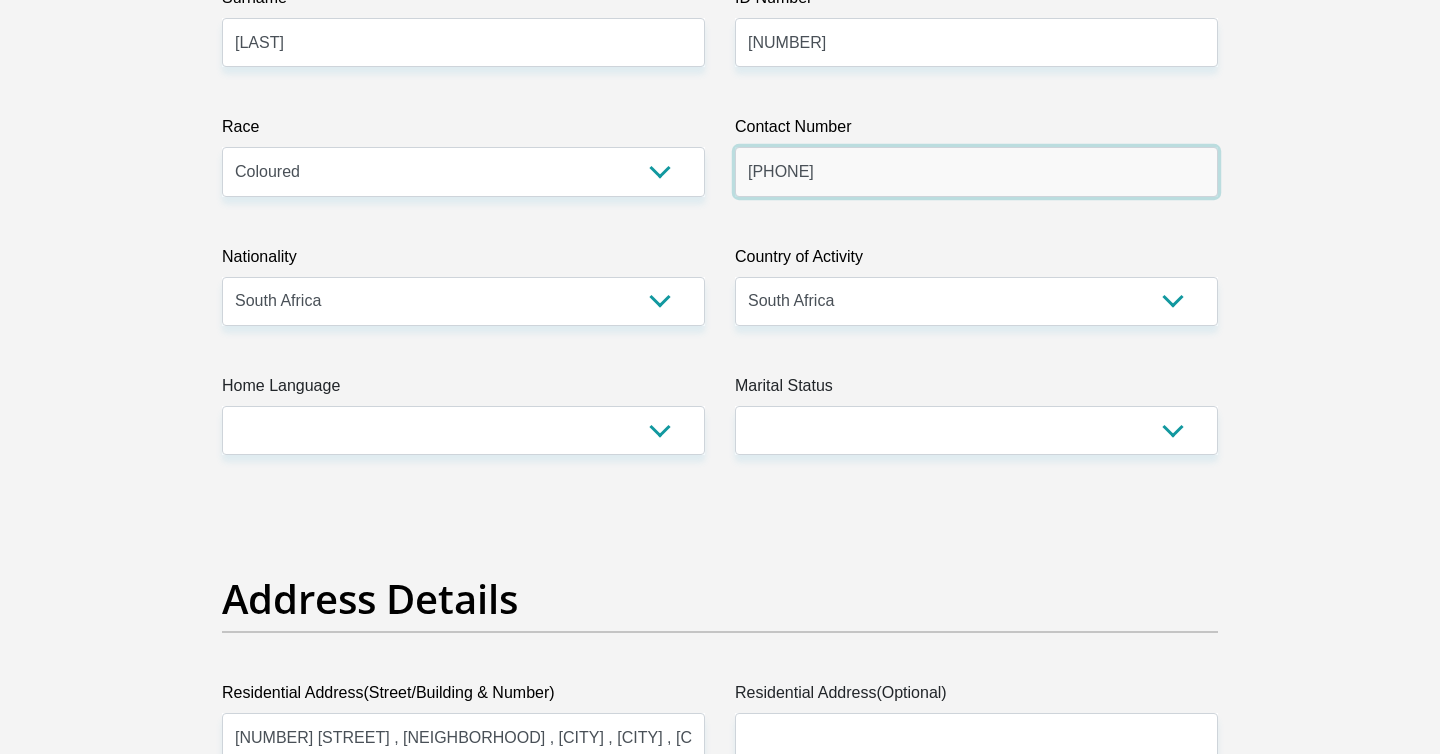 scroll, scrollTop: 479, scrollLeft: 0, axis: vertical 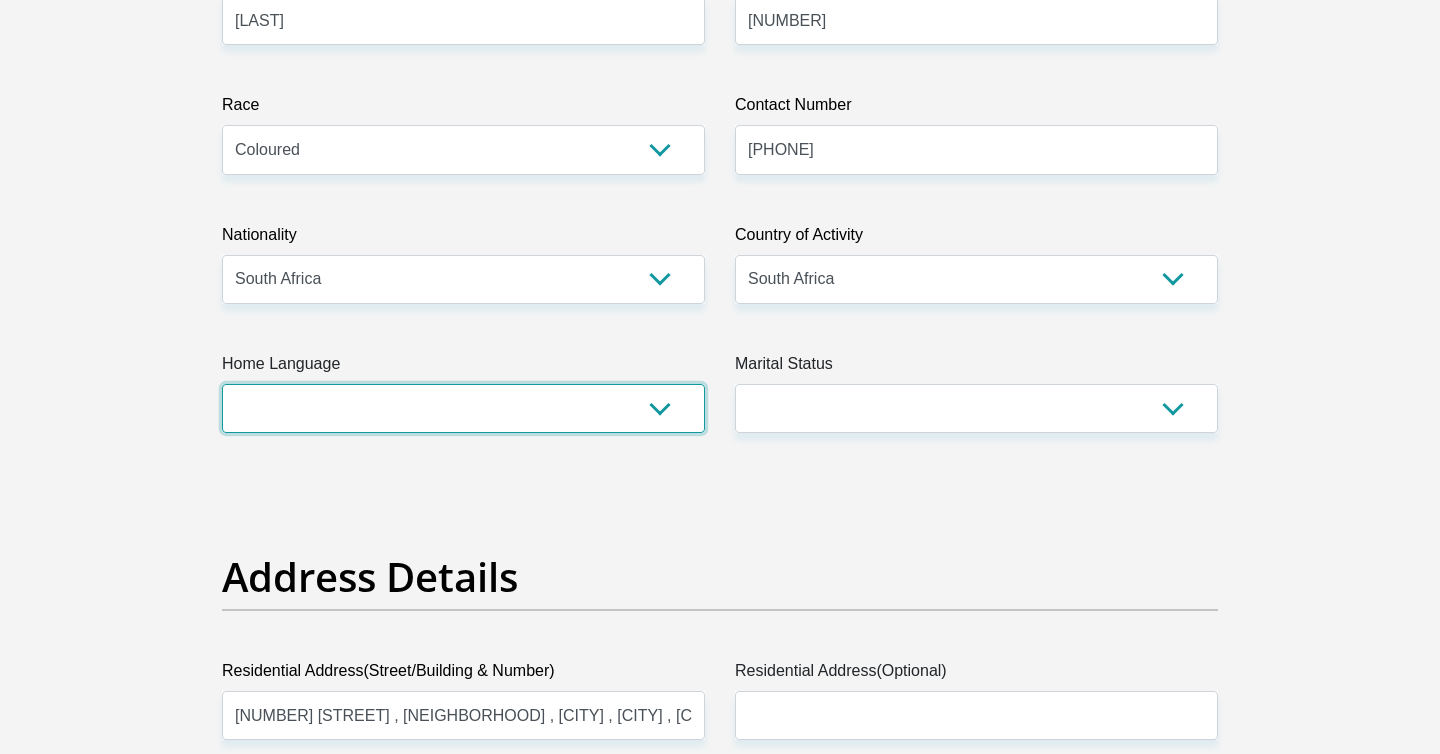 click on "Afrikaans
English
Sepedi
South Ndebele
Southern Sotho
Swati
Tsonga
Tswana
Venda
Xhosa
Zulu
Other" at bounding box center [463, 408] 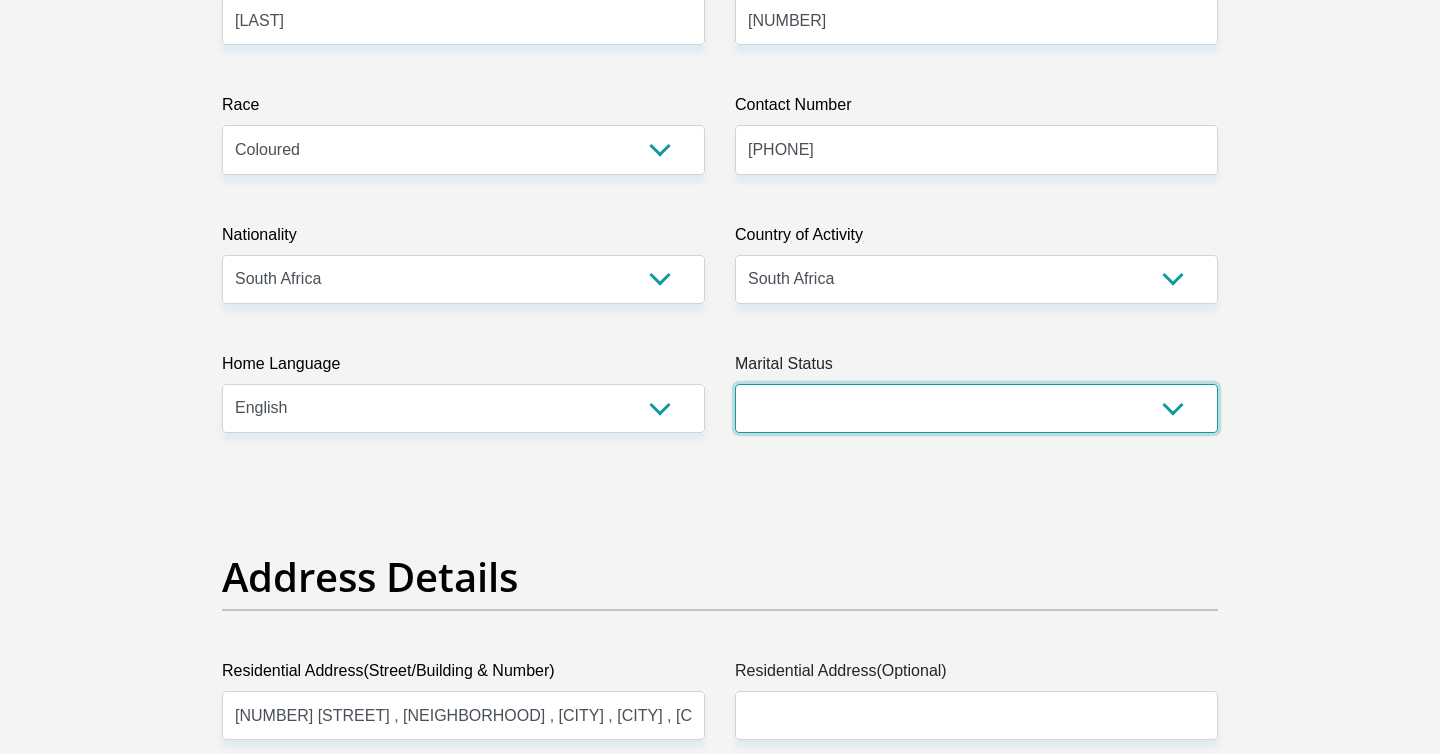 click on "Married ANC
Single
Divorced
Widowed
Married COP or Customary Law" at bounding box center (976, 408) 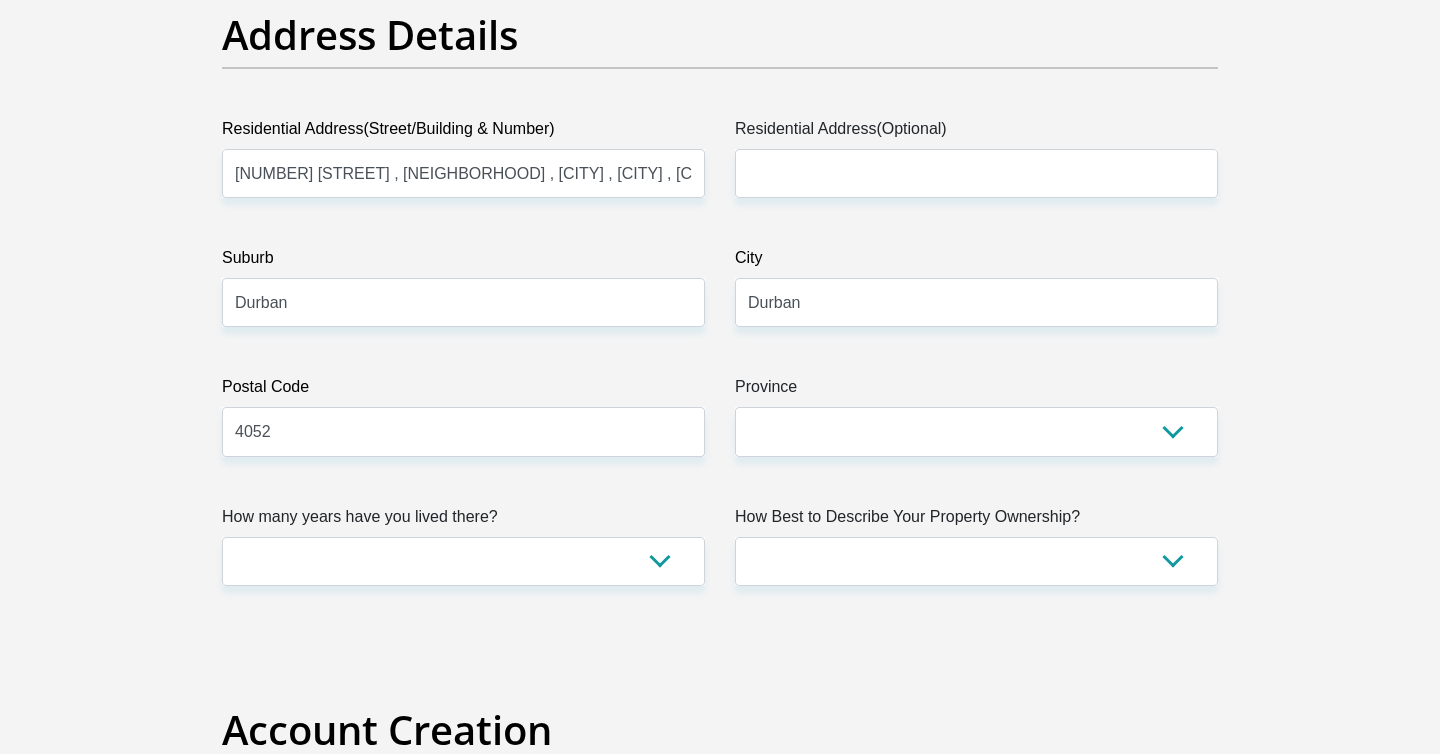 scroll, scrollTop: 1027, scrollLeft: 0, axis: vertical 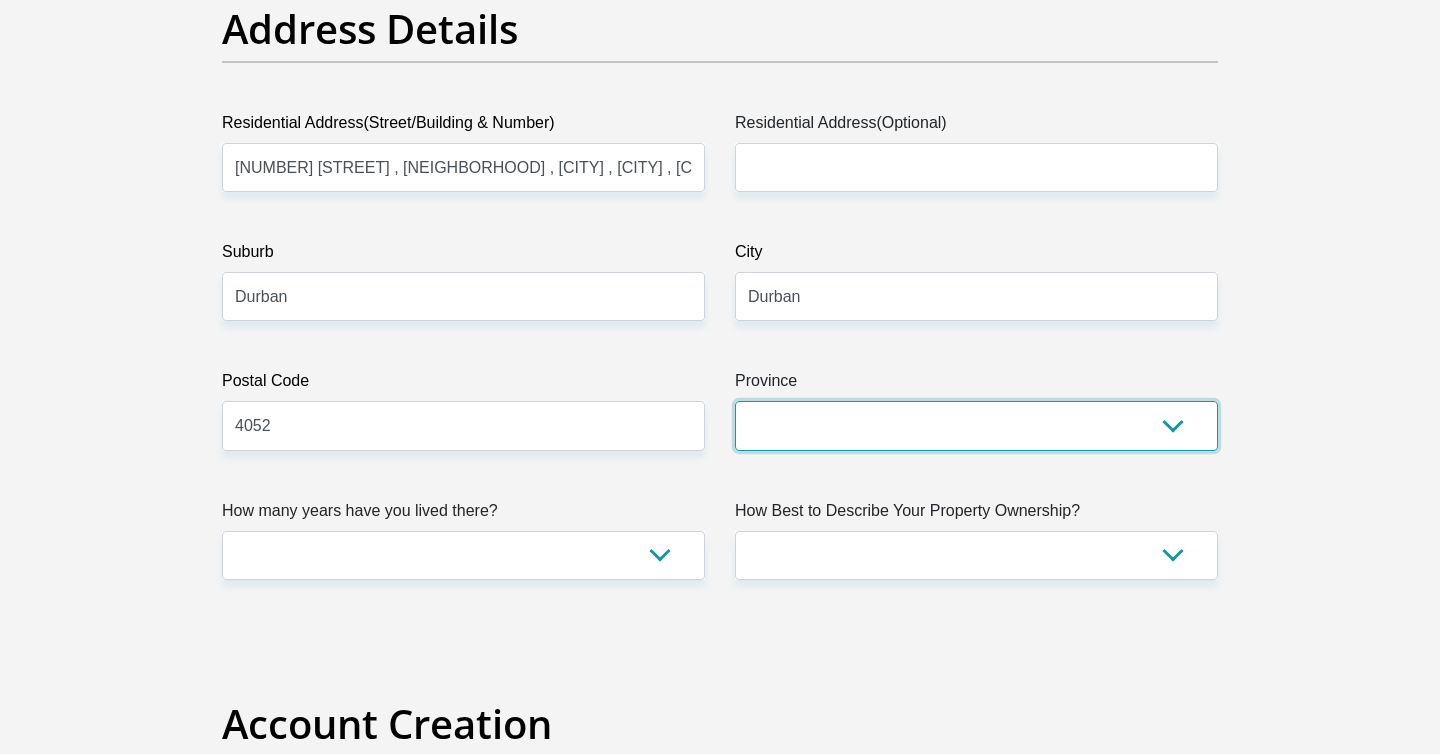 click on "Eastern Cape
Free State
Gauteng
KwaZulu-Natal
Limpopo
Mpumalanga
Northern Cape
North West
Western Cape" at bounding box center [976, 425] 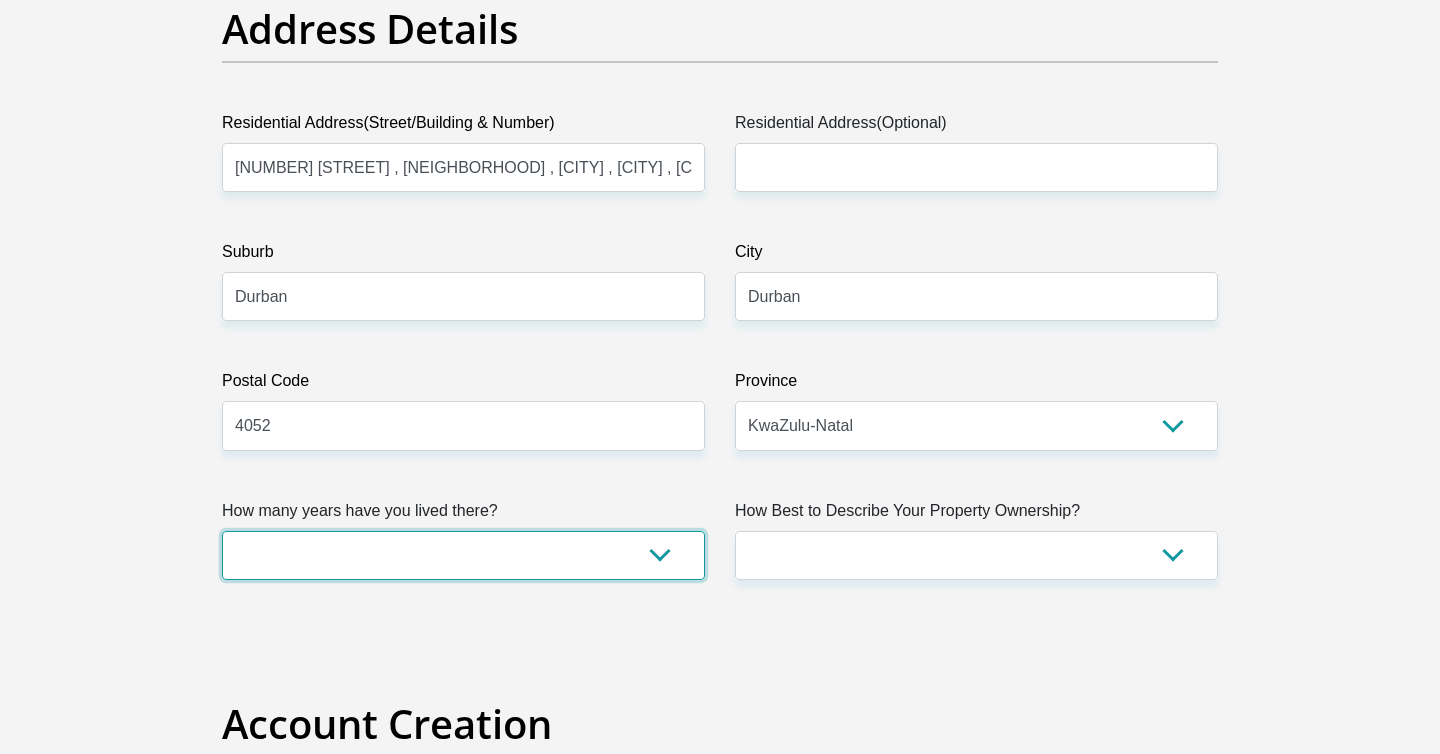 click on "less than 1 year
1-3 years
3-5 years
5+ years" at bounding box center [463, 555] 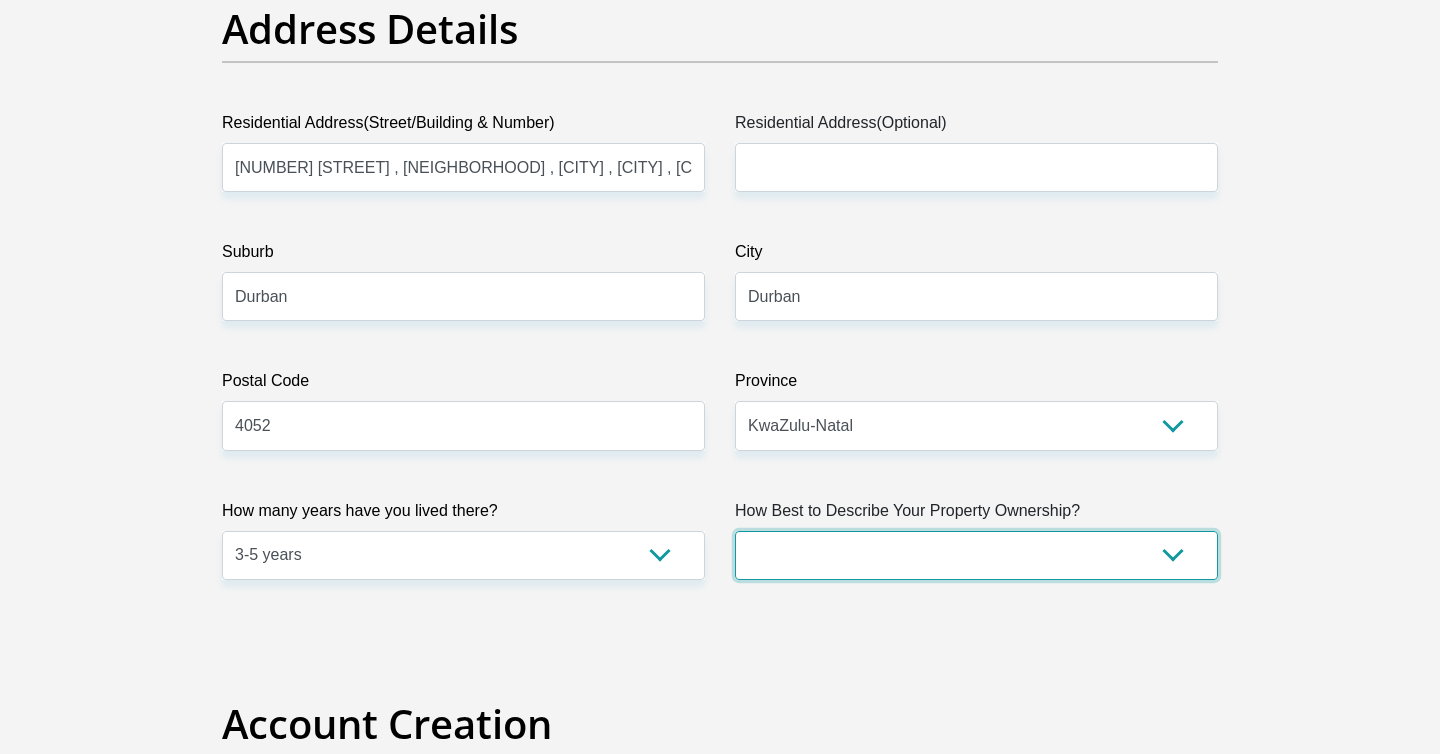 click on "Owned
Rented
Family Owned
Company Dwelling" at bounding box center [976, 555] 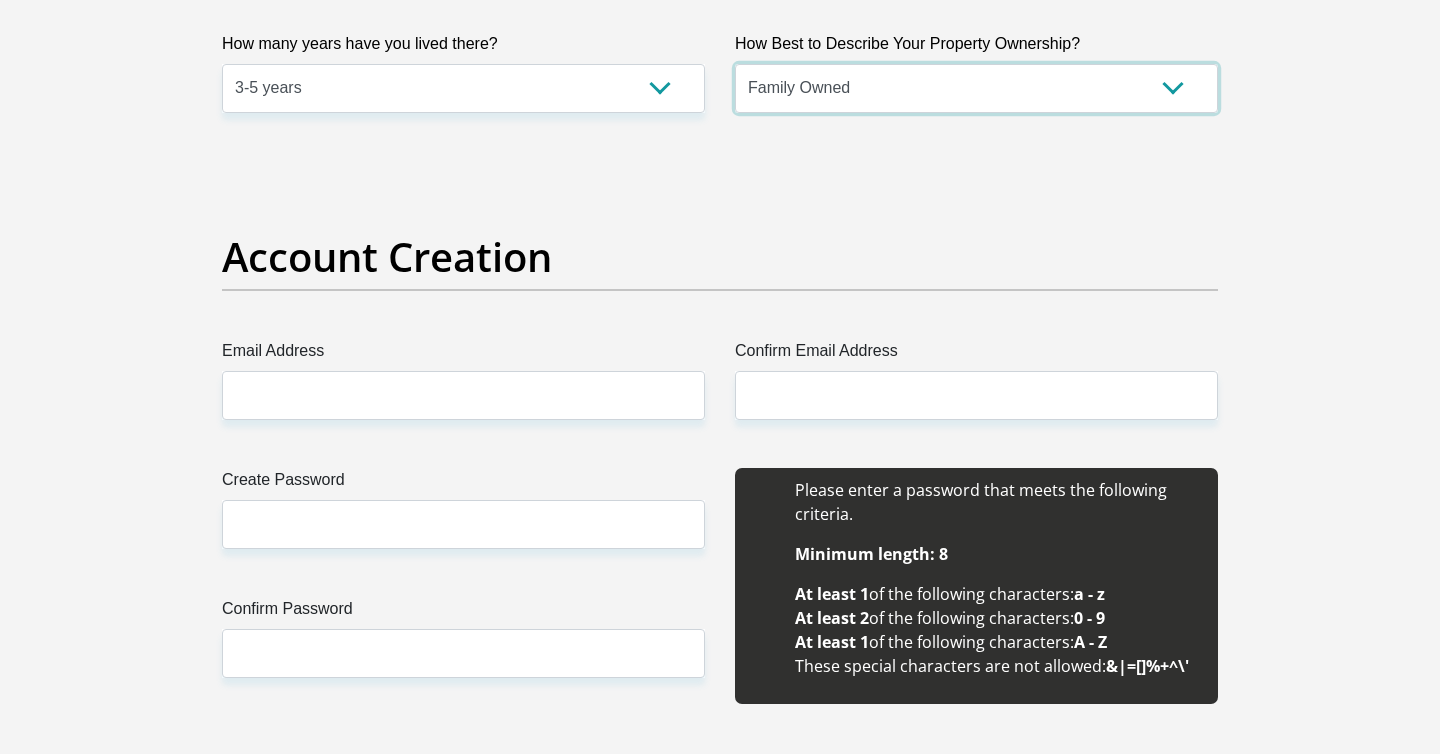 scroll, scrollTop: 1508, scrollLeft: 0, axis: vertical 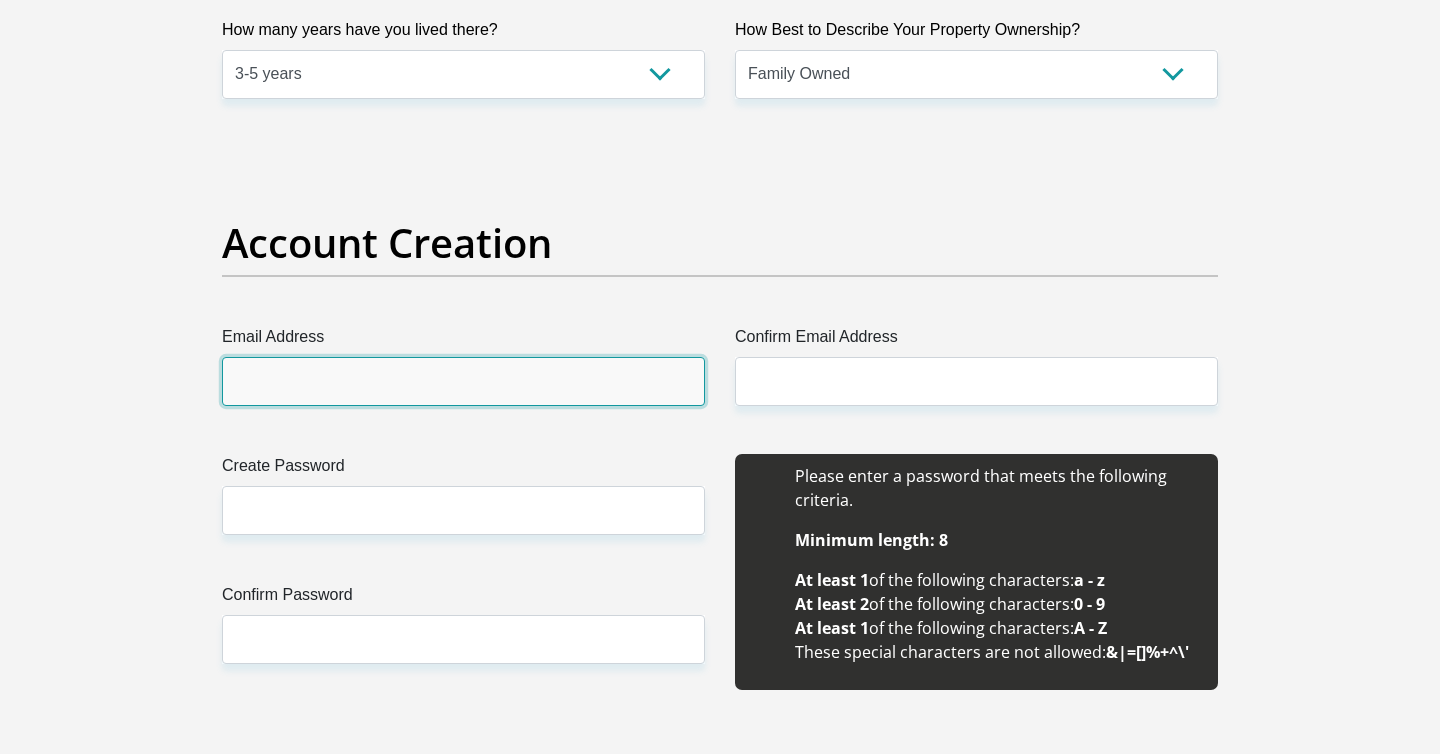click on "Email Address" at bounding box center (463, 381) 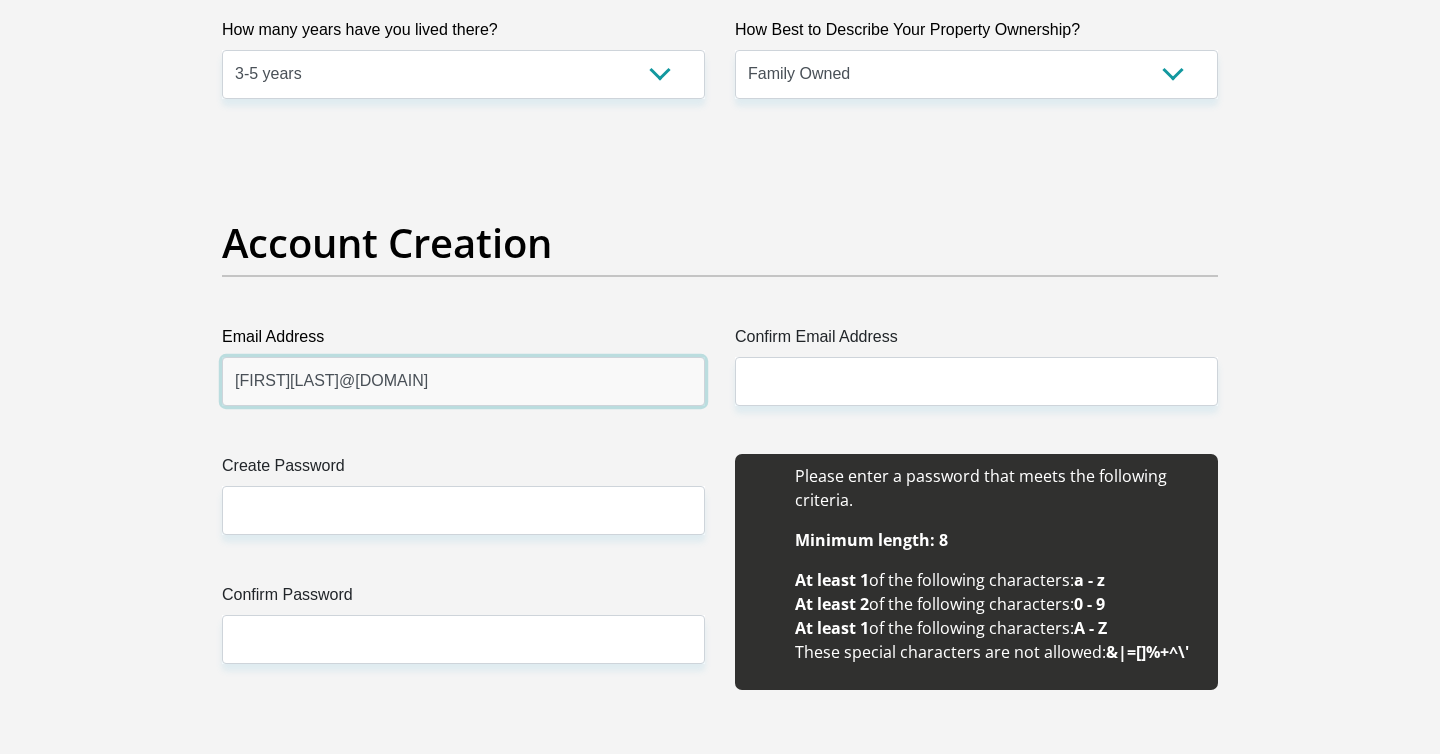 click on "Proceed" at bounding box center (881, 5407) 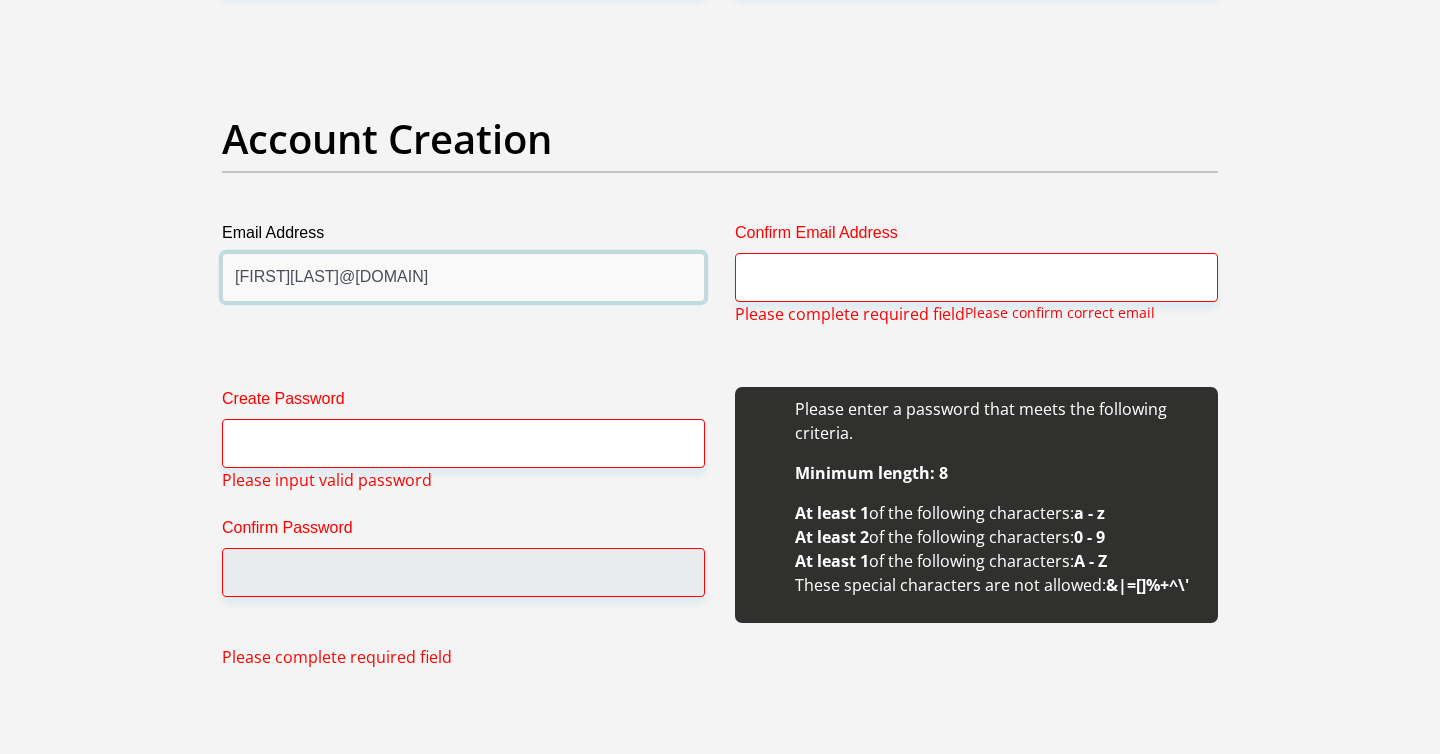 scroll, scrollTop: 1613, scrollLeft: 0, axis: vertical 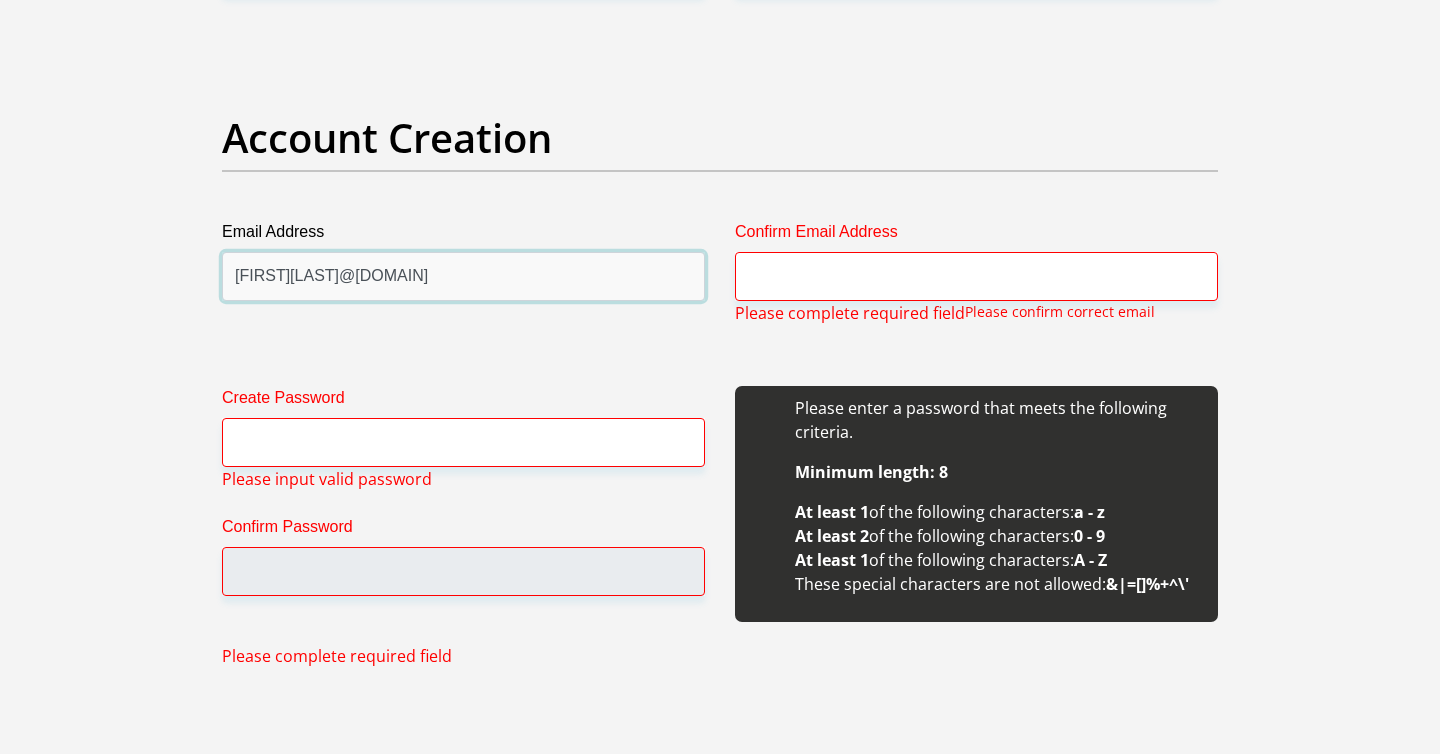 type on "bevlynantoniaogle@gmail.com" 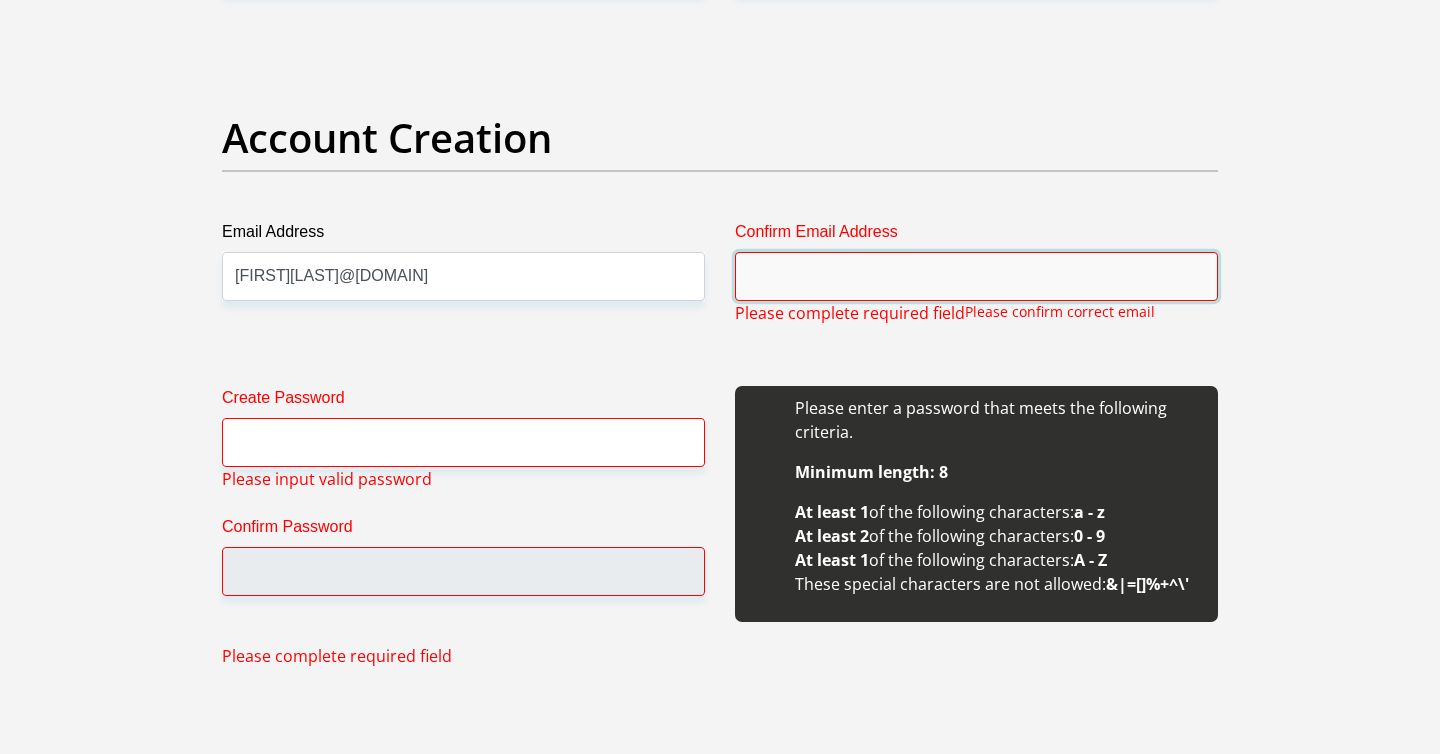 click on "Confirm Email Address" at bounding box center [976, 276] 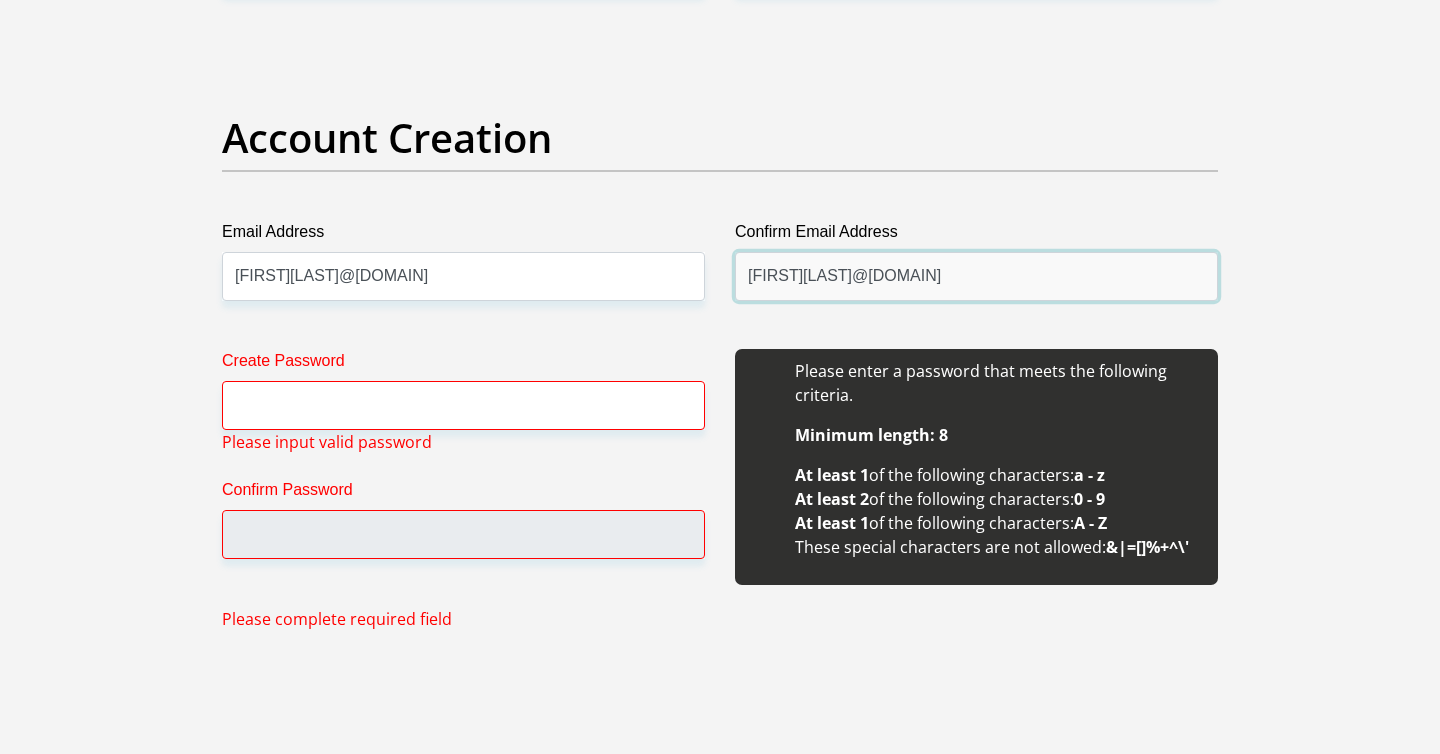 type on "bevlynantoniaogle@gmail.com" 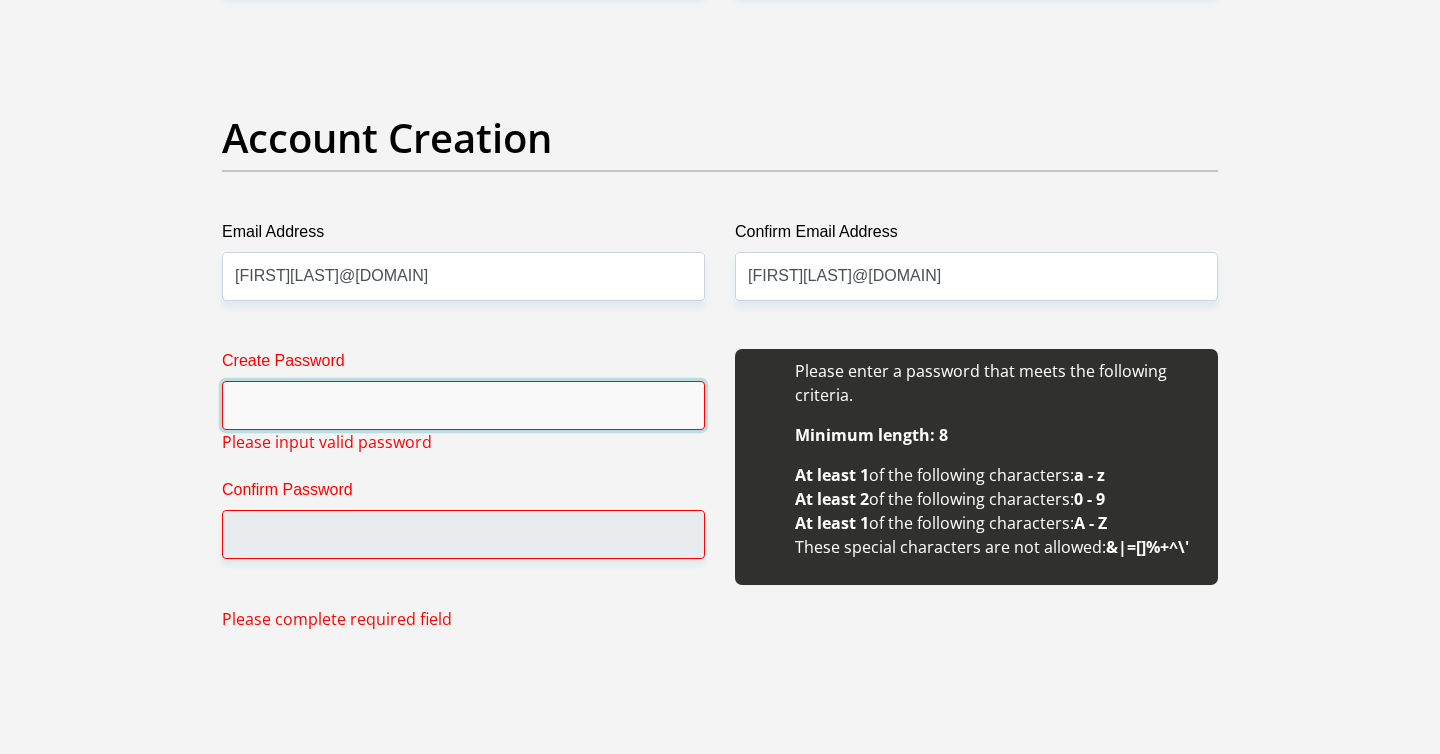 click on "Create Password" at bounding box center (463, 405) 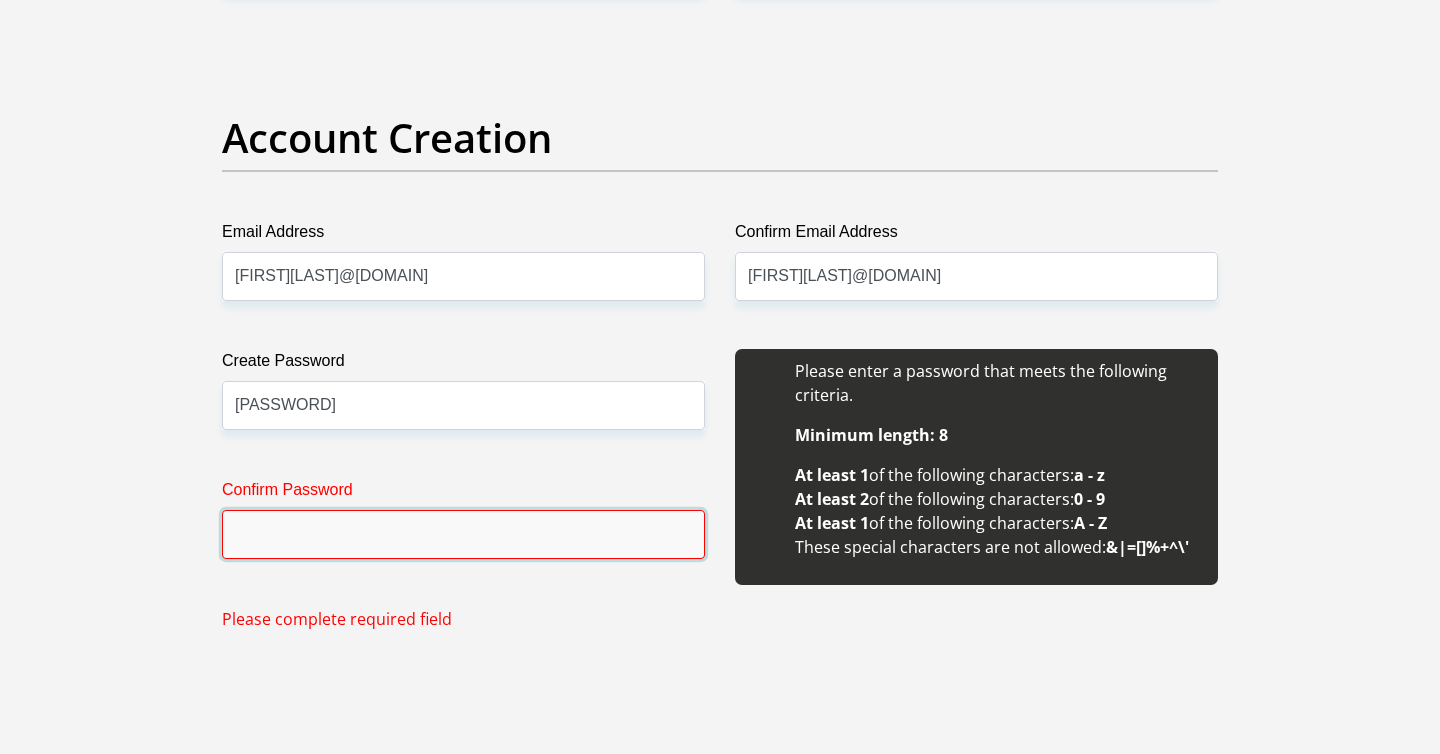 click on "Confirm Password" at bounding box center [463, 534] 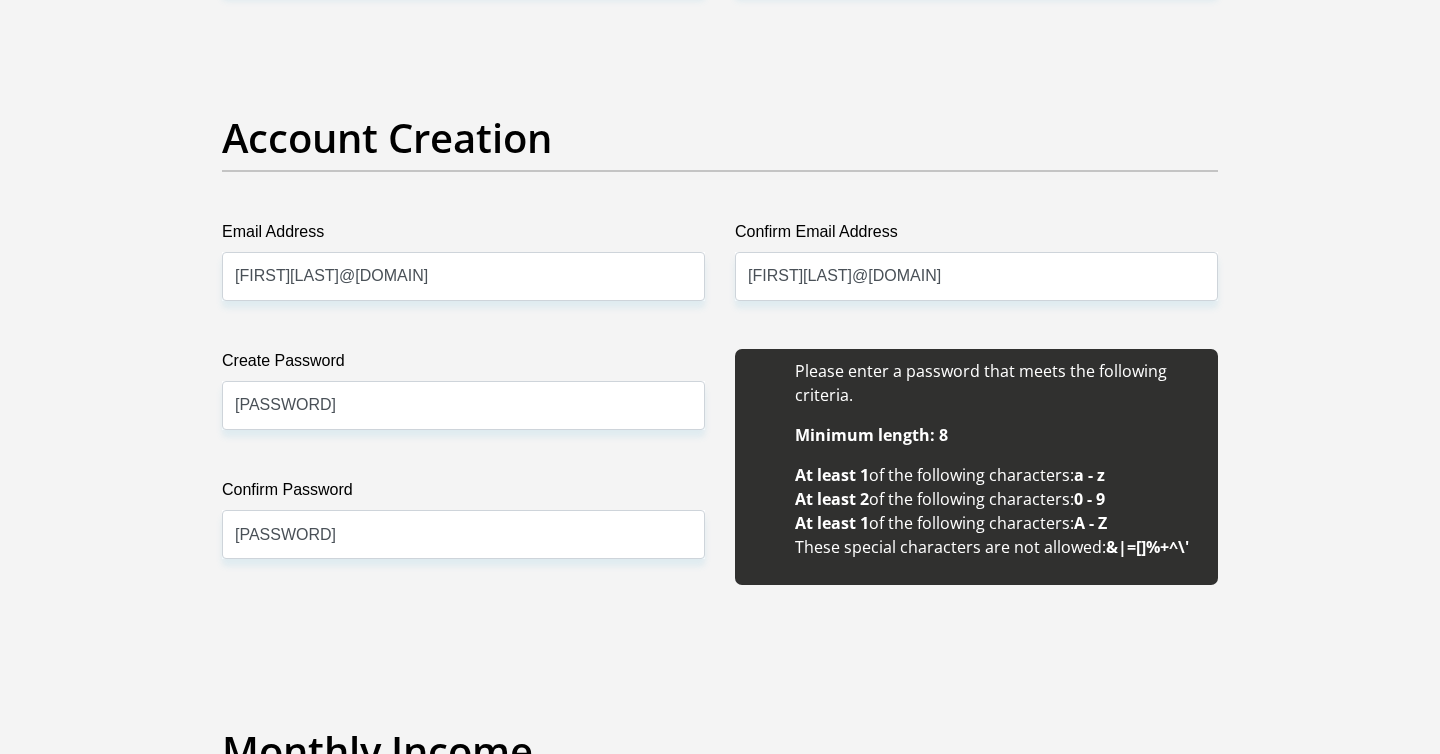 click on "Title
Mr
Ms
Mrs
Dr
Other
First Name
Bevlyn
Surname
Ogle
ID Number
0606170614089
Please input valid ID number
Race
Black
Coloured
Indian
White
Other
Contact Number
0647593316
Please input valid contact number
Nationality
South Africa
Afghanistan
Aland Islands  Albania  Algeria" at bounding box center (720, 2110) 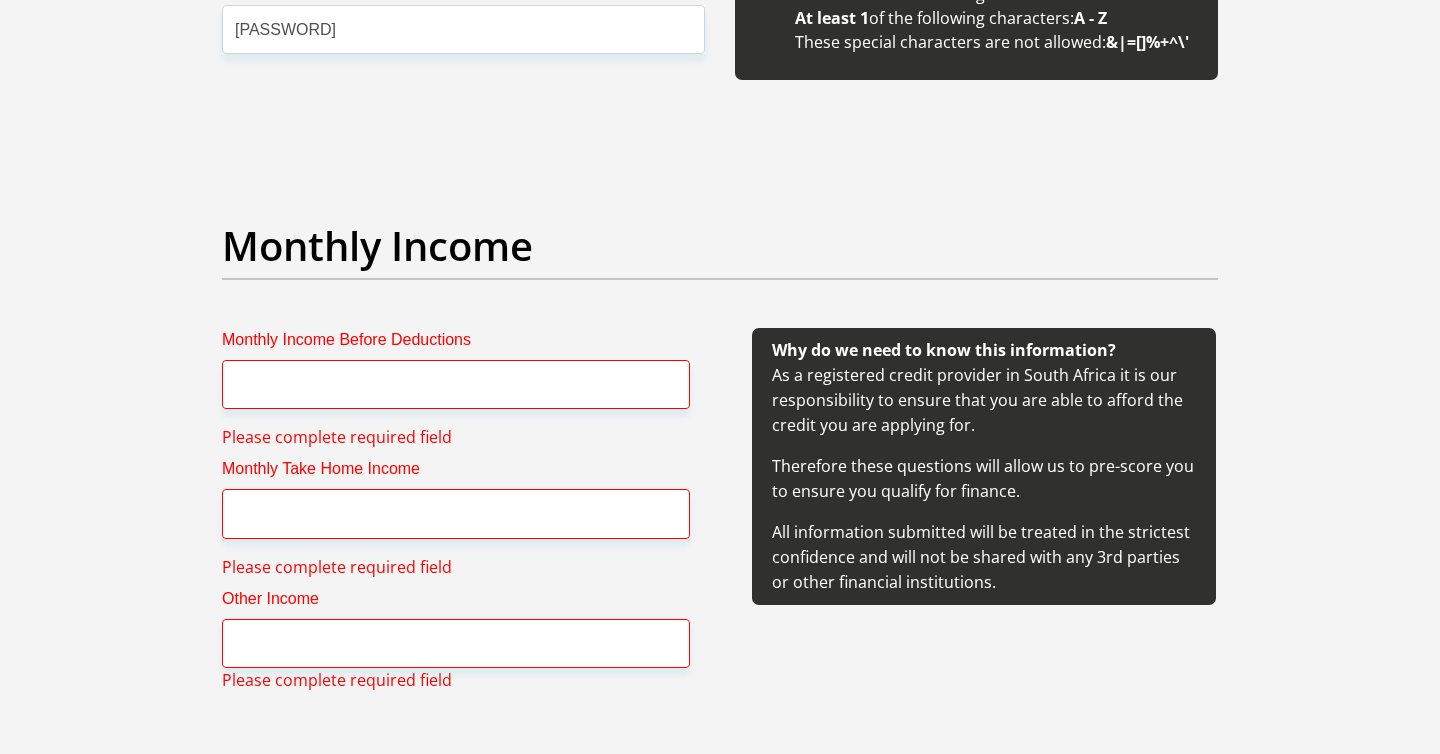 scroll, scrollTop: 2150, scrollLeft: 0, axis: vertical 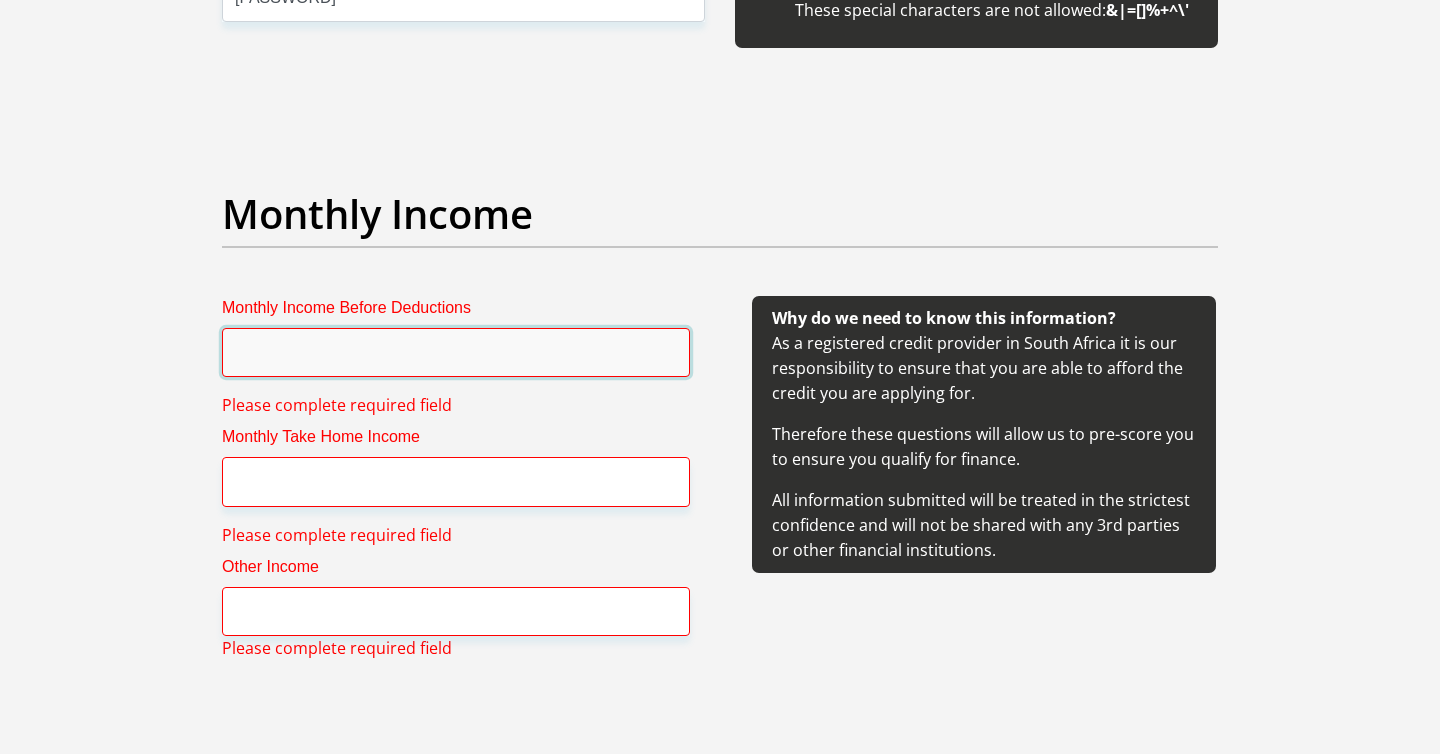 click on "Monthly Income Before Deductions" at bounding box center (456, 352) 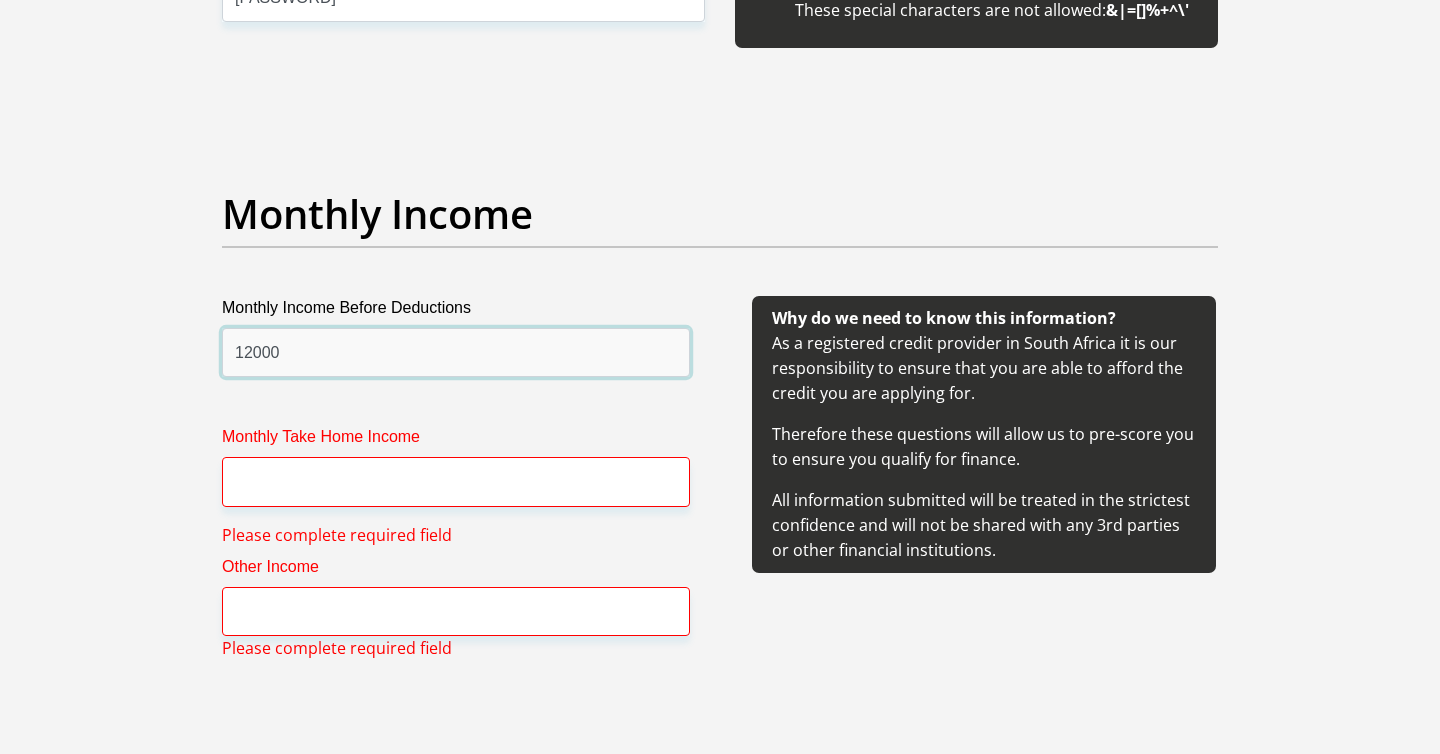 type on "12000" 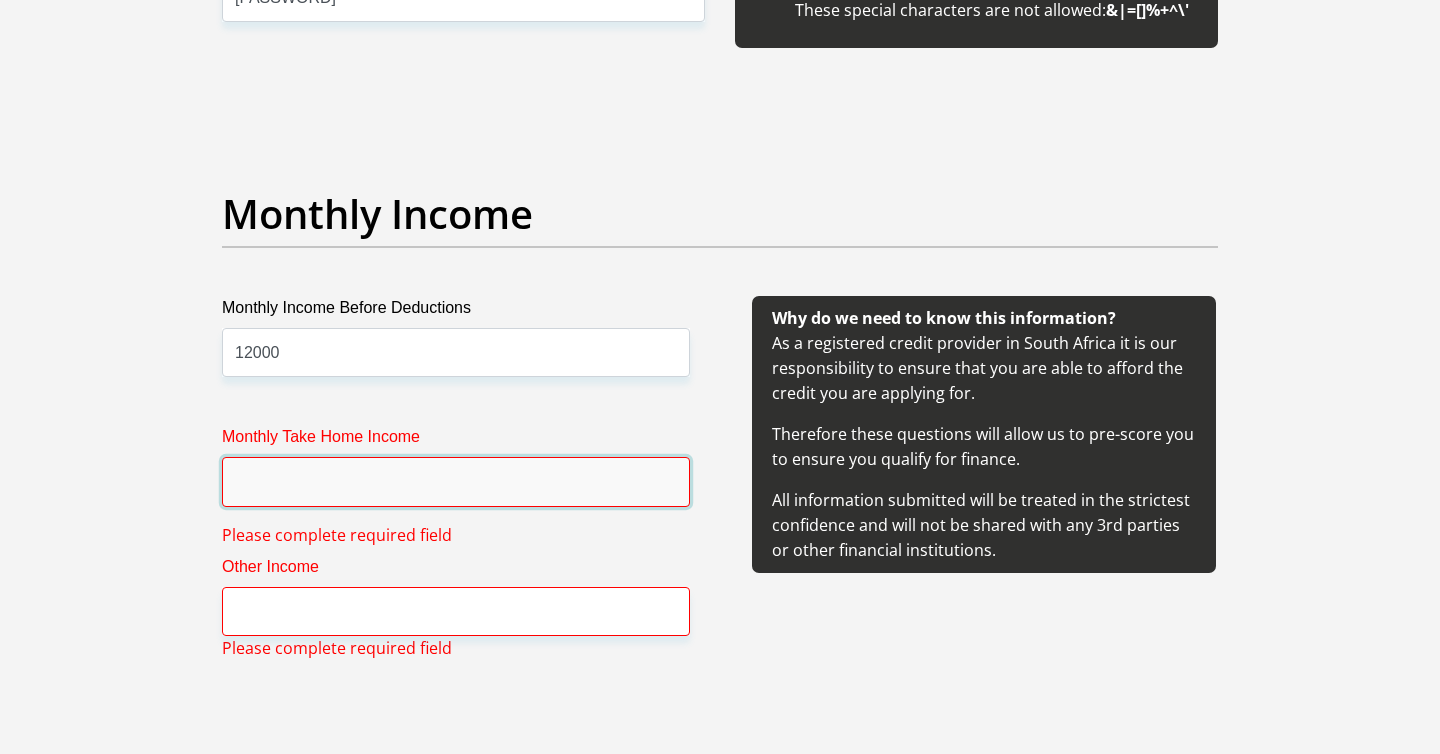 click on "Monthly Take Home Income" at bounding box center (456, 481) 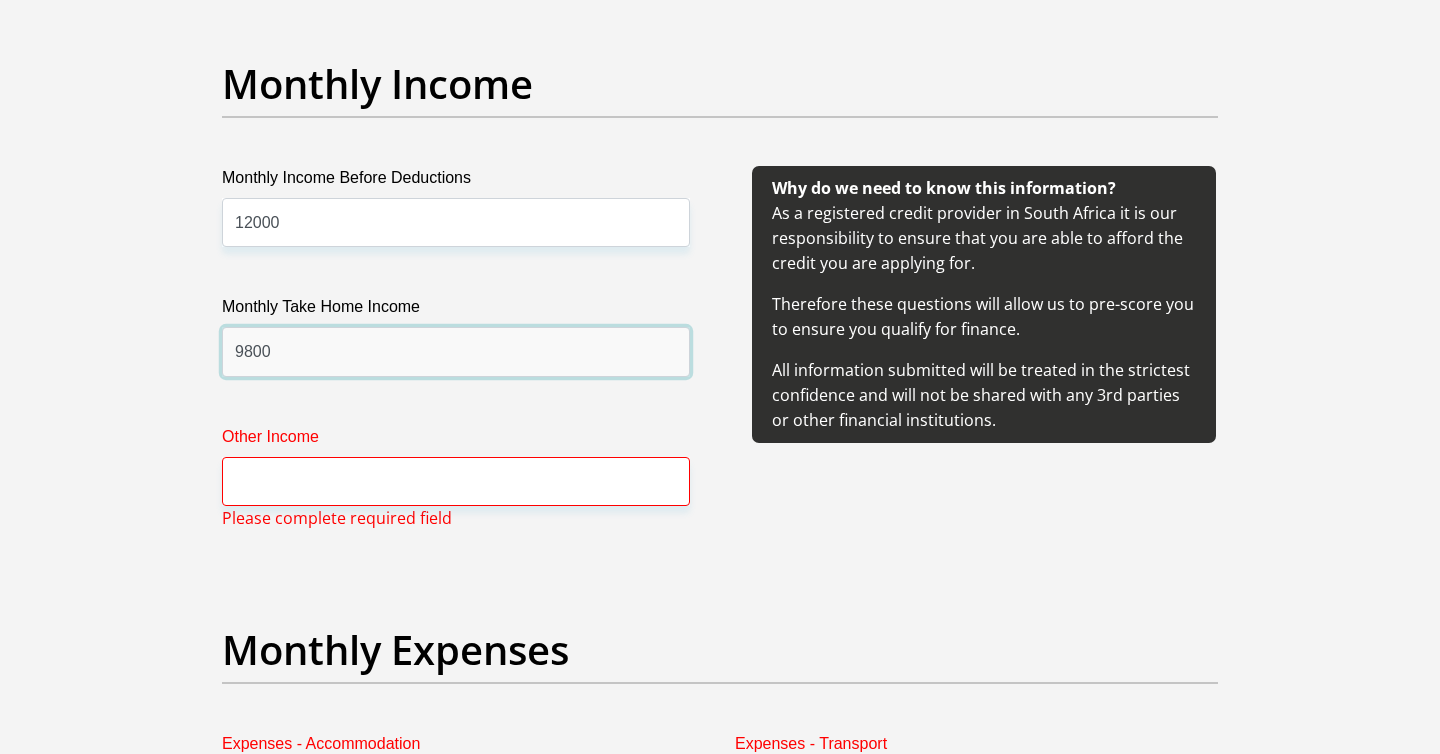 scroll, scrollTop: 2284, scrollLeft: 0, axis: vertical 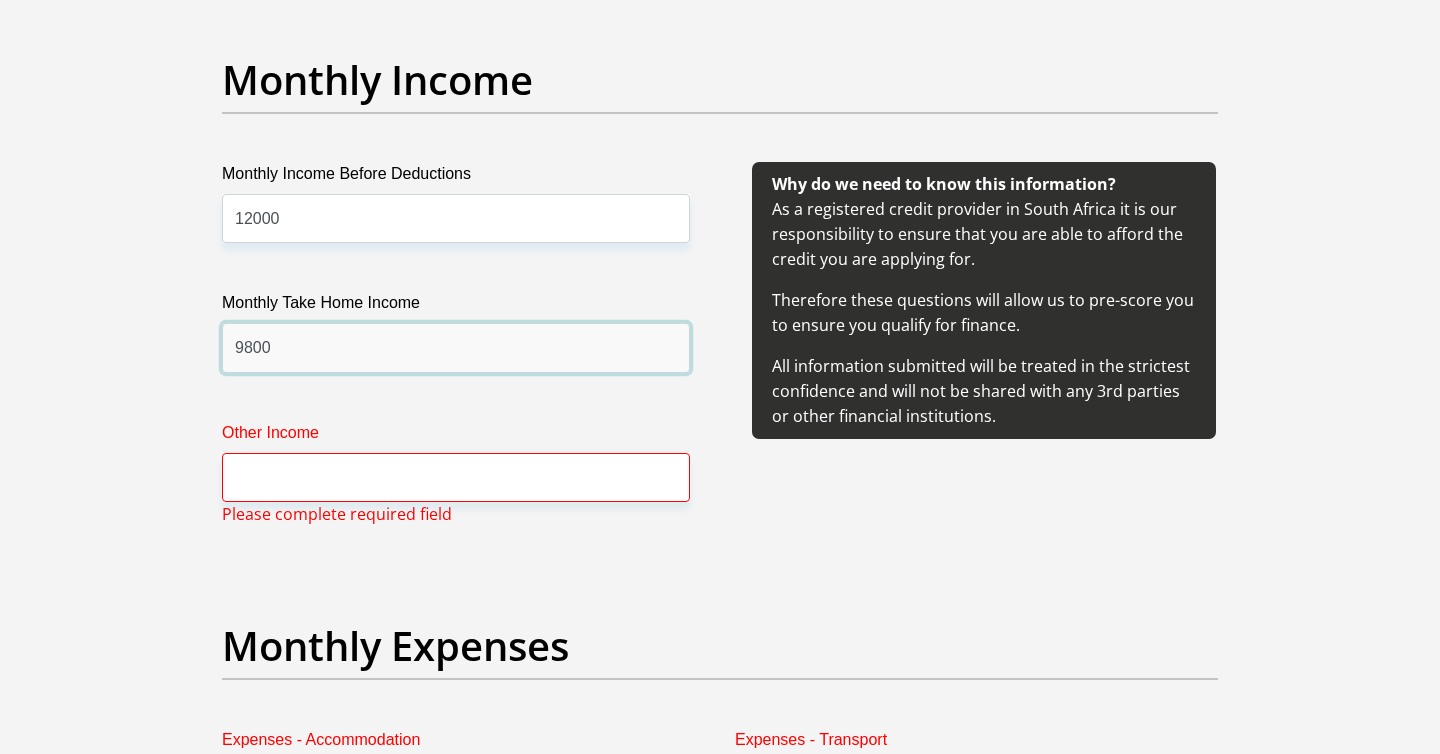 type on "9800" 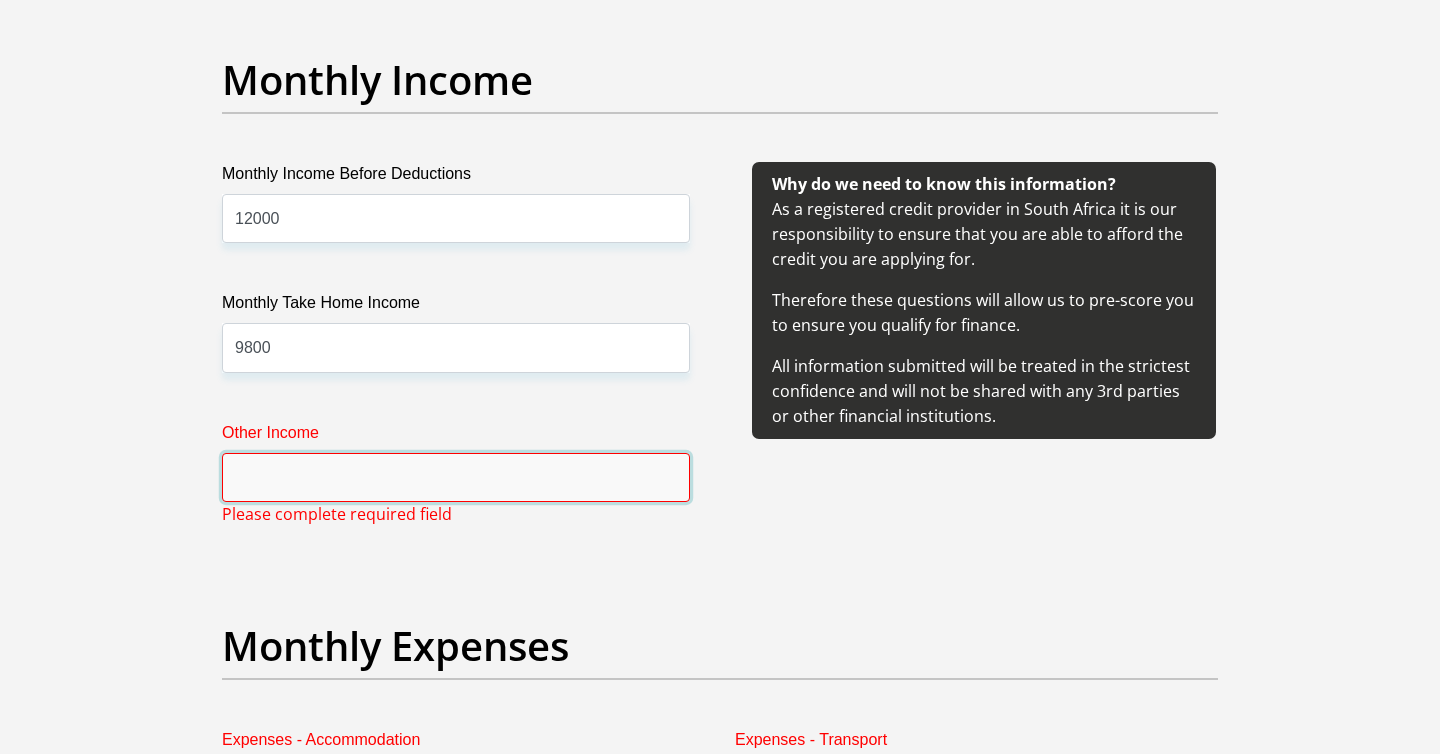 click on "Other Income" at bounding box center (456, 477) 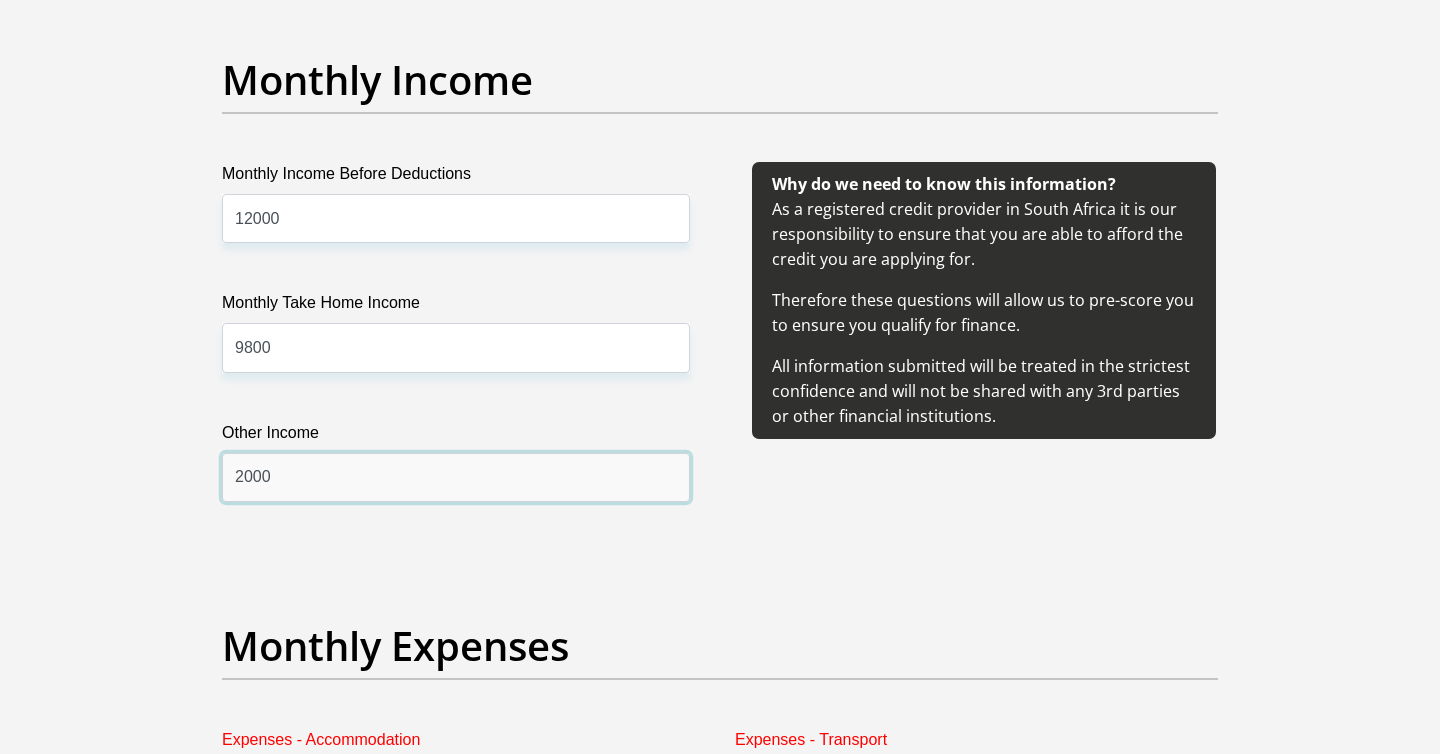 type on "2000" 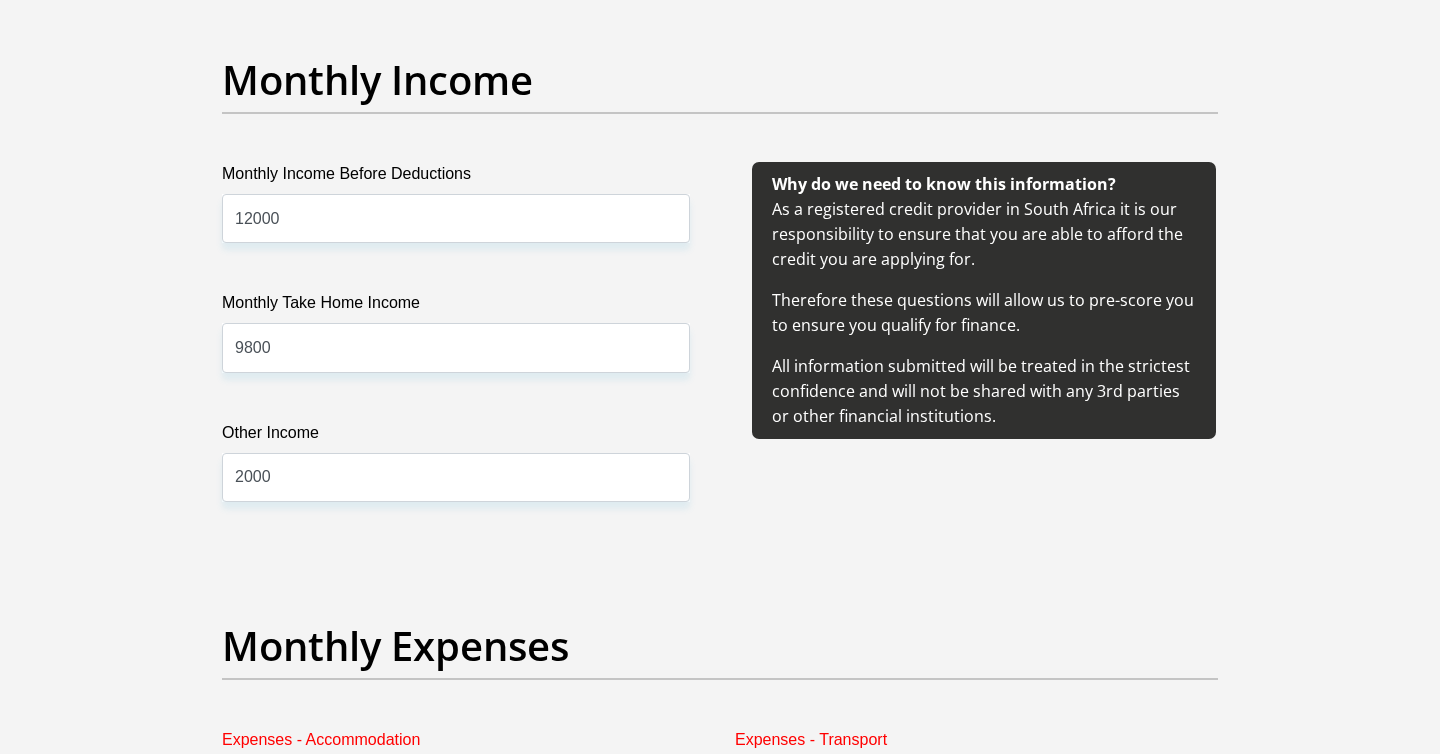 click on "Title
Mr
Ms
Mrs
Dr
Other
First Name
Bevlyn
Surname
Ogle
ID Number
0606170614089
Please input valid ID number
Race
Black
Coloured
Indian
White
Other
Contact Number
0647593316
Please input valid contact number
Nationality
South Africa
Afghanistan
Aland Islands  Albania  Algeria" at bounding box center [720, 1439] 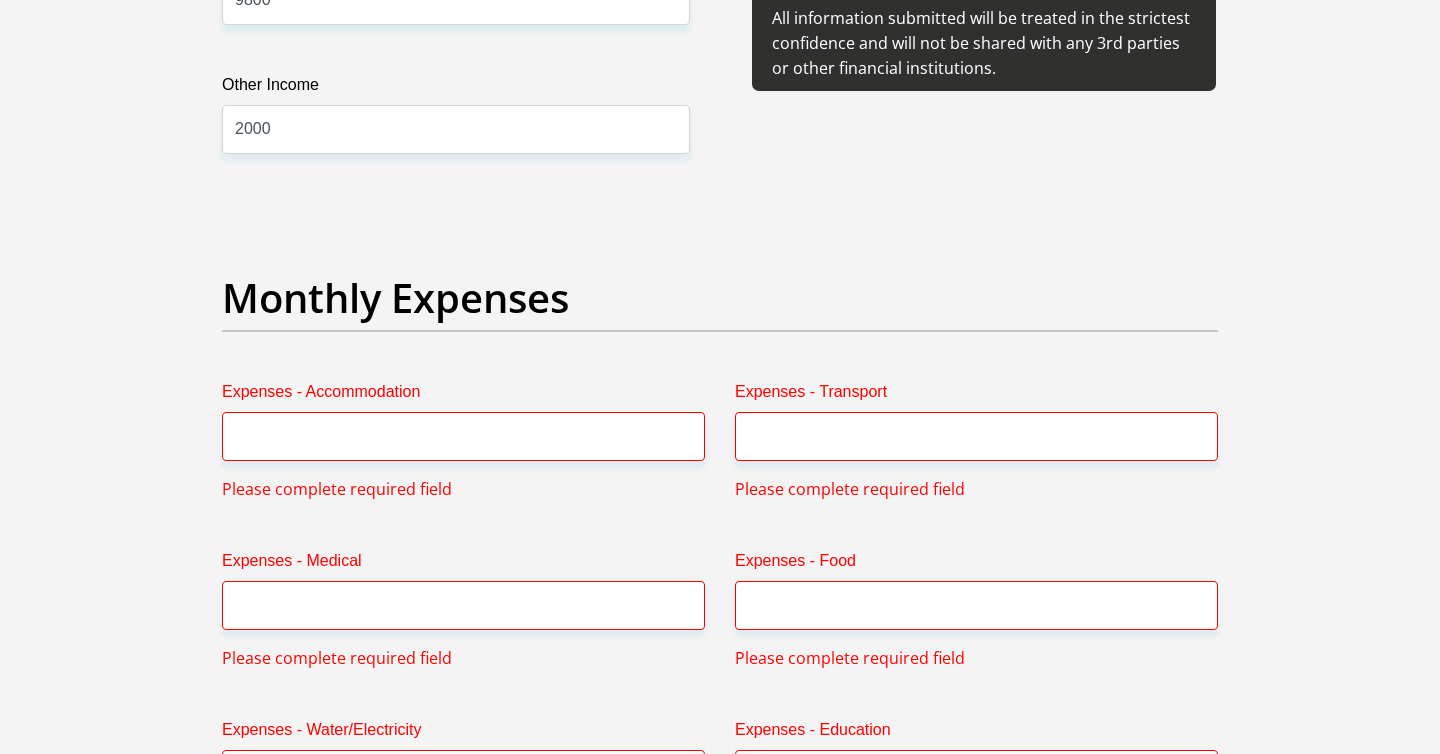 scroll, scrollTop: 2635, scrollLeft: 0, axis: vertical 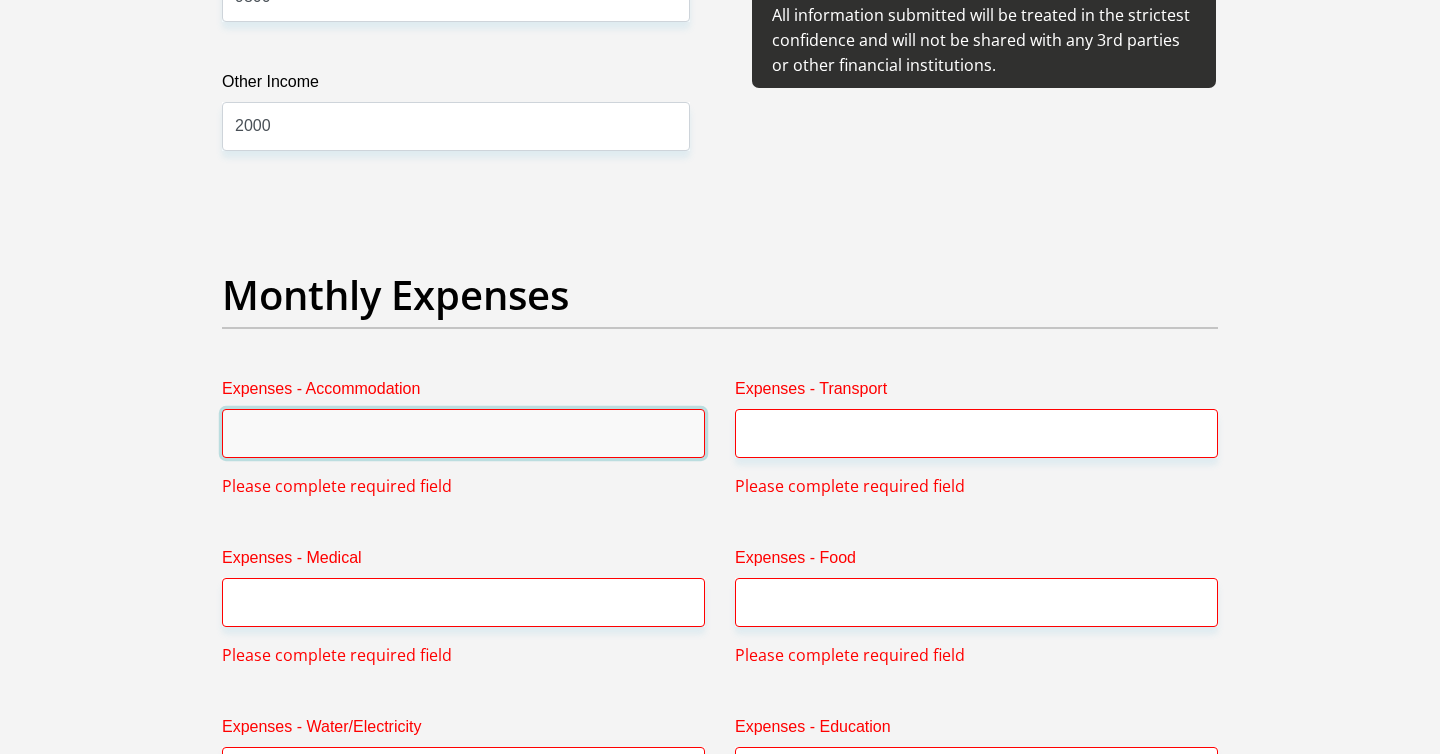 click on "Expenses - Accommodation" at bounding box center [463, 433] 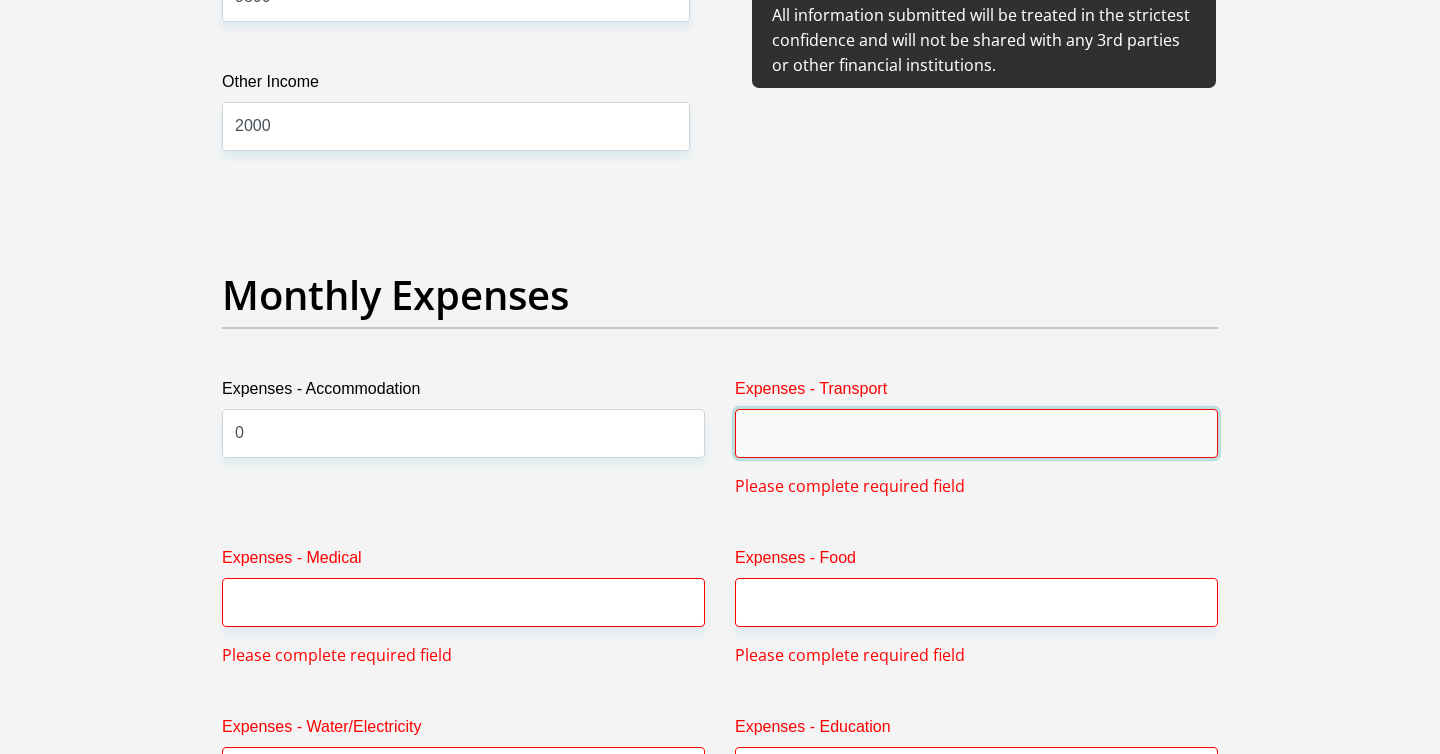 click on "Expenses - Transport" at bounding box center [976, 433] 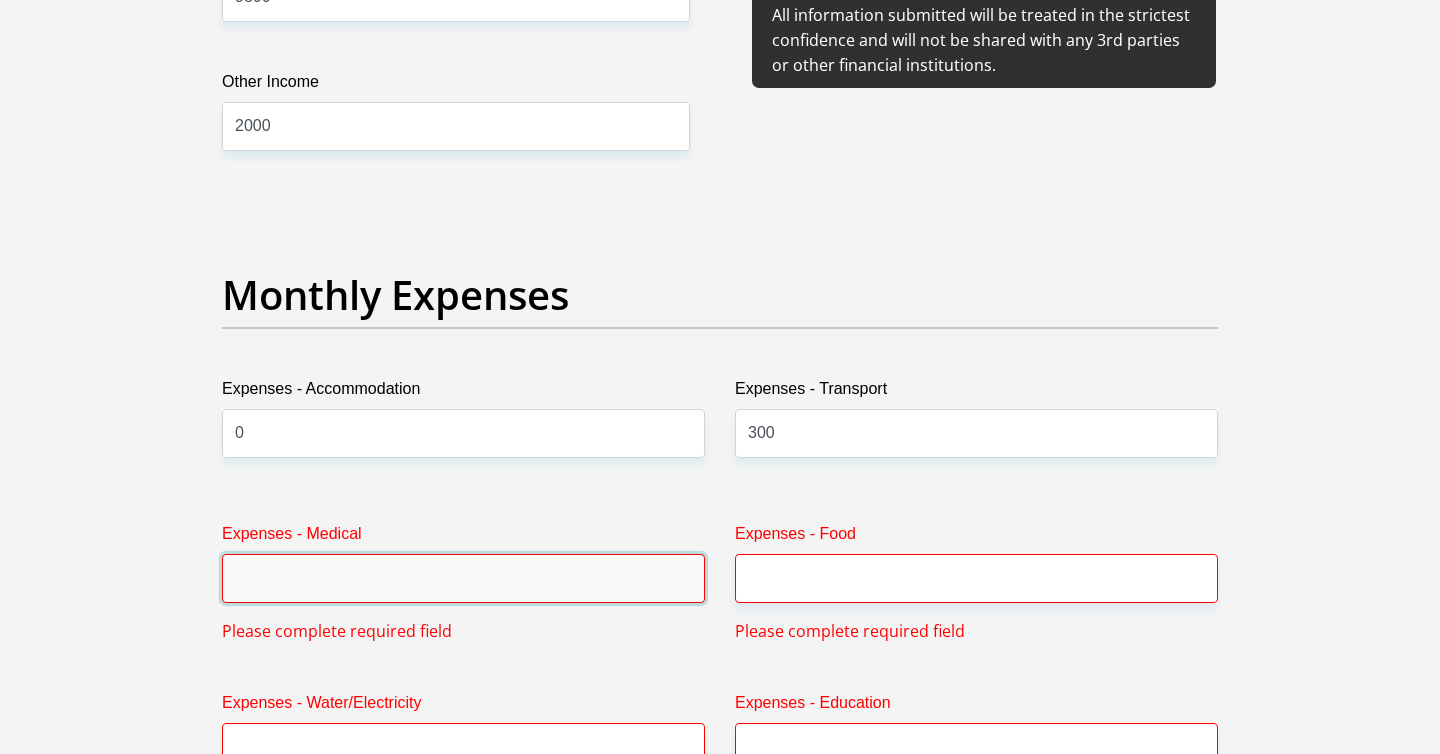 click on "Expenses - Medical" at bounding box center (463, 578) 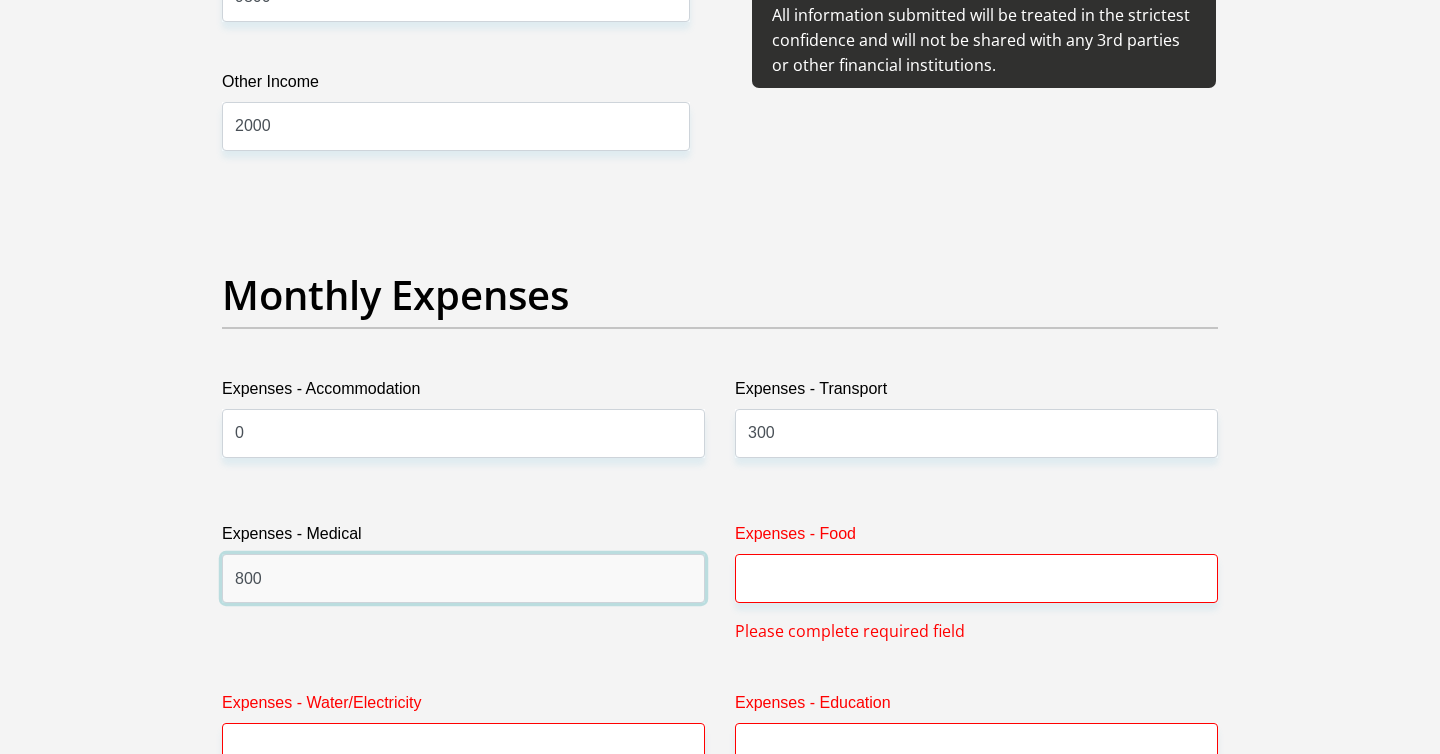 type on "800" 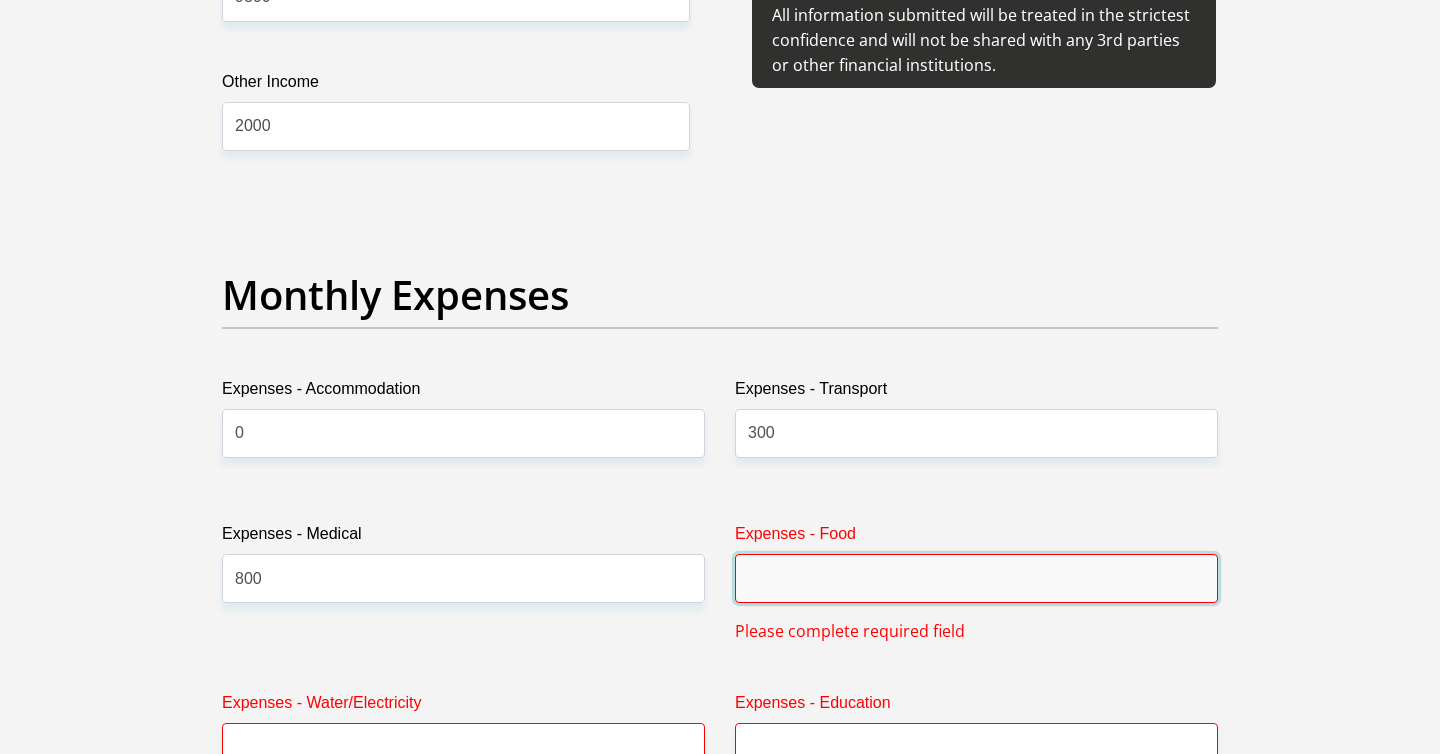 click on "Expenses - Food" at bounding box center [976, 578] 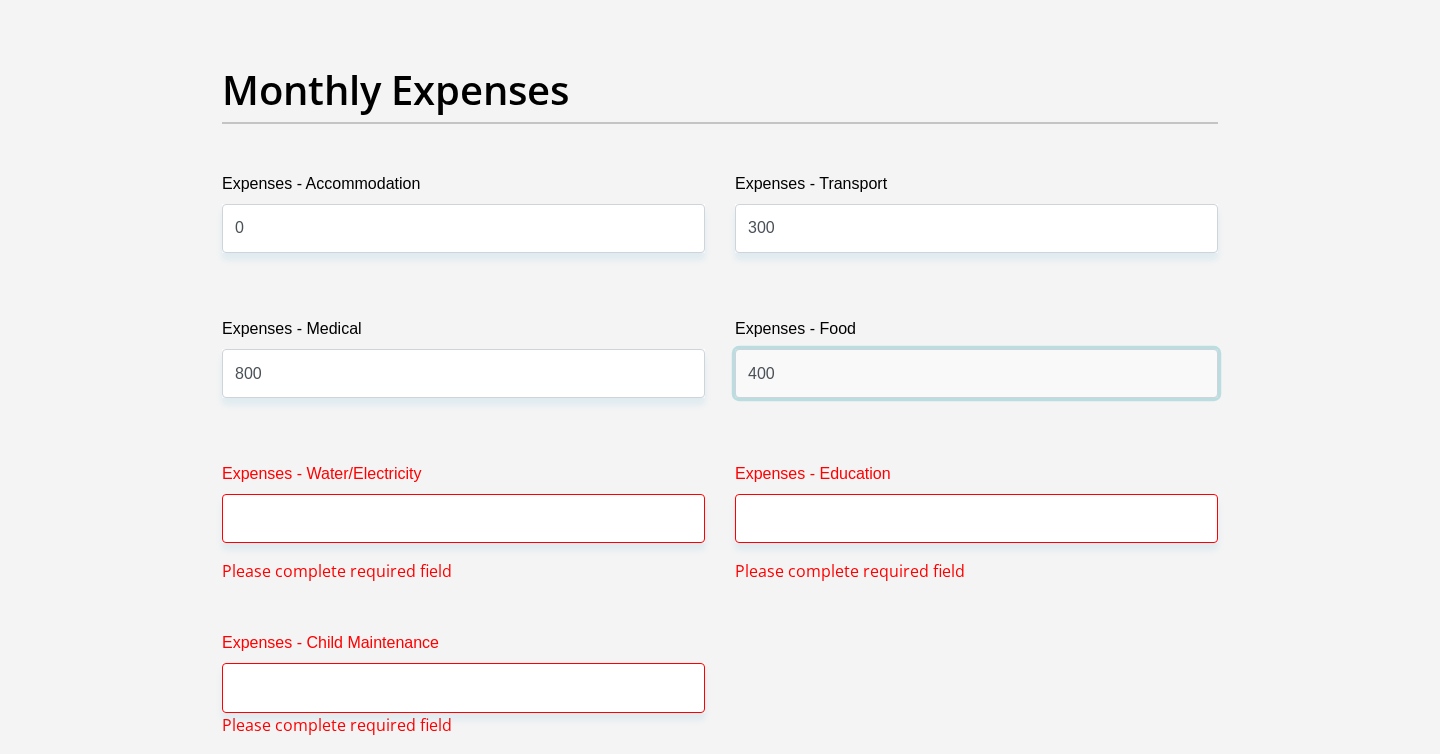 scroll, scrollTop: 2863, scrollLeft: 0, axis: vertical 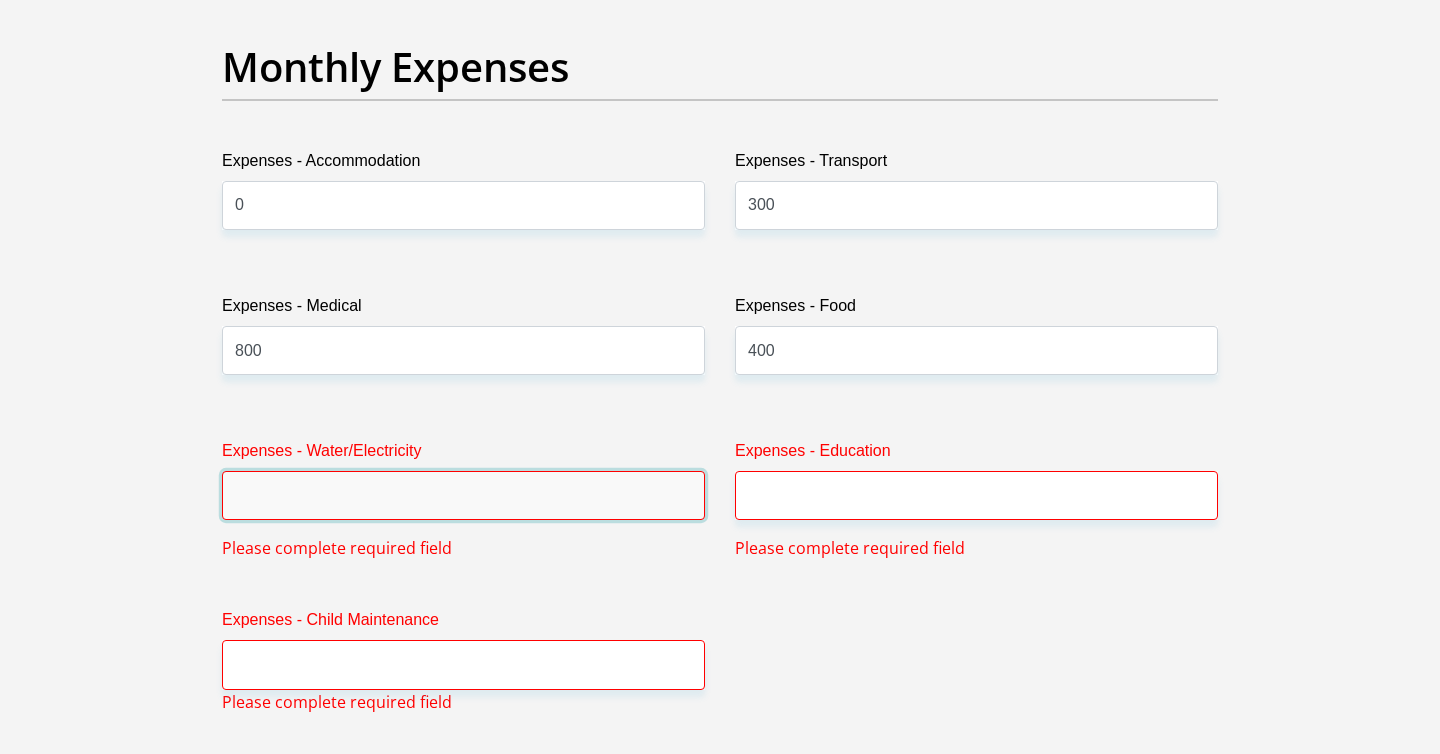 click on "Expenses - Water/Electricity" at bounding box center (463, 495) 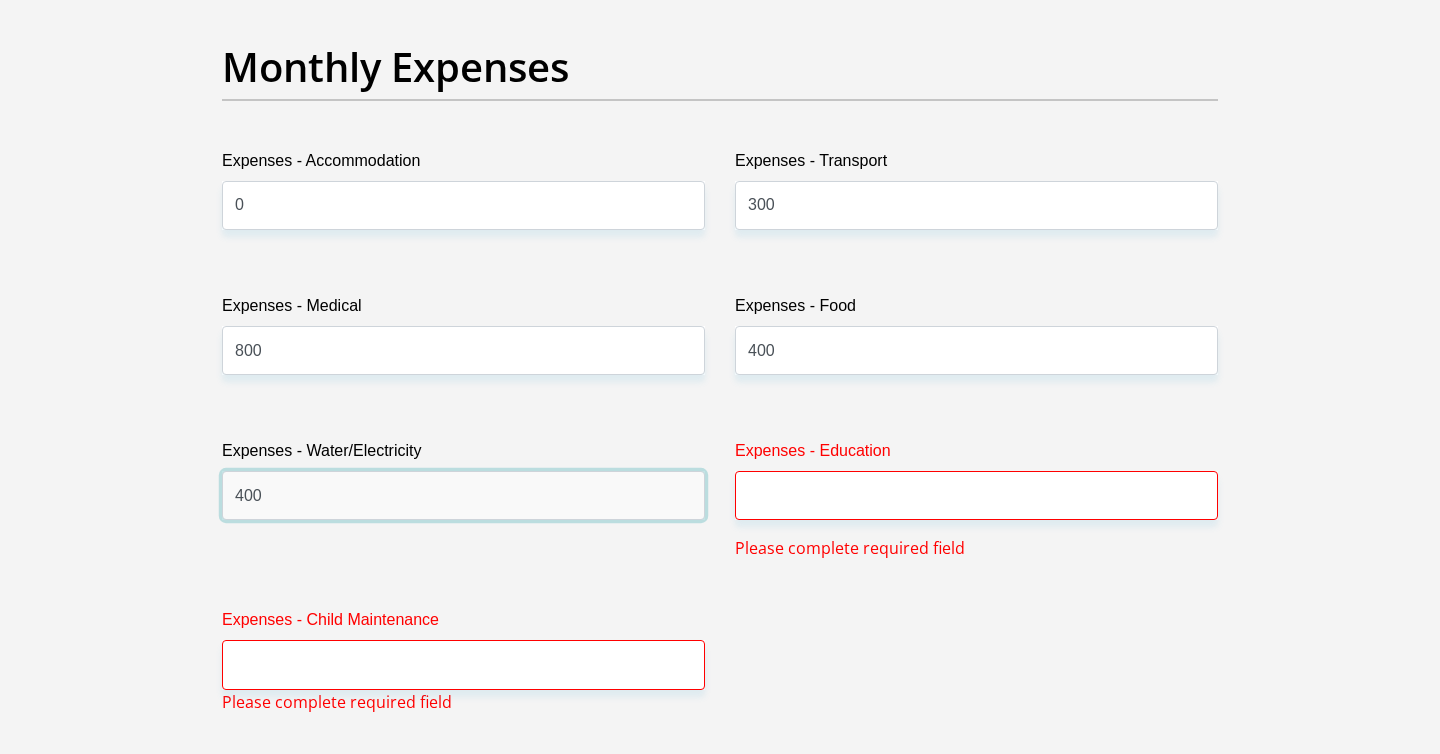 type on "400" 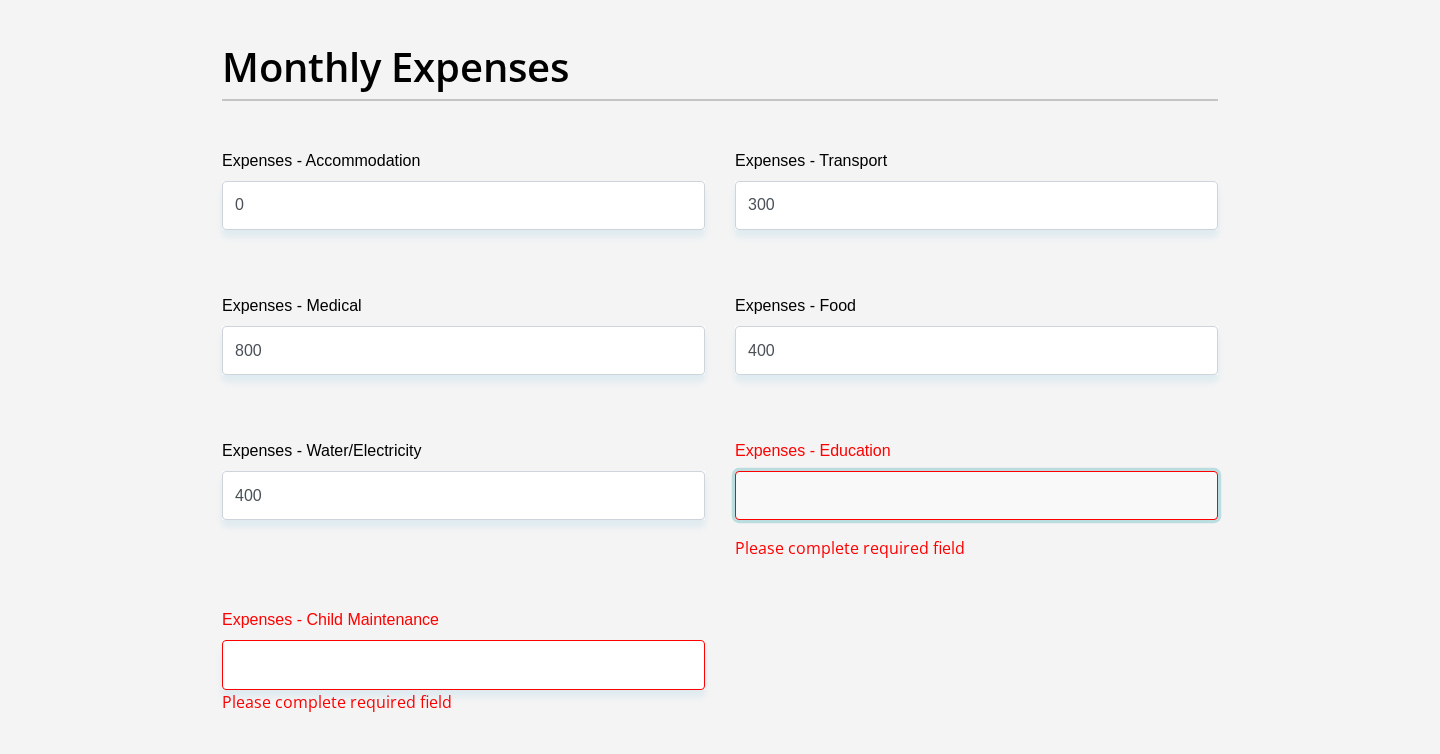 click on "Expenses - Education" at bounding box center [976, 495] 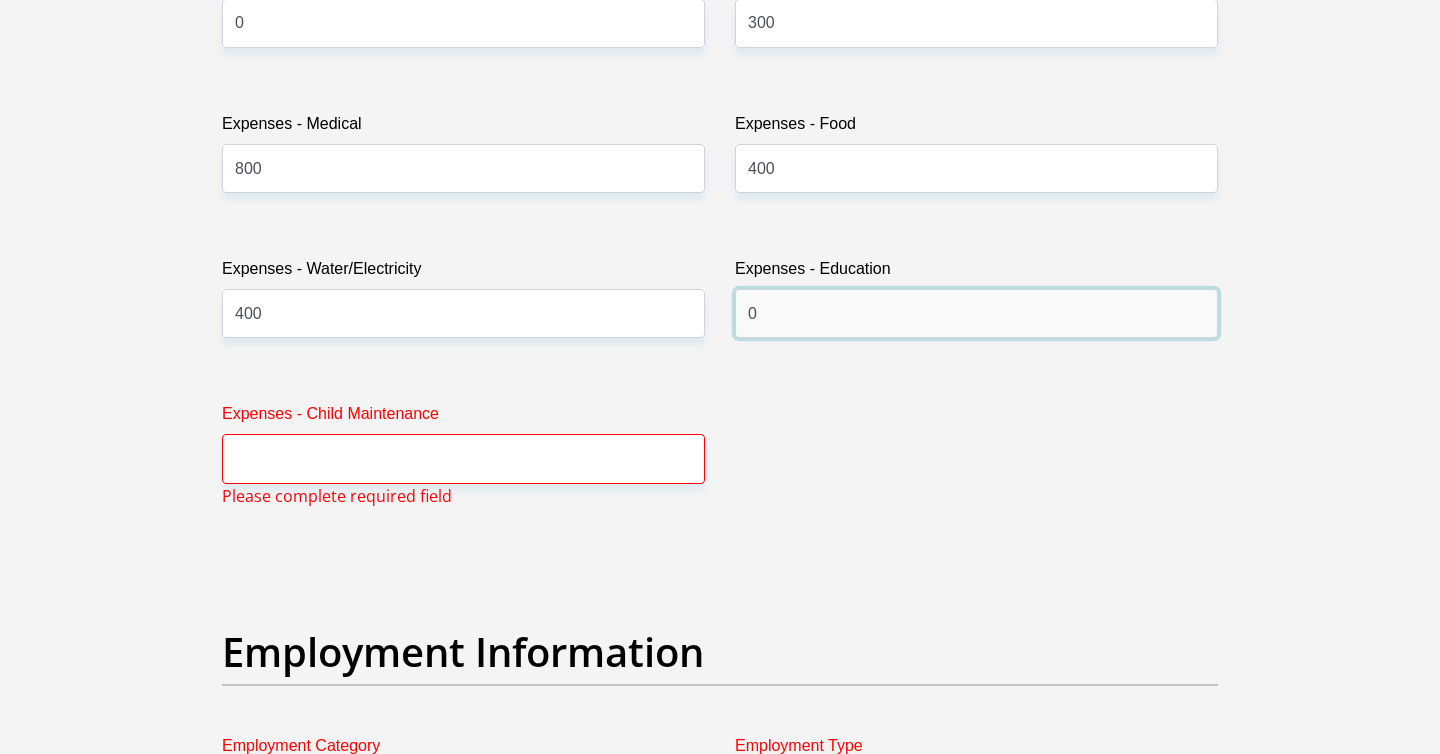 scroll, scrollTop: 3046, scrollLeft: 0, axis: vertical 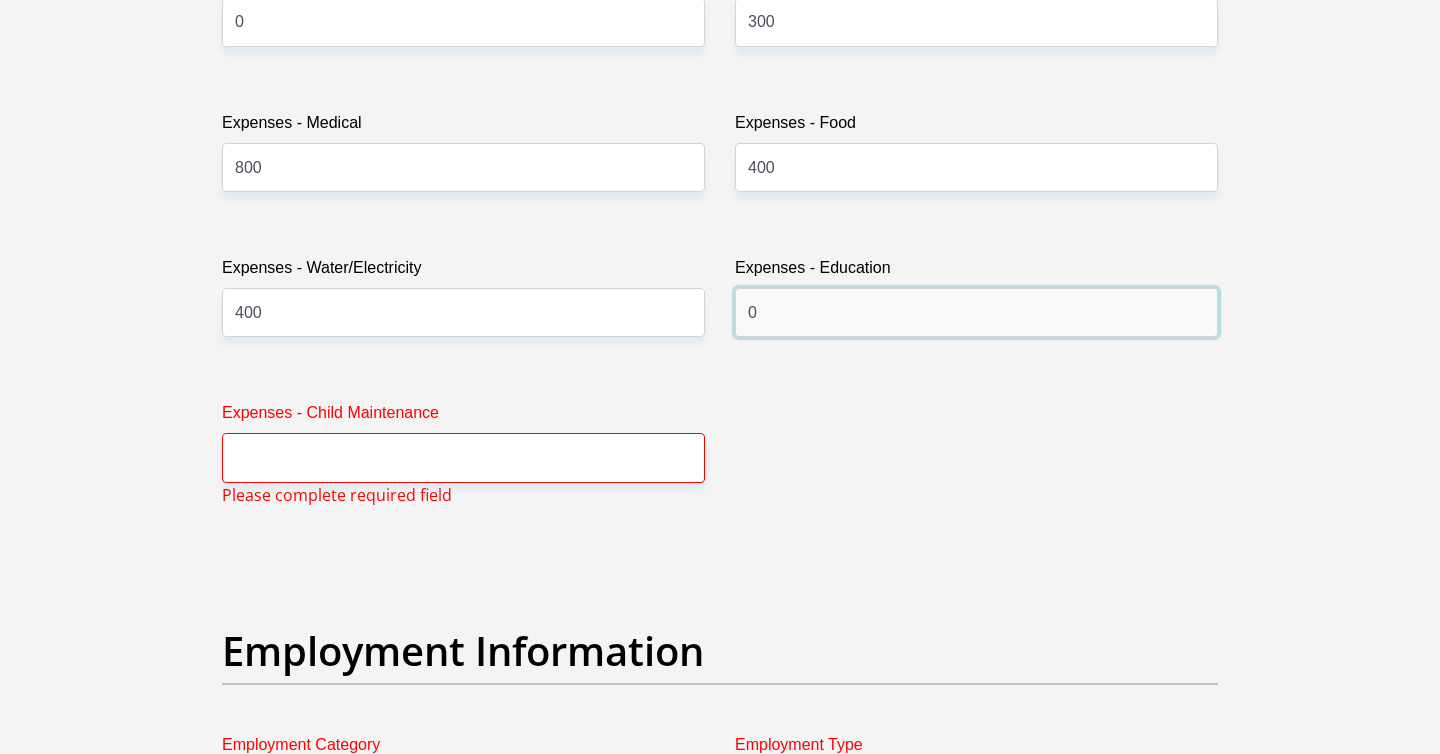 type on "0" 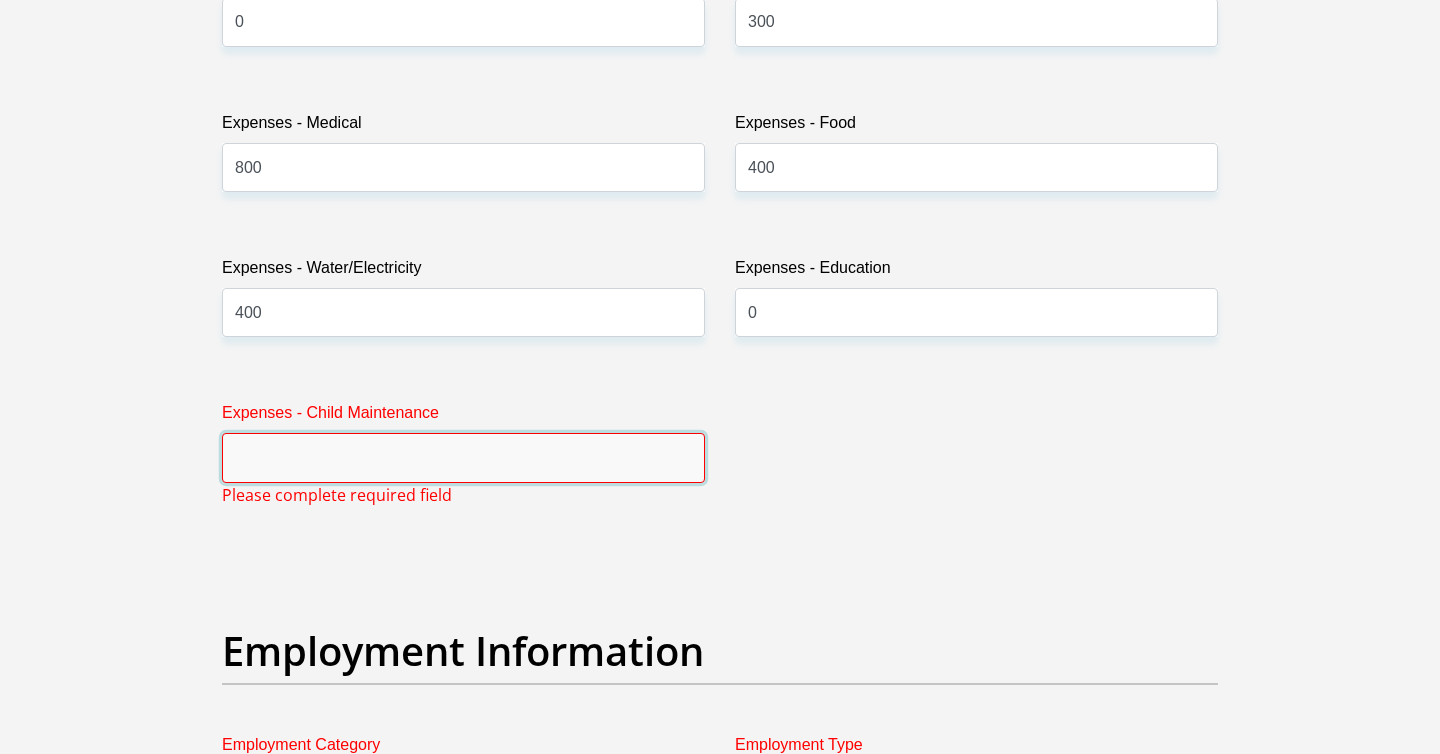 click on "Expenses - Child Maintenance" at bounding box center [463, 457] 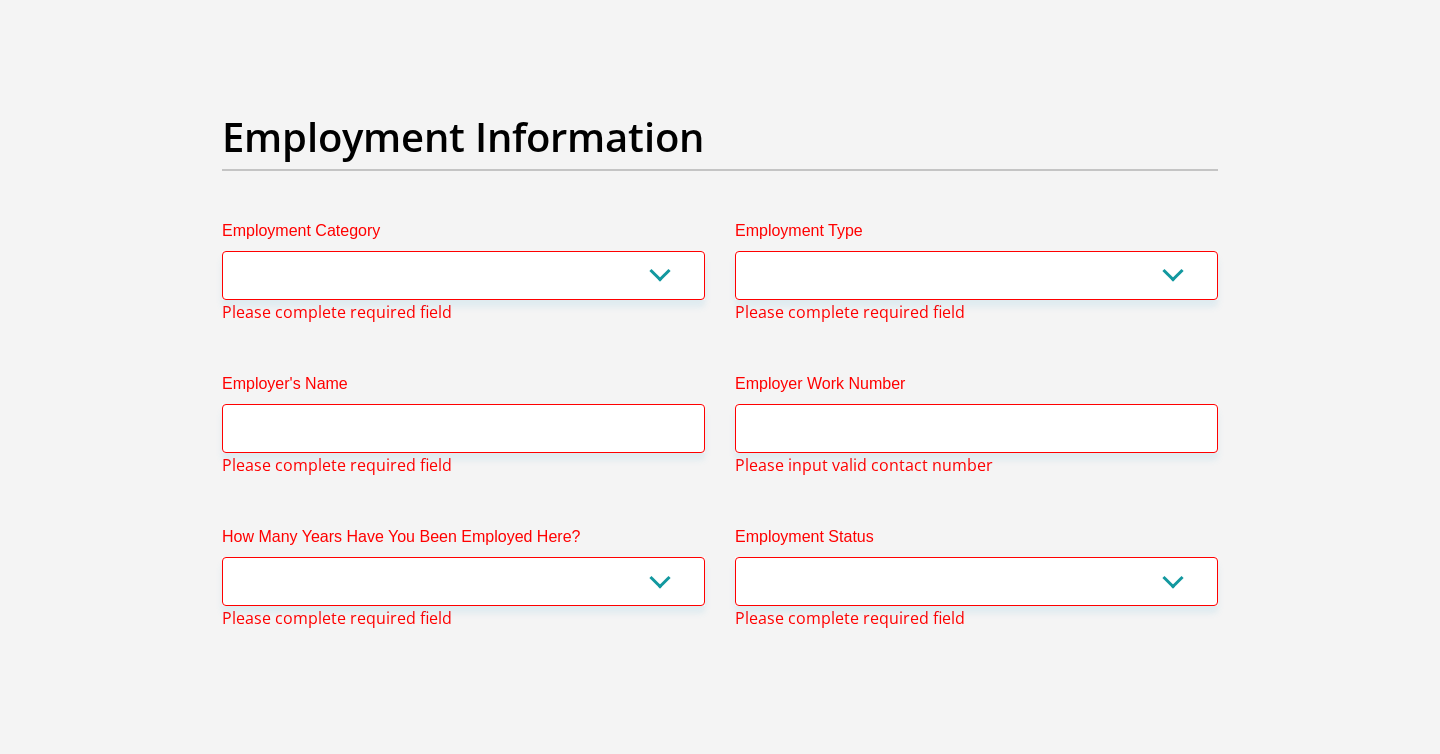 scroll, scrollTop: 3546, scrollLeft: 0, axis: vertical 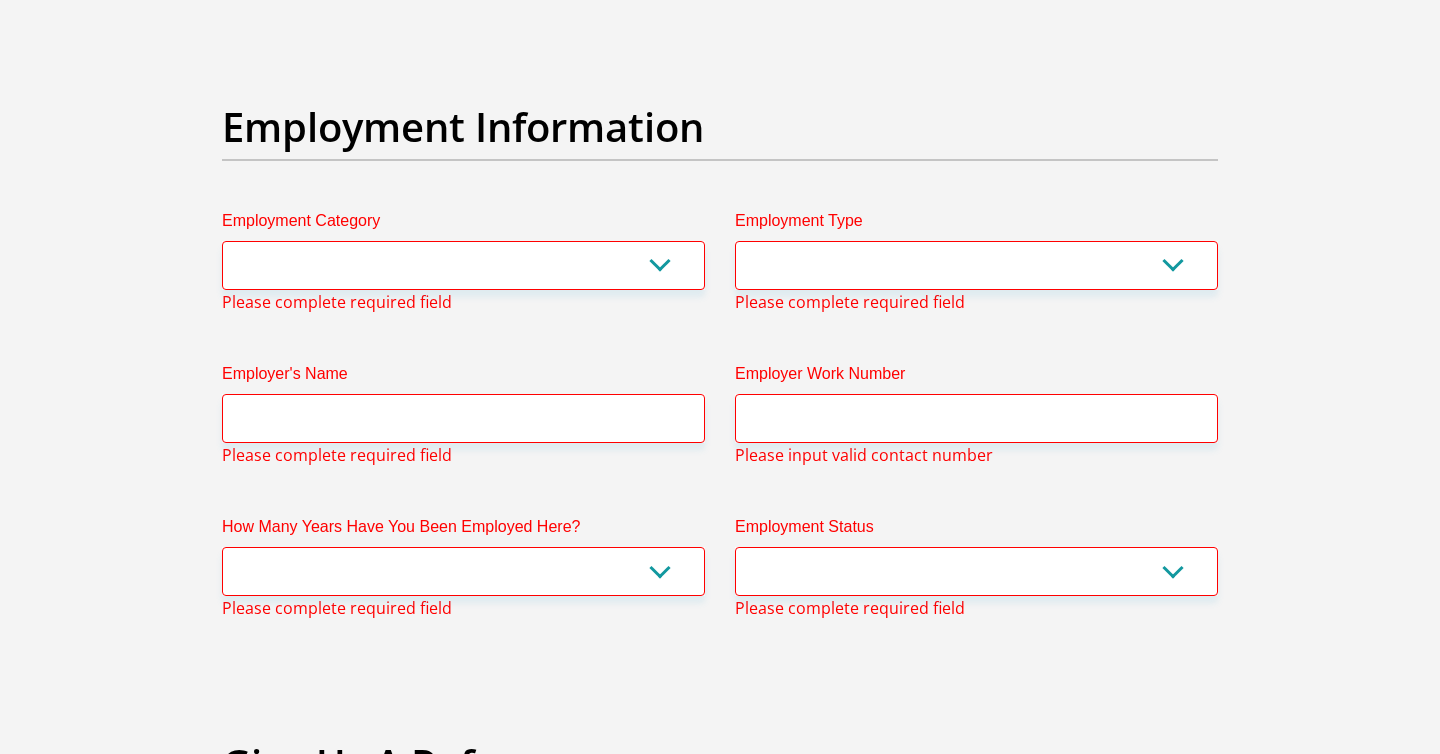 type on "0" 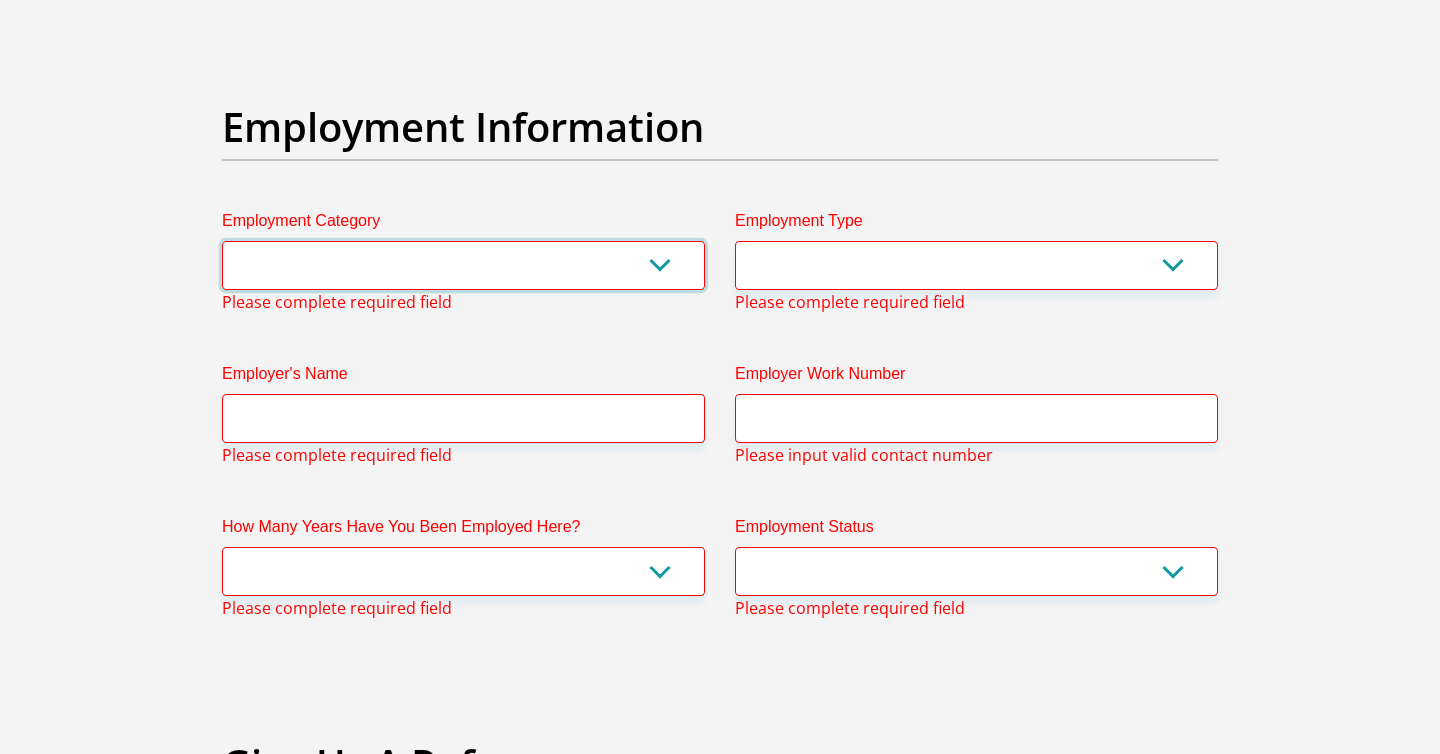 click on "AGRICULTURE
ALCOHOL & TOBACCO
CONSTRUCTION MATERIALS
METALLURGY
EQUIPMENT FOR RENEWABLE ENERGY
SPECIALIZED CONTRACTORS
CAR
GAMING (INCL. INTERNET
OTHER WHOLESALE
UNLICENSED PHARMACEUTICALS
CURRENCY EXCHANGE HOUSES
OTHER FINANCIAL INSTITUTIONS & INSURANCE
REAL ESTATE AGENTS
OIL & GAS
OTHER MATERIALS (E.G. IRON ORE)
PRECIOUS STONES & PRECIOUS METALS
POLITICAL ORGANIZATIONS
RELIGIOUS ORGANIZATIONS(NOT SECTS)
ACTI. HAVING BUSINESS DEAL WITH PUBLIC ADMINISTRATION
LAUNDROMATS" at bounding box center (463, 265) 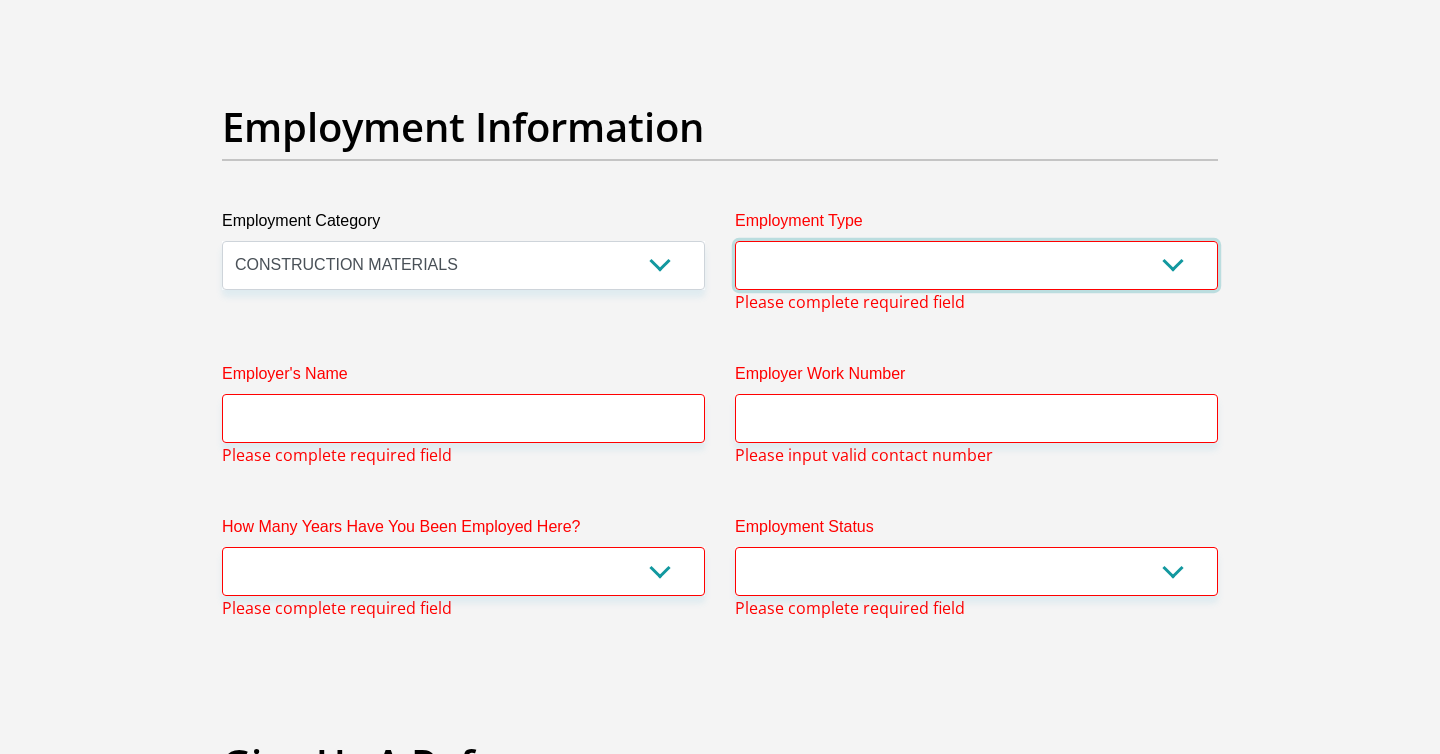 click on "College/Lecturer
Craft Seller
Creative
Driver
Executive
Farmer
Forces - Non Commissioned
Forces - Officer
Hawker
Housewife
Labourer
Licenced Professional
Manager
Miner
Non Licenced Professional
Office Staff/Clerk
Outside Worker
Pensioner
Permanent Teacher
Production/Manufacturing
Sales
Self-Employed
Semi-Professional Worker
Service Industry  Social Worker  Student" at bounding box center (976, 265) 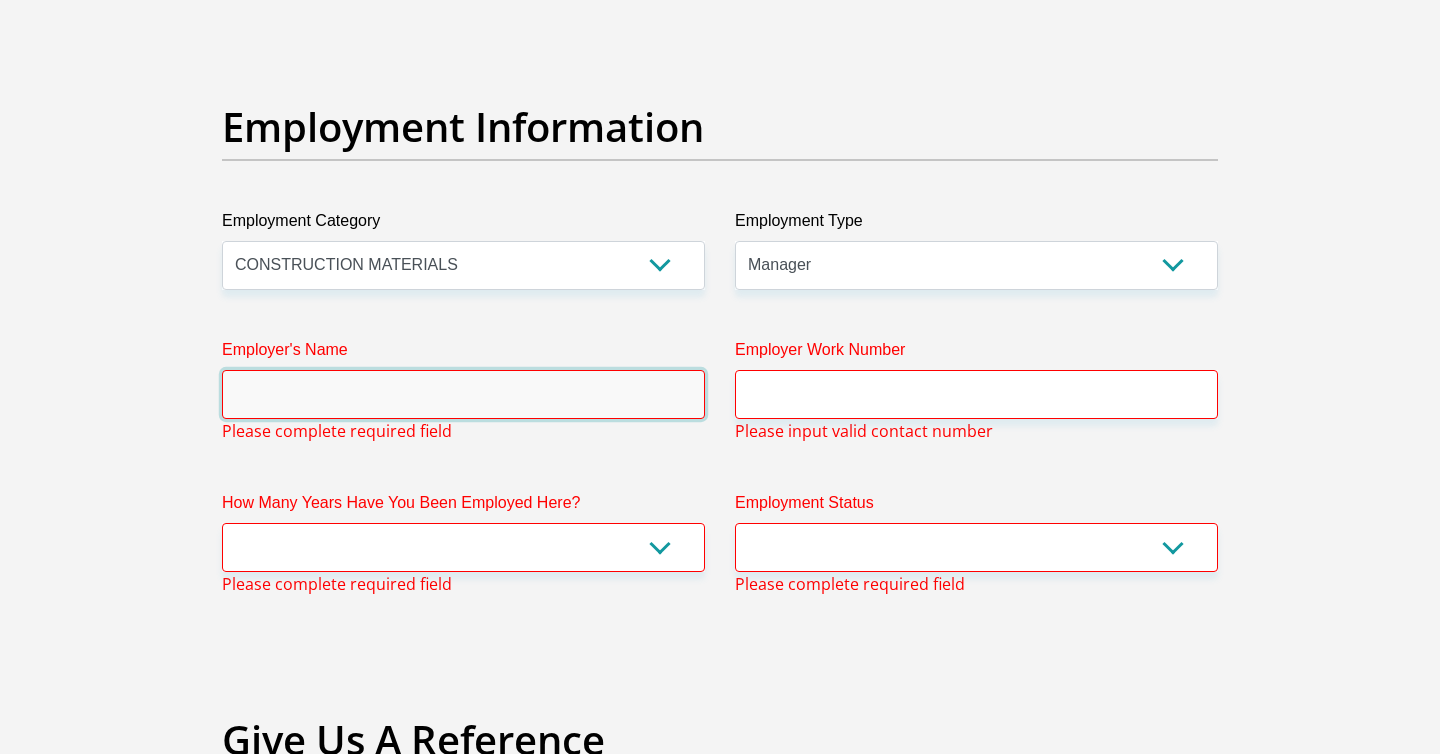 click on "Employer's Name" at bounding box center (463, 394) 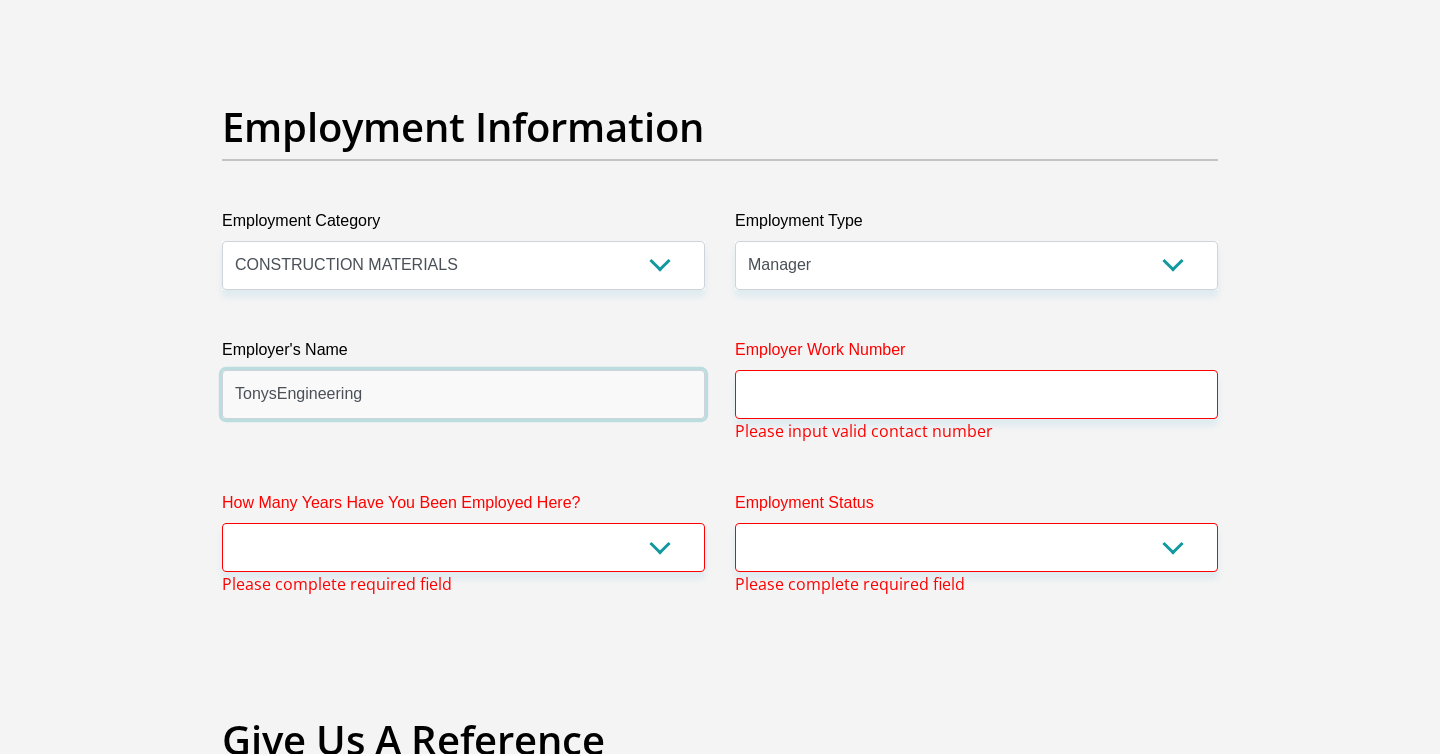 click on "TonysEngineering" at bounding box center (463, 394) 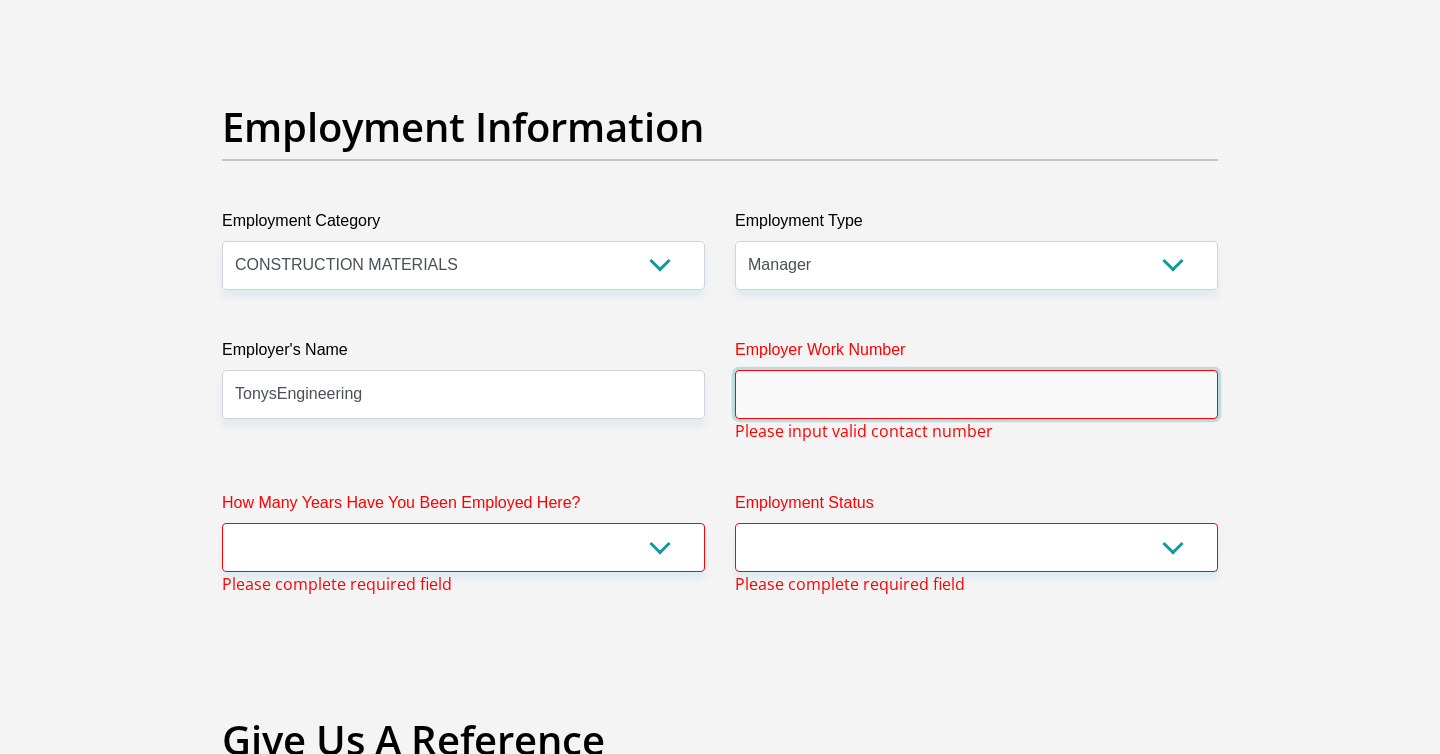 click on "Employer Work Number" at bounding box center (976, 394) 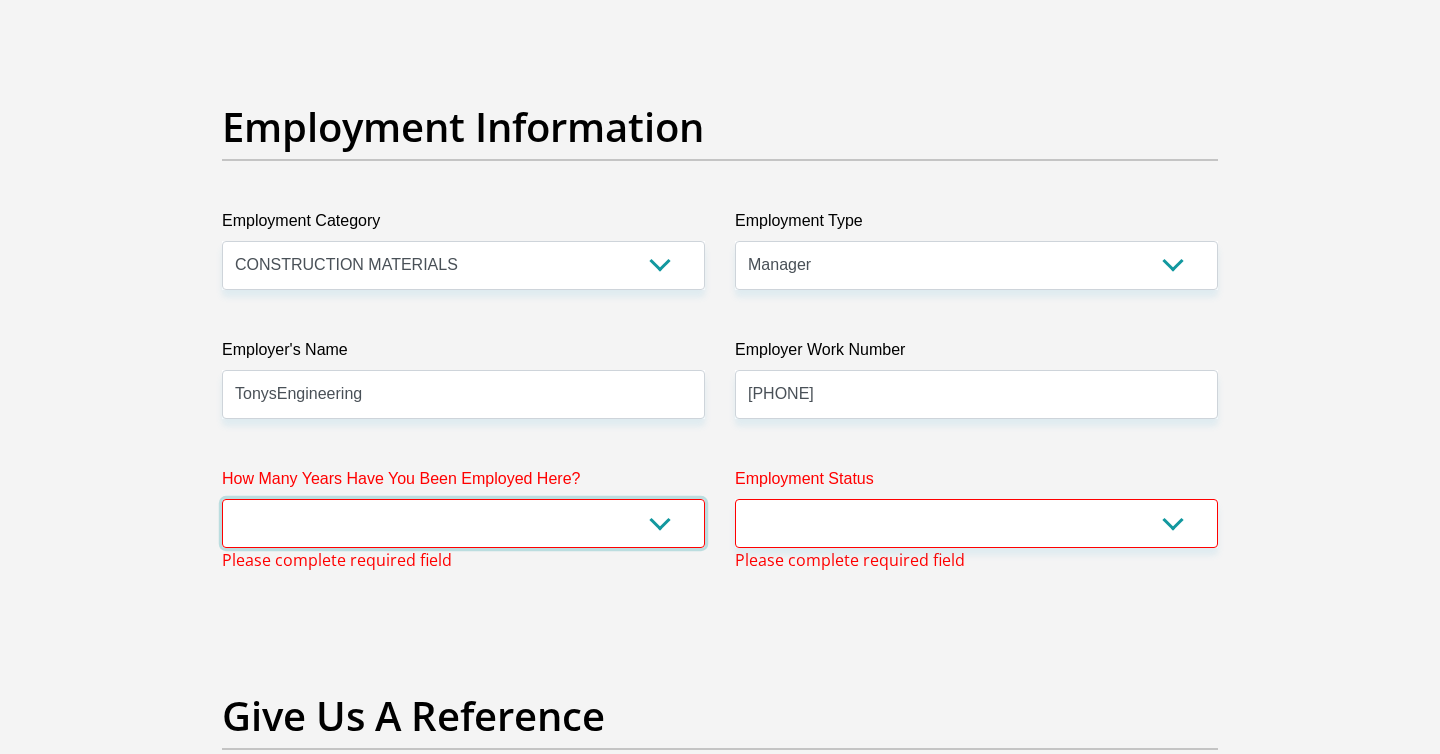 click on "less than 1 year
1-3 years
3-5 years
5+ years" at bounding box center [463, 523] 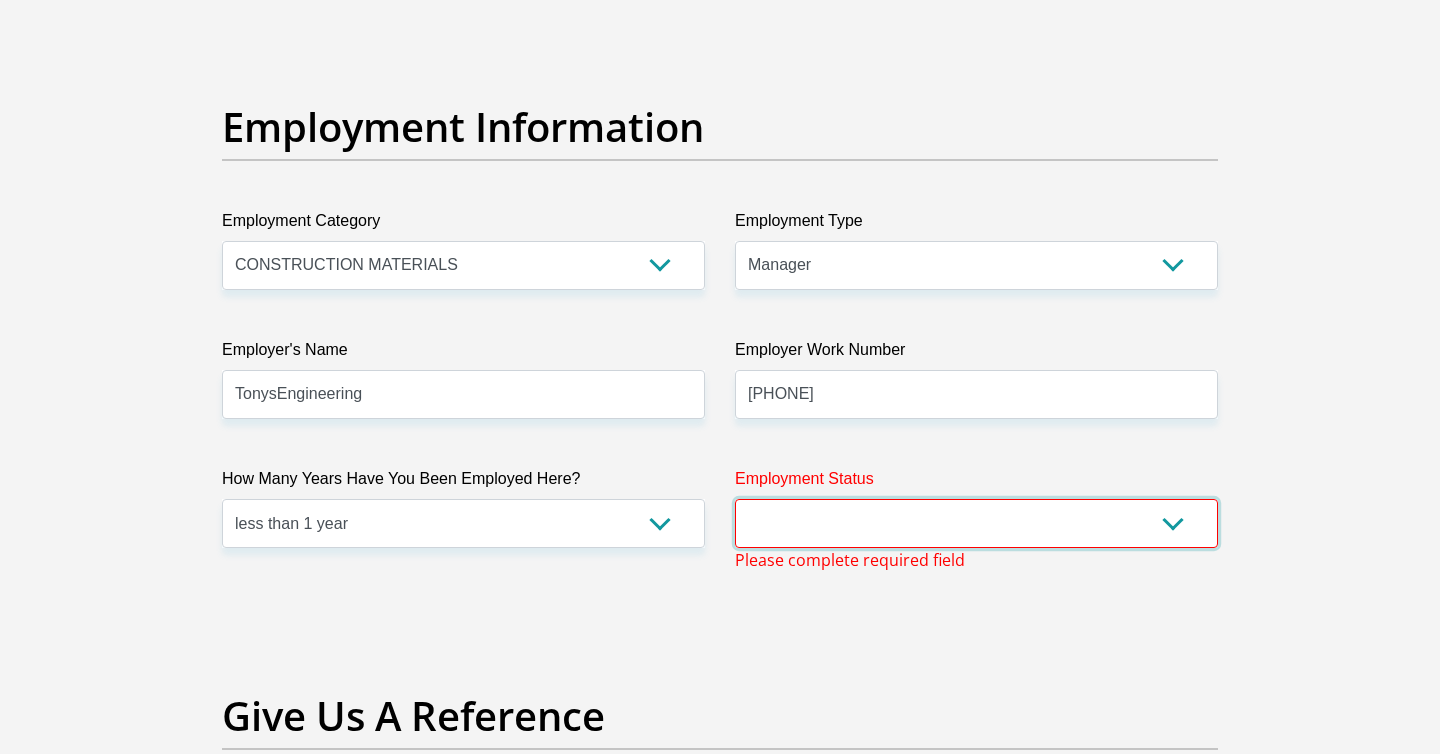 click on "Permanent/Full-time
Part-time/Casual
Contract Worker
Self-Employed
Housewife
Retired
Student
Medically Boarded
Disability
Unemployed" at bounding box center (976, 523) 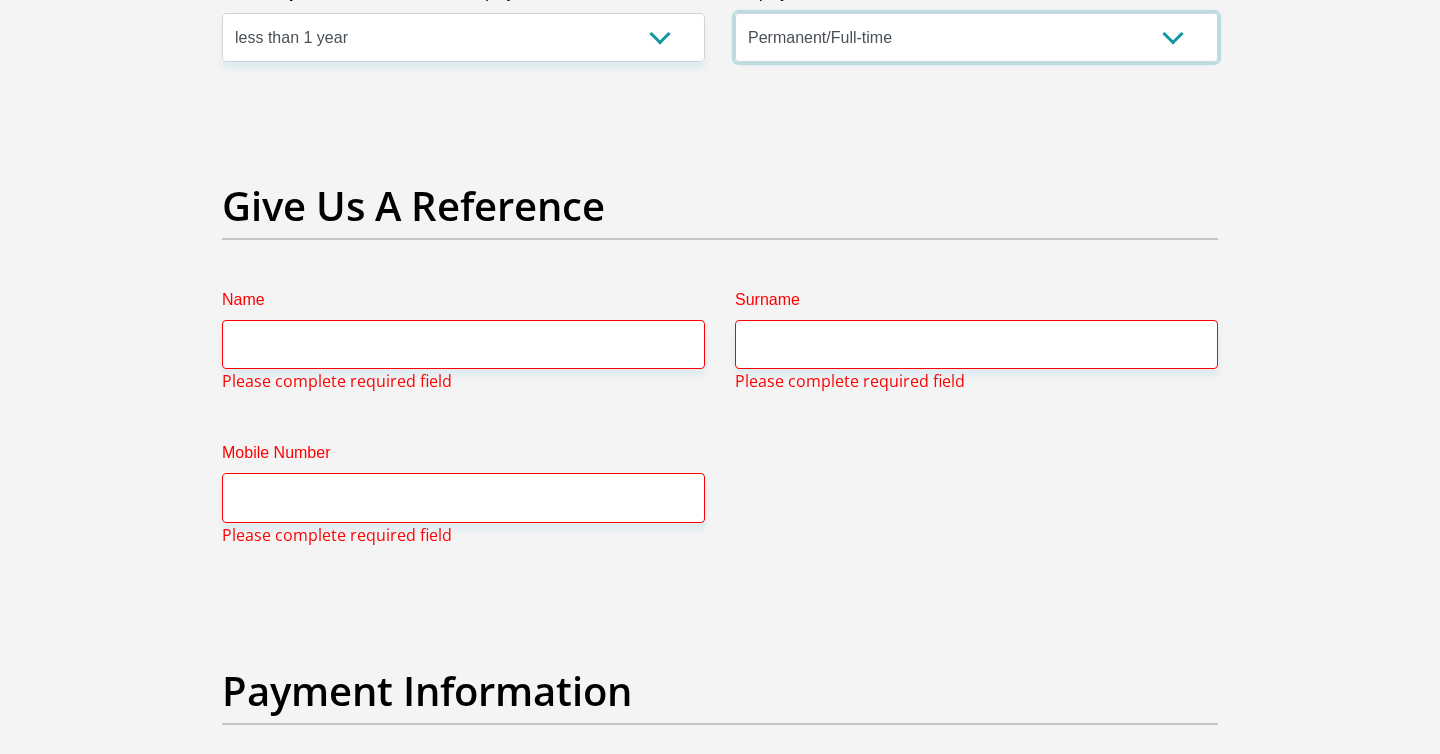 scroll, scrollTop: 4040, scrollLeft: 0, axis: vertical 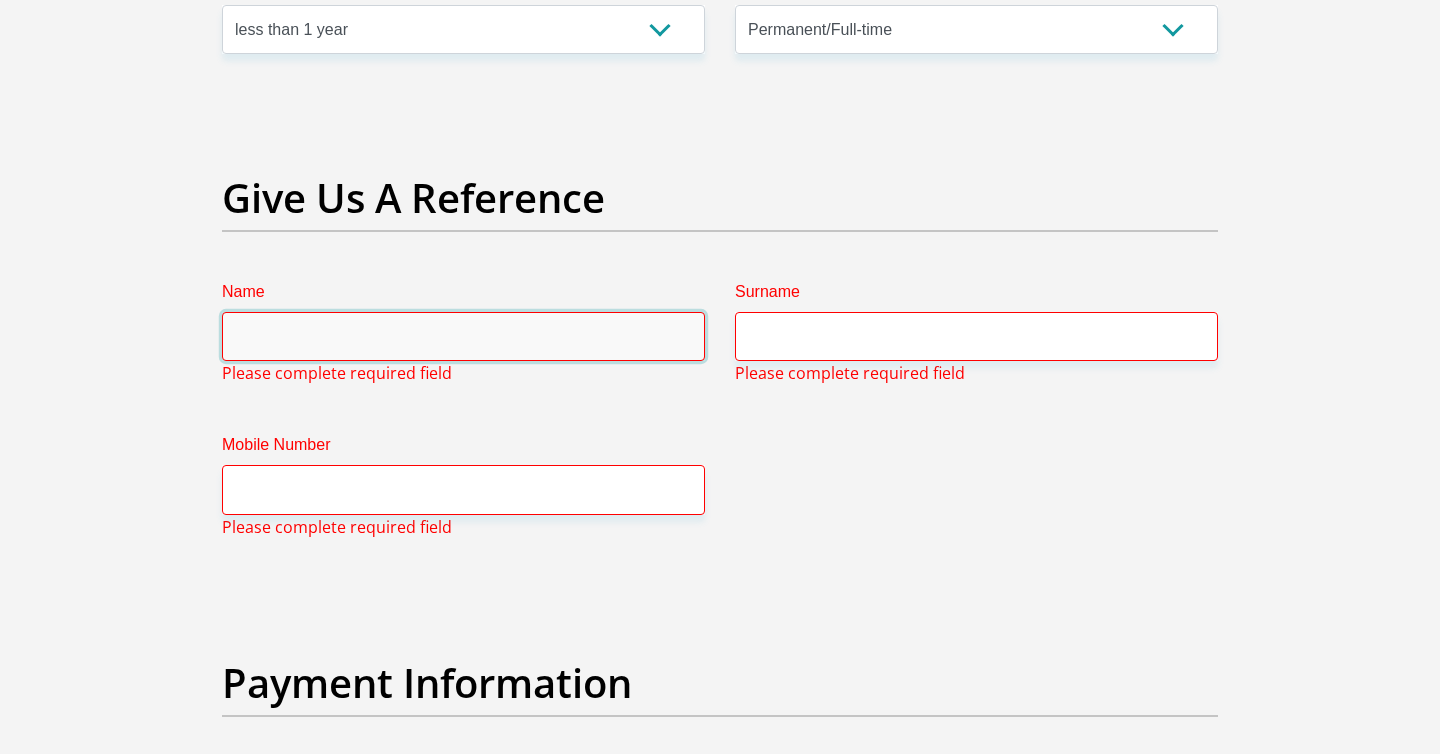click on "Name" at bounding box center [463, 336] 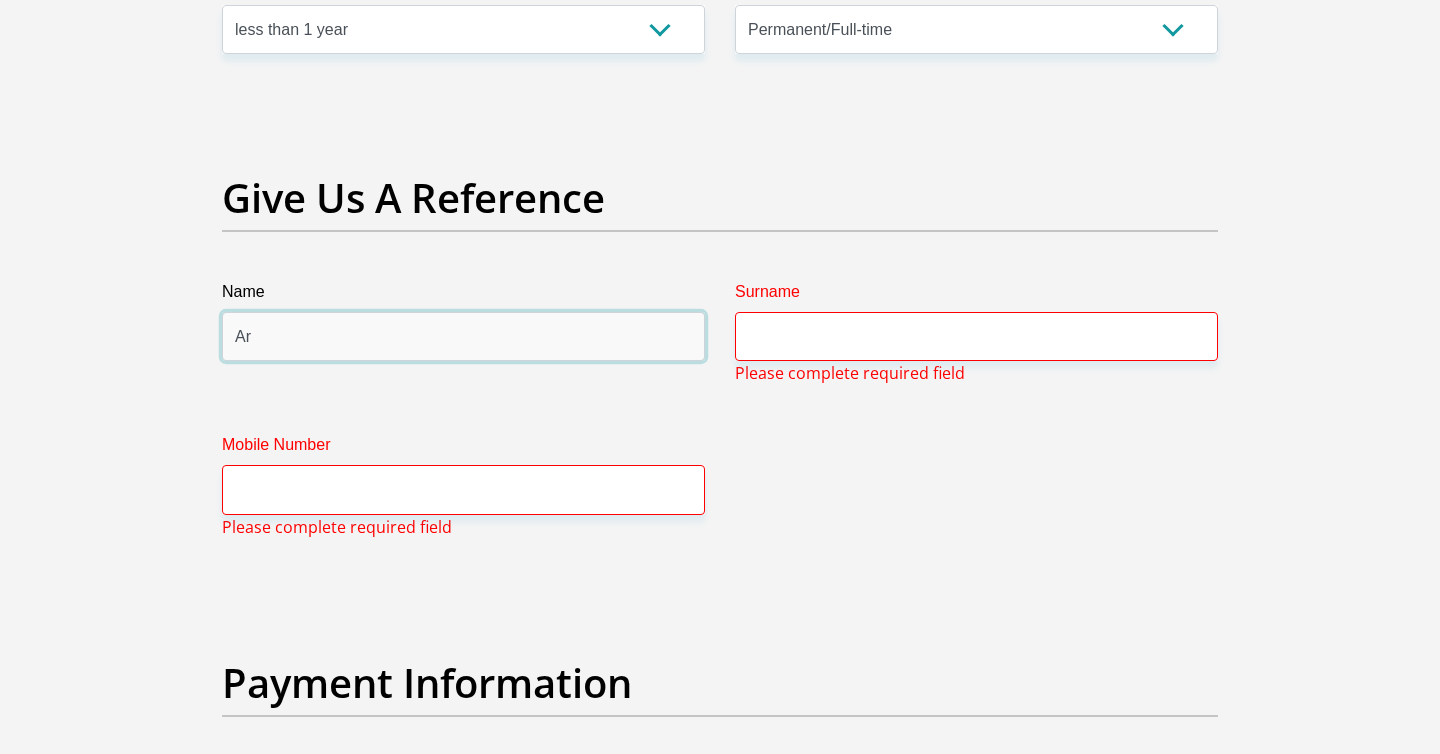 type on "Arlene" 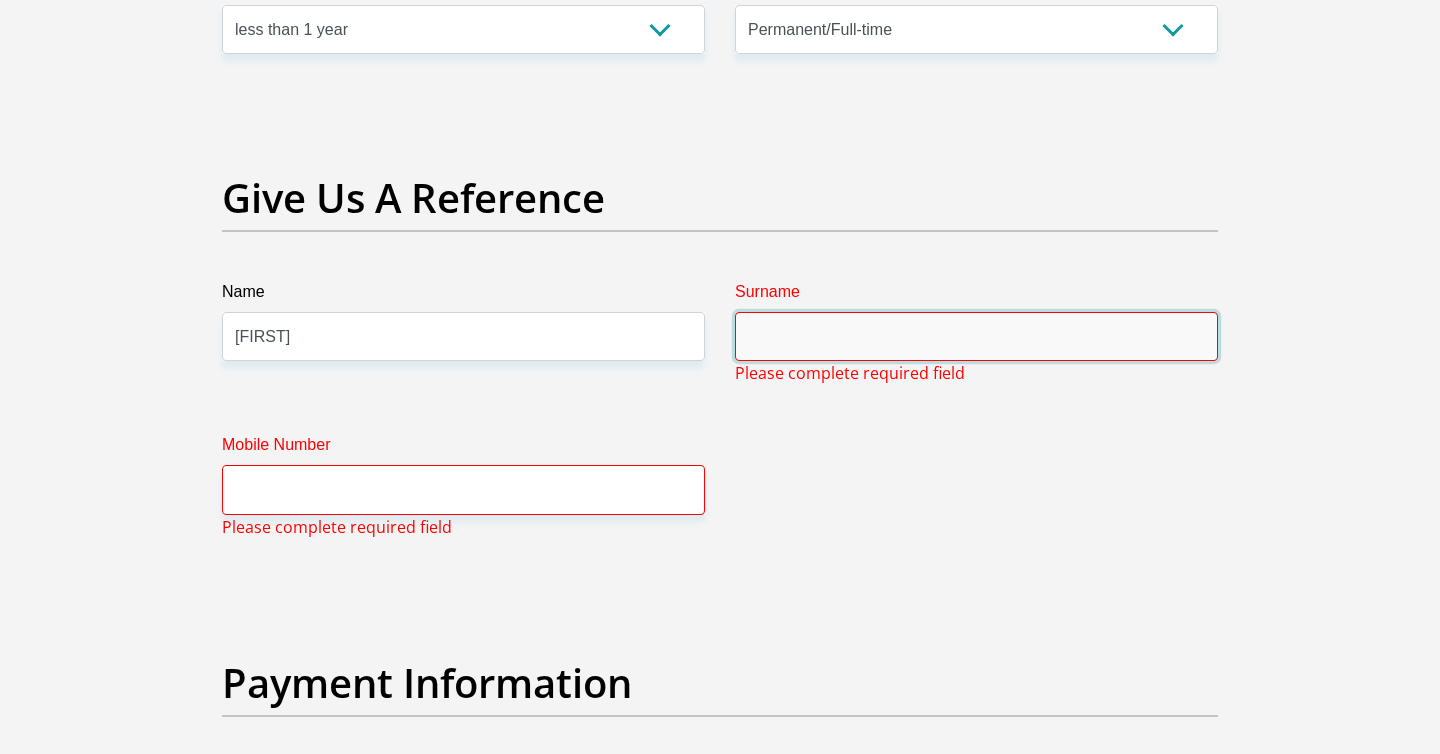 click on "Surname" at bounding box center (976, 336) 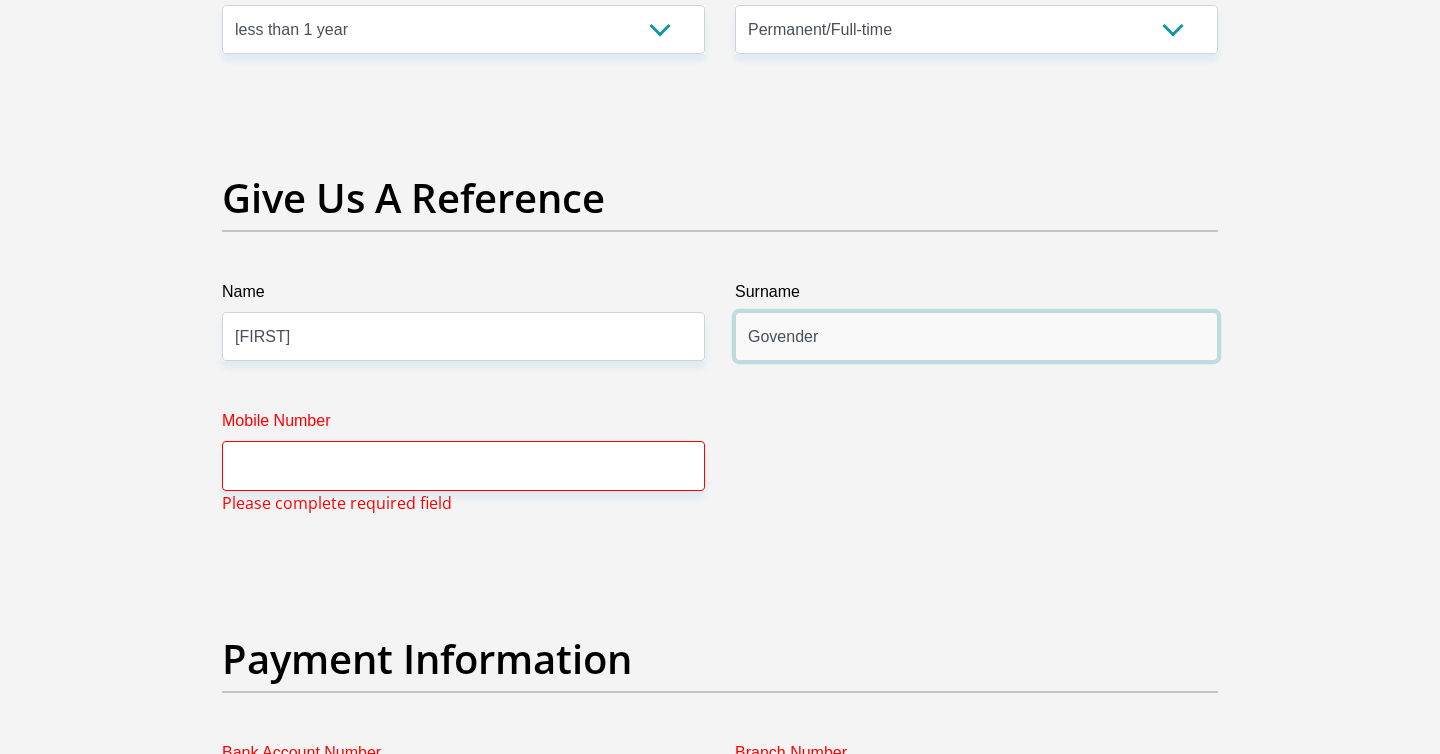 type on "Govender" 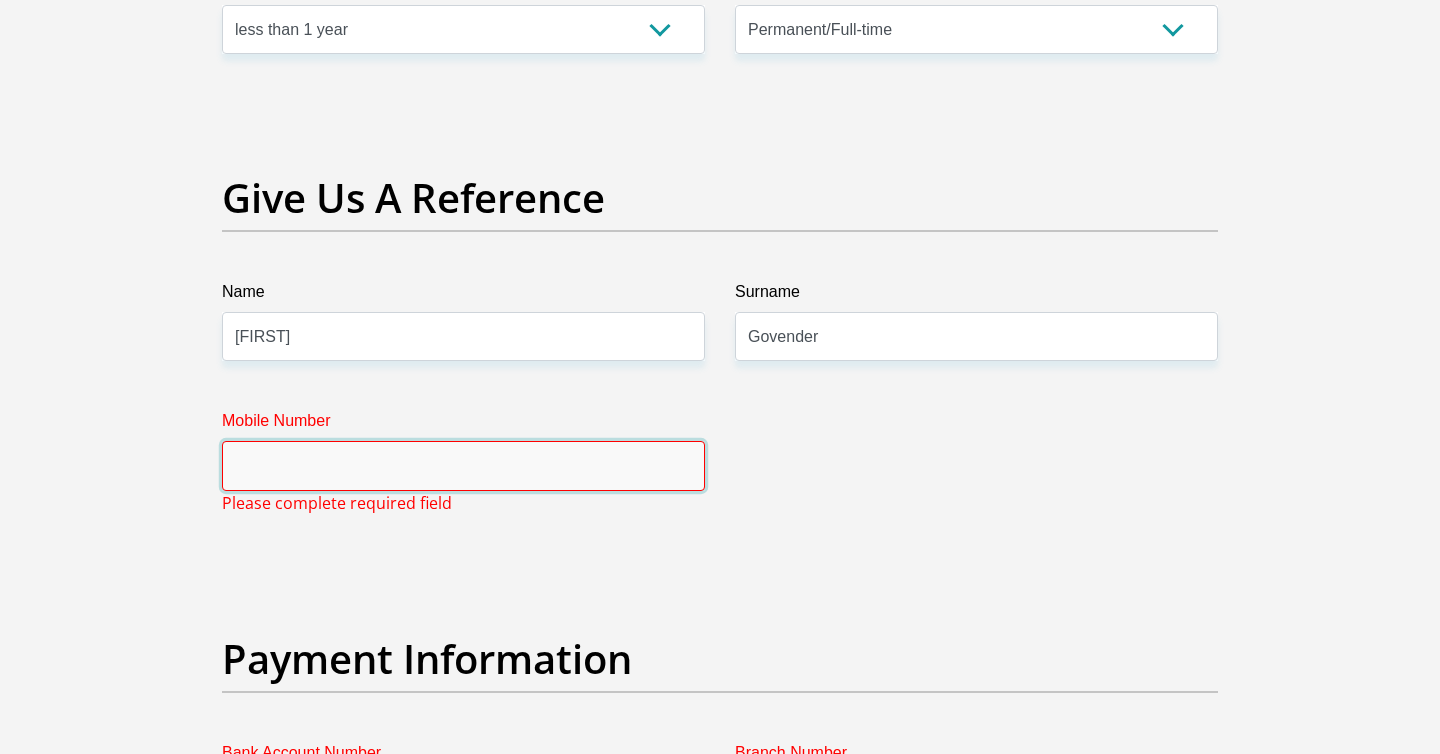 click on "Mobile Number" at bounding box center [463, 465] 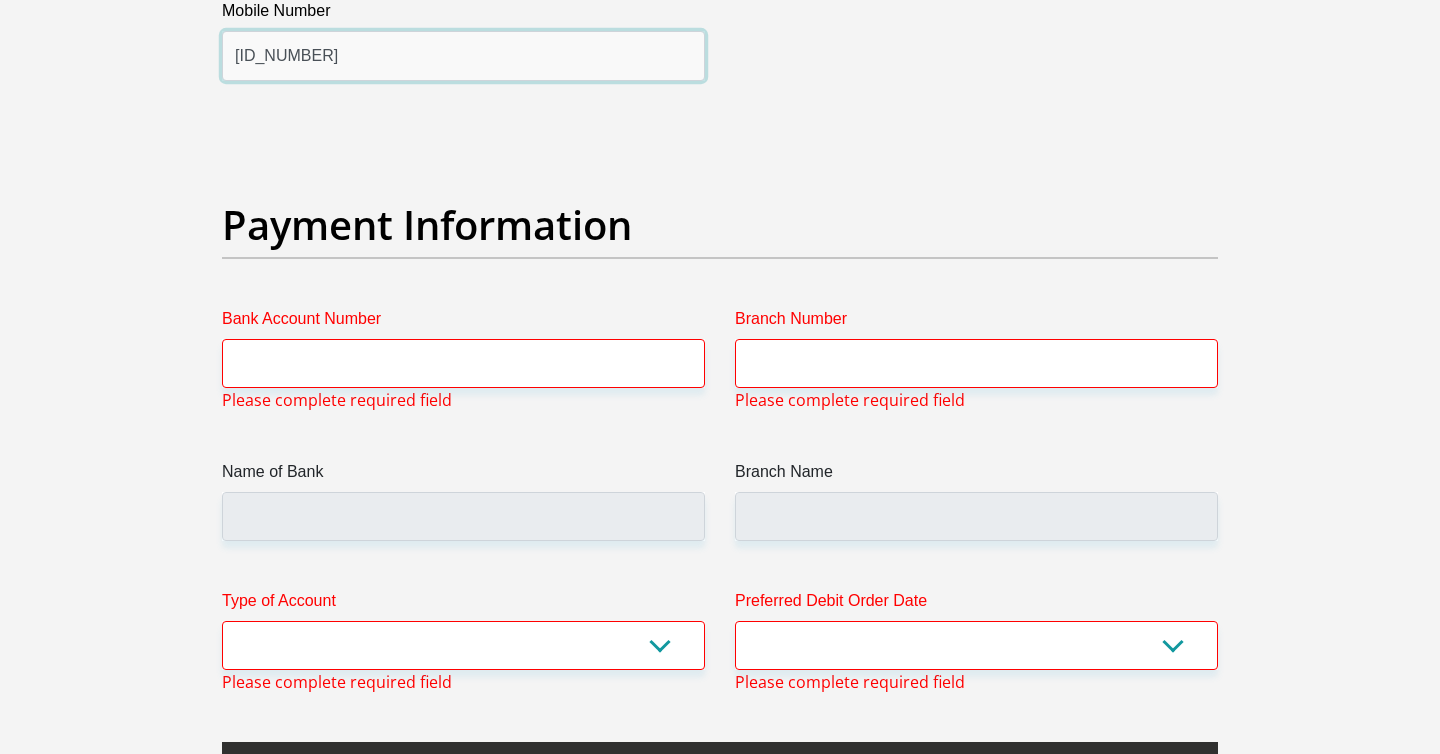 scroll, scrollTop: 4451, scrollLeft: 0, axis: vertical 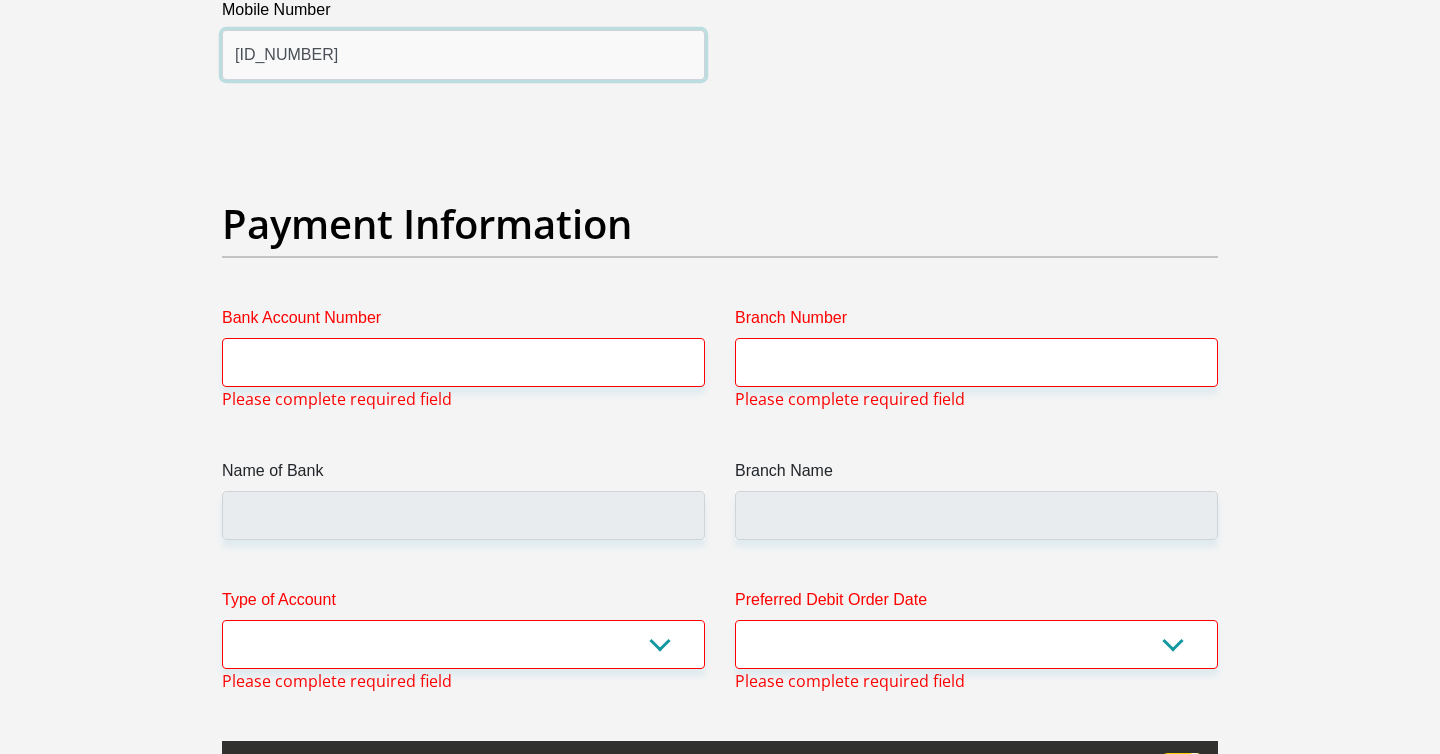 type on "0730681653" 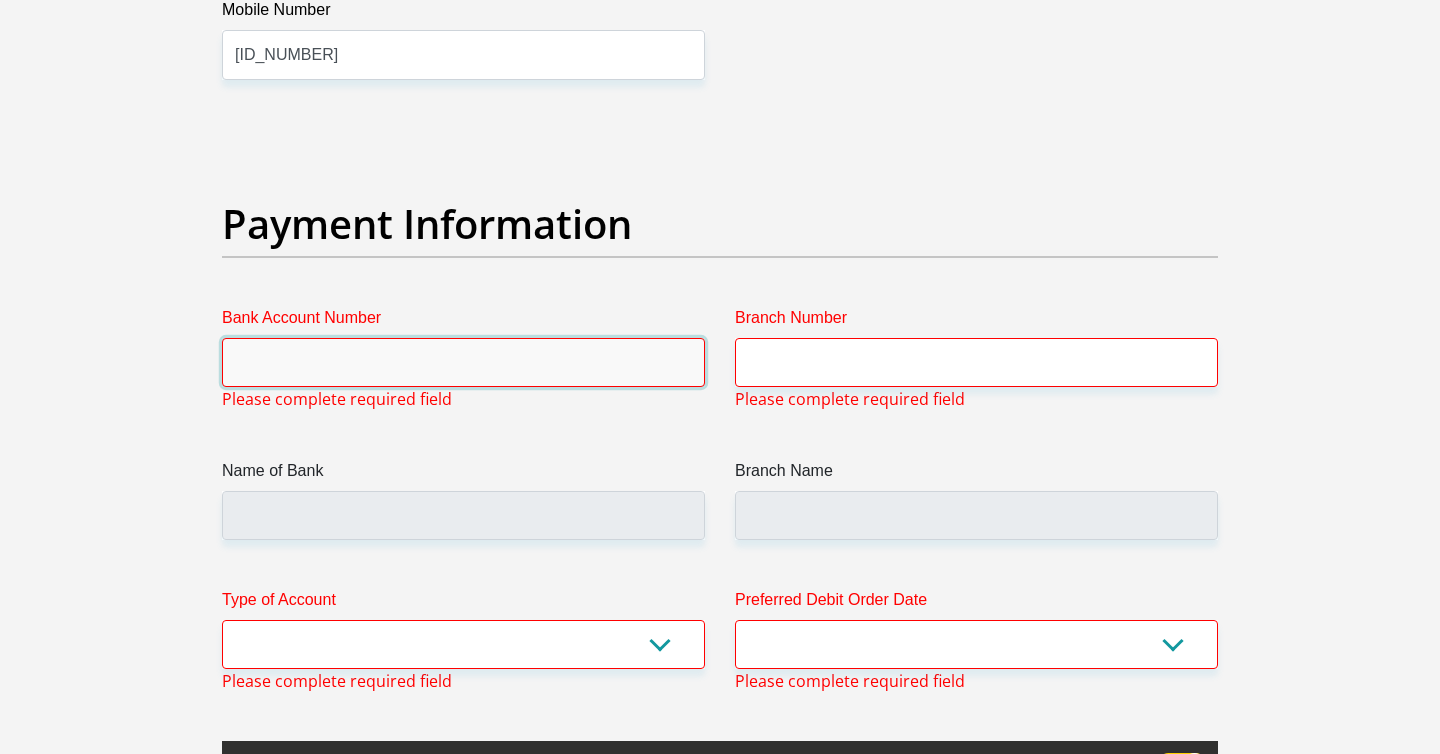 click on "Bank Account Number" at bounding box center [463, 362] 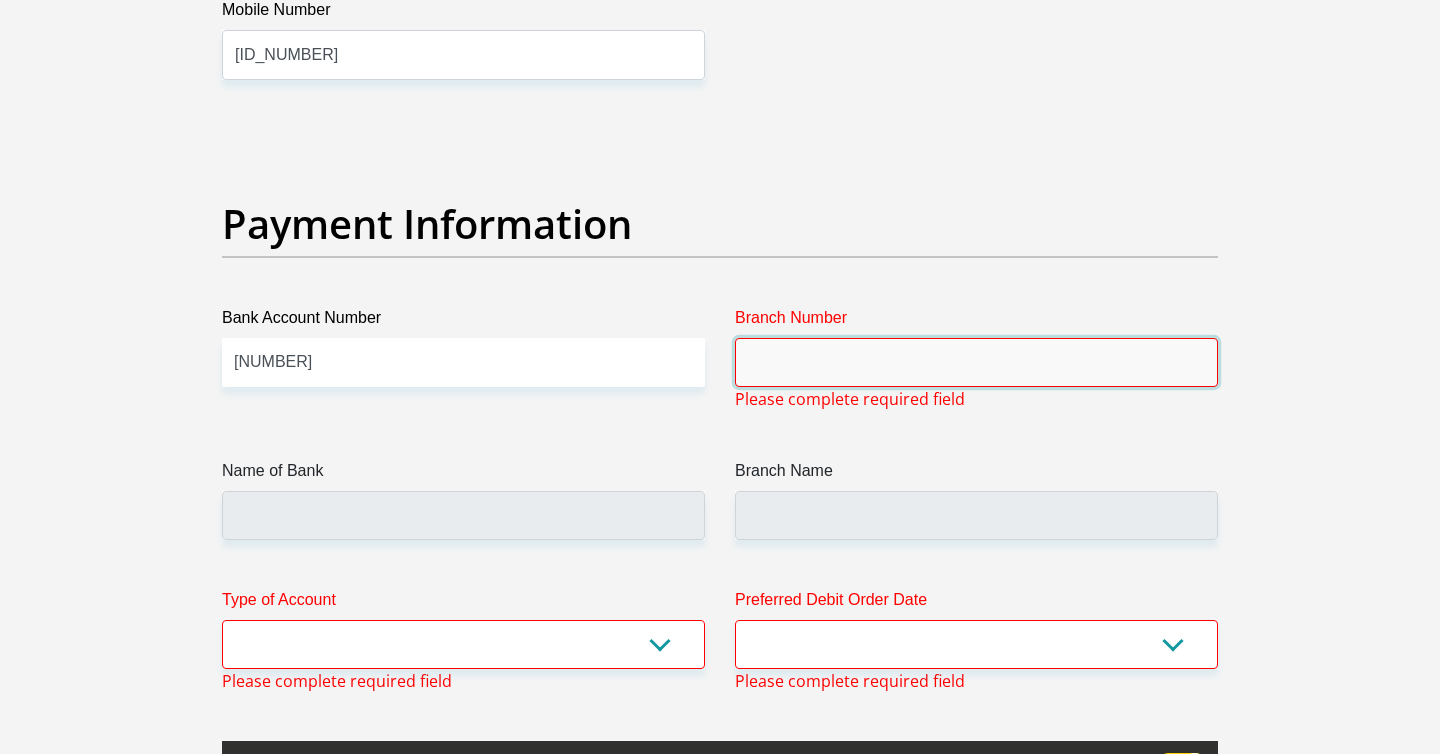 click on "Branch Number" at bounding box center (976, 362) 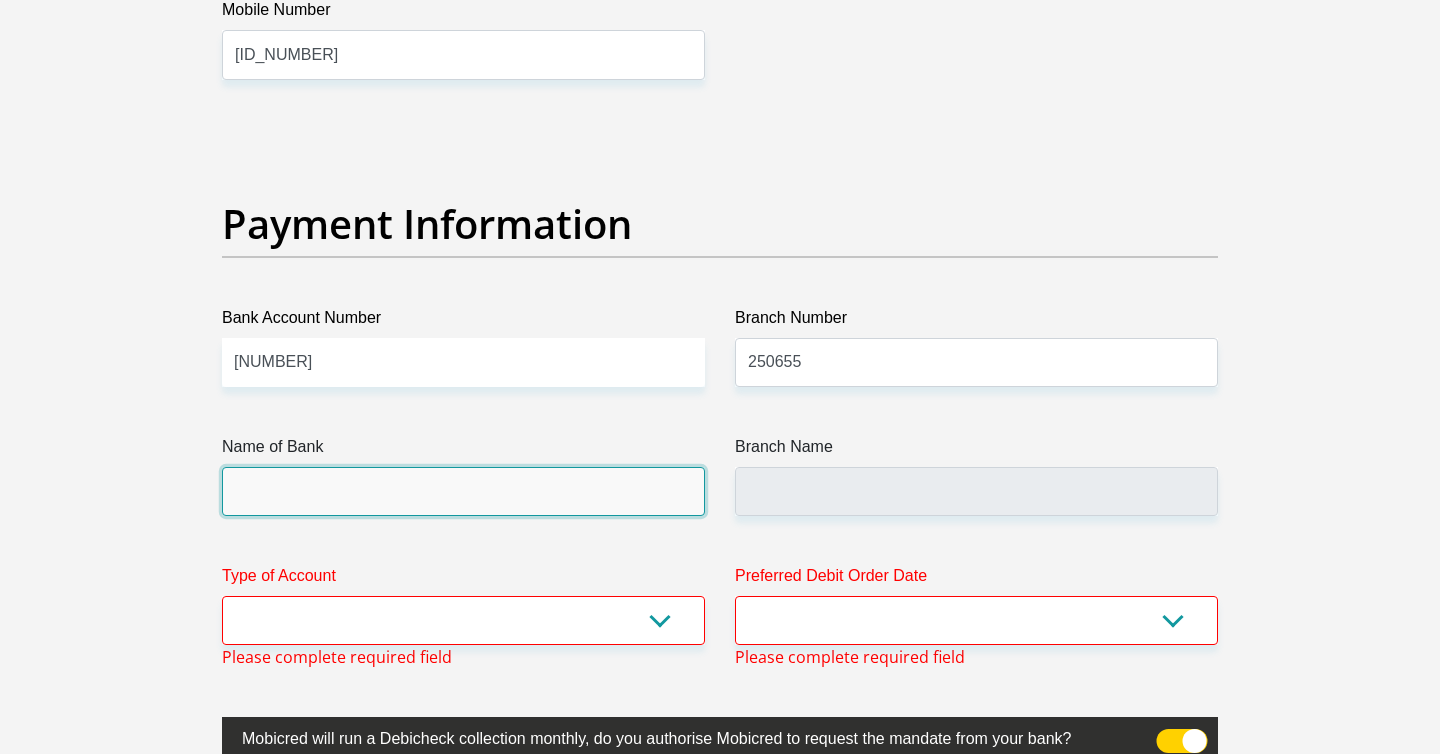 click on "Name of Bank" at bounding box center [463, 491] 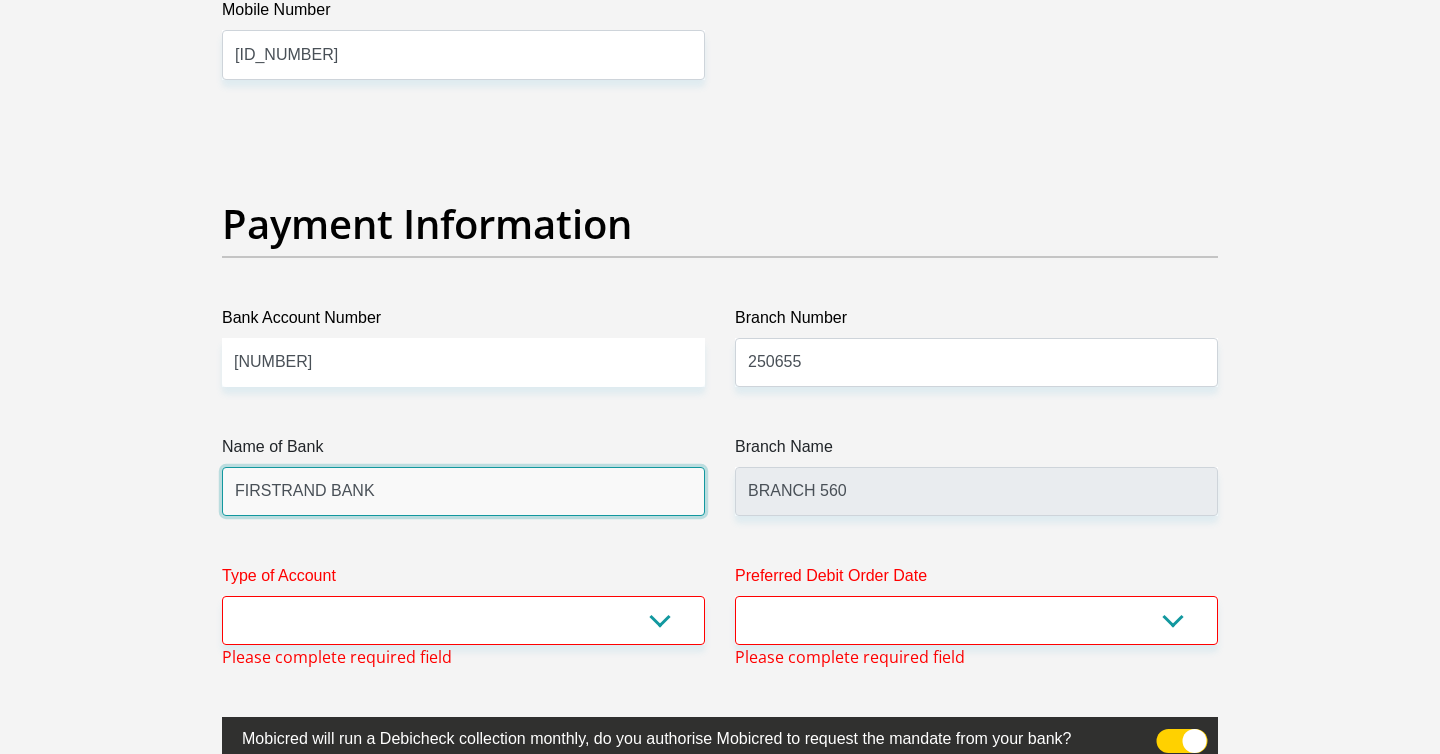 click on "FIRSTRAND BANK" at bounding box center (463, 491) 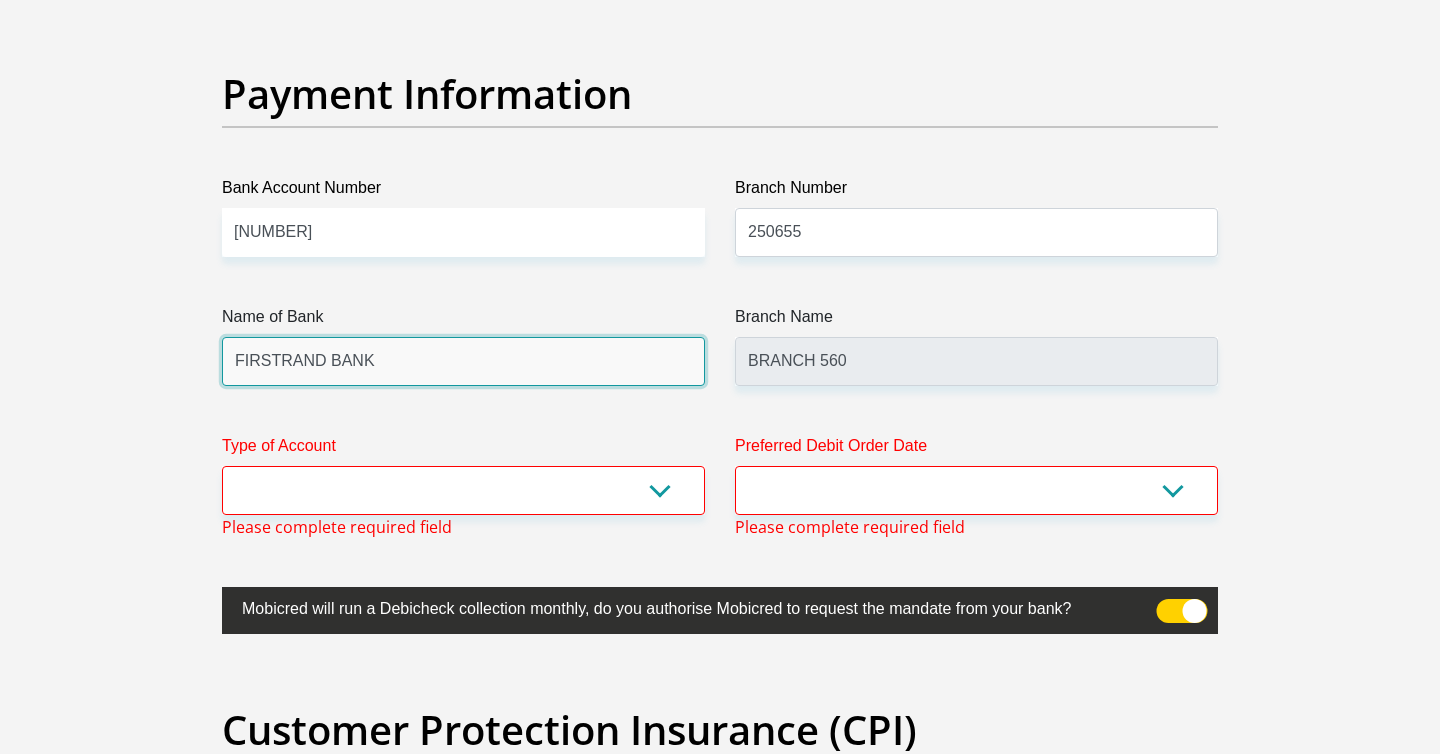 scroll, scrollTop: 4607, scrollLeft: 0, axis: vertical 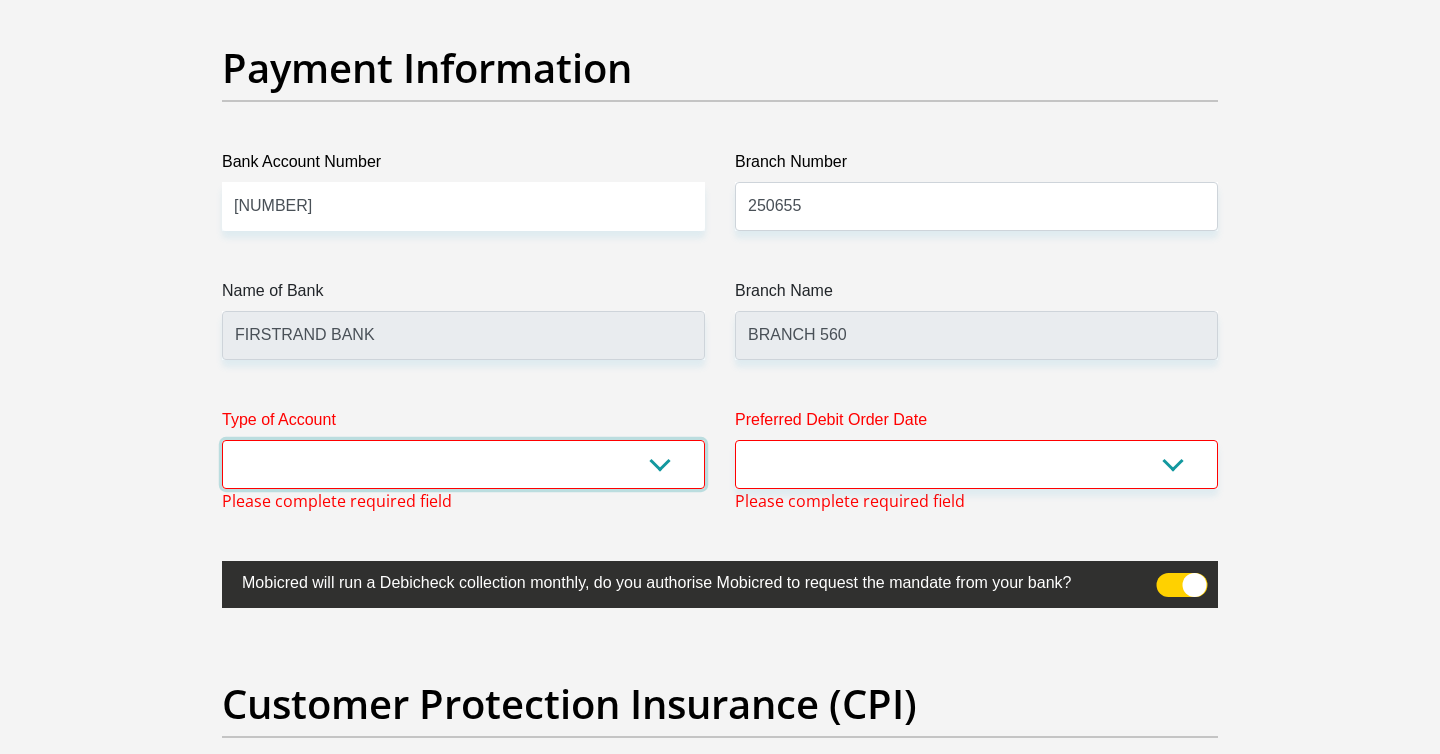 click on "Cheque
Savings" at bounding box center [463, 464] 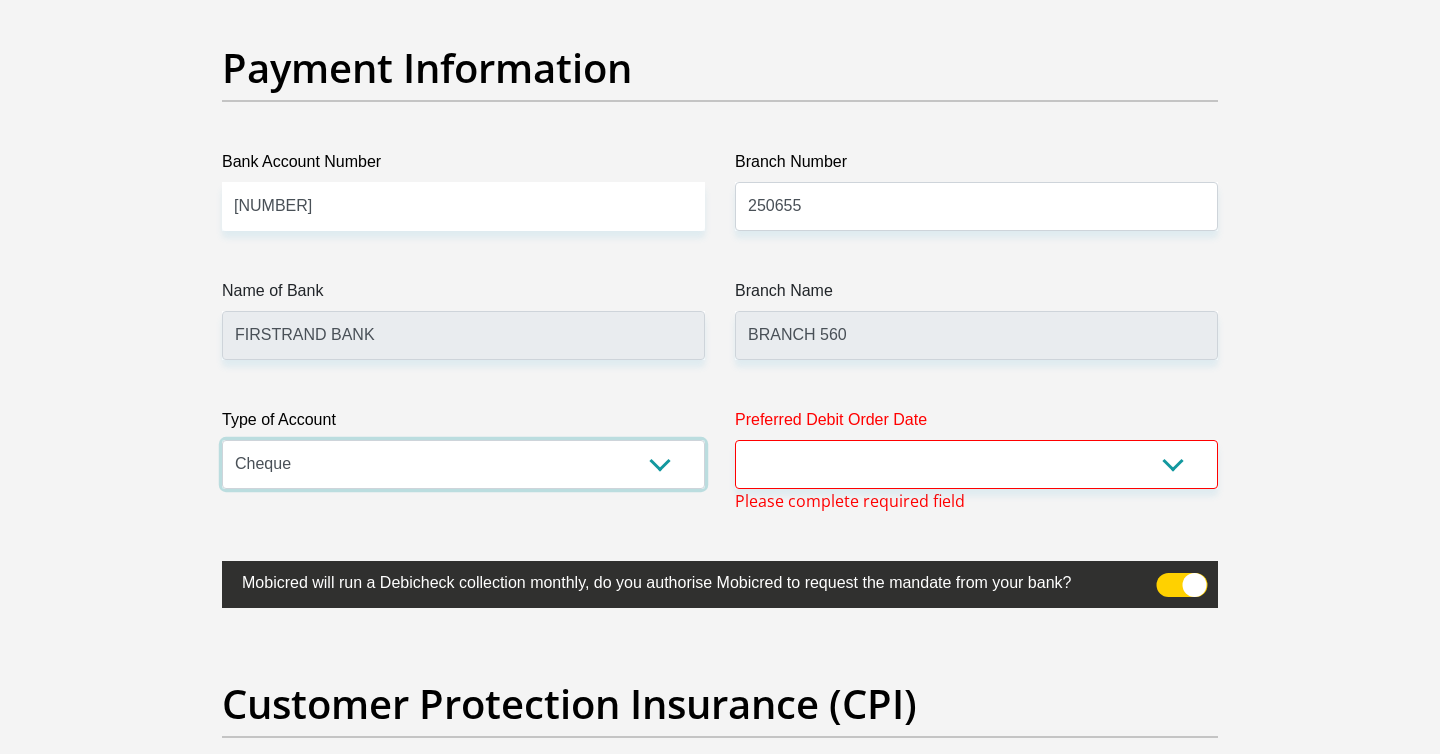 click on "Cheque
Savings" at bounding box center [463, 464] 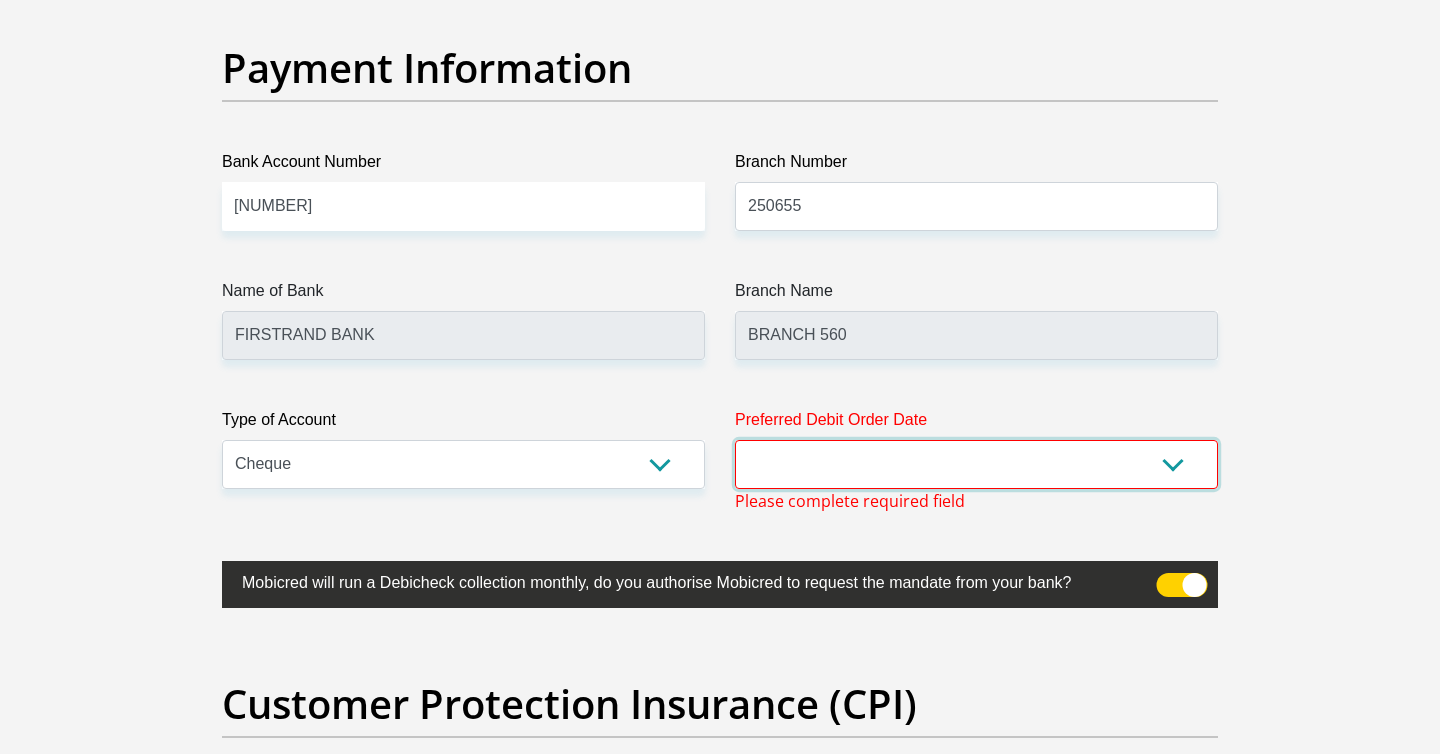 click on "1st
2nd
3rd
4th
5th
7th
18th
19th
20th
21st
22nd
23rd
24th
25th
26th
27th
28th
29th
30th" at bounding box center [976, 464] 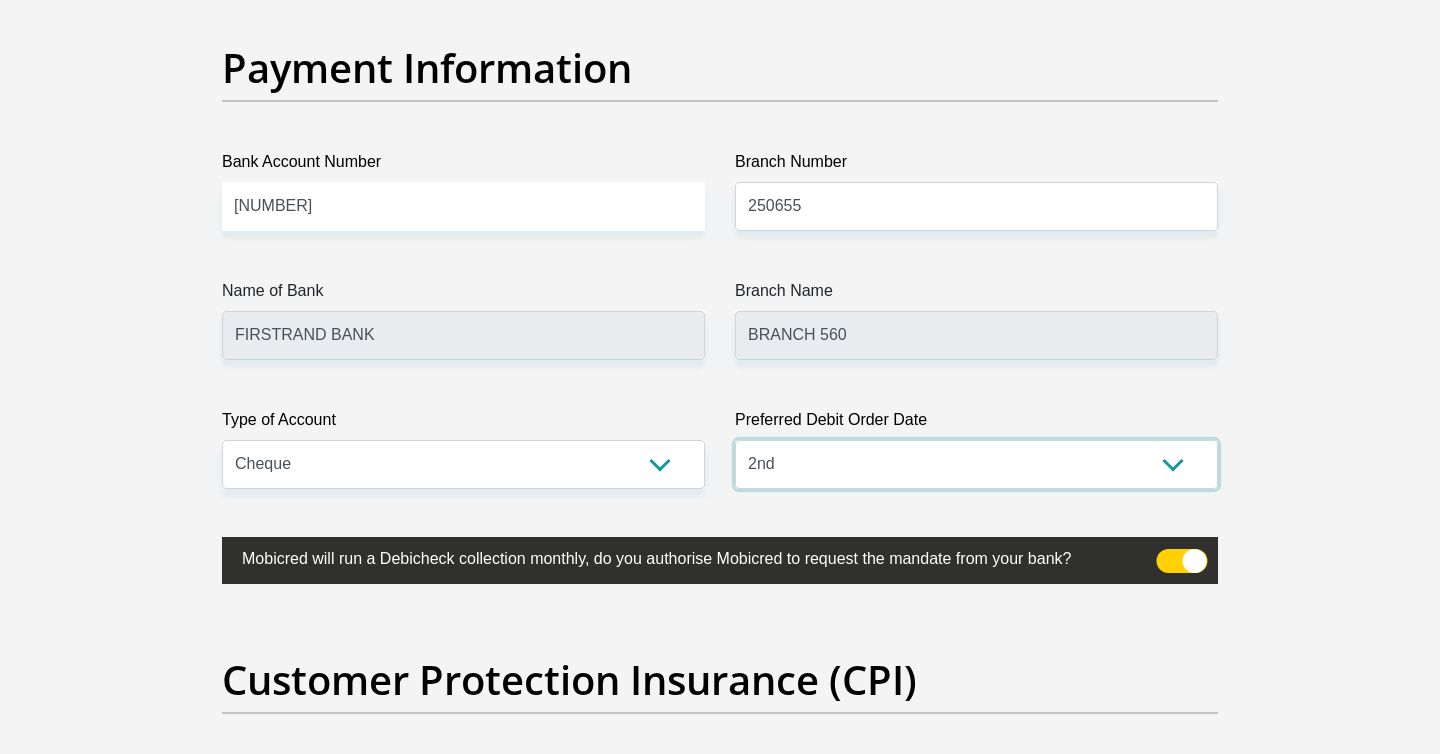 click on "1st
2nd
3rd
4th
5th
7th
18th
19th
20th
21st
22nd
23rd
24th
25th
26th
27th
28th
29th
30th" at bounding box center (976, 464) 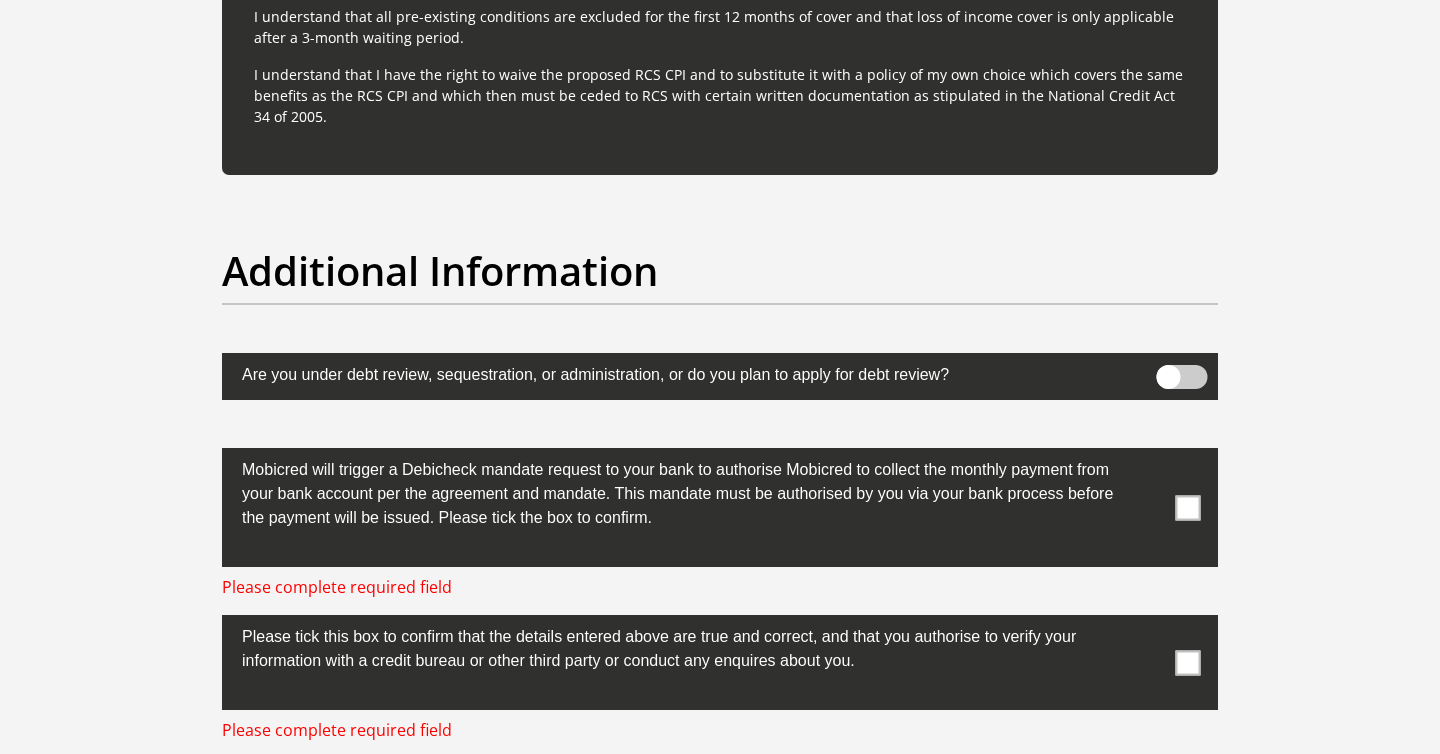 scroll, scrollTop: 6034, scrollLeft: 0, axis: vertical 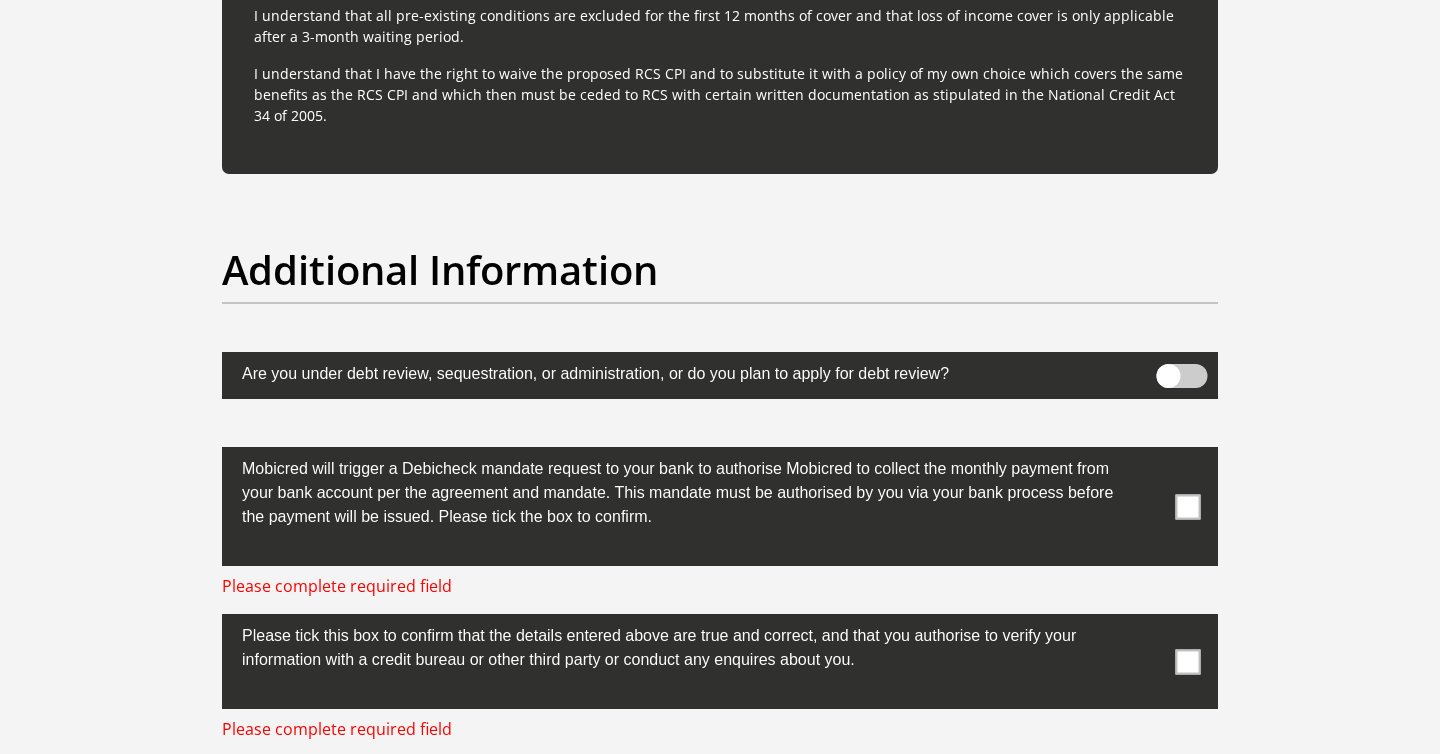 click at bounding box center [1188, 506] 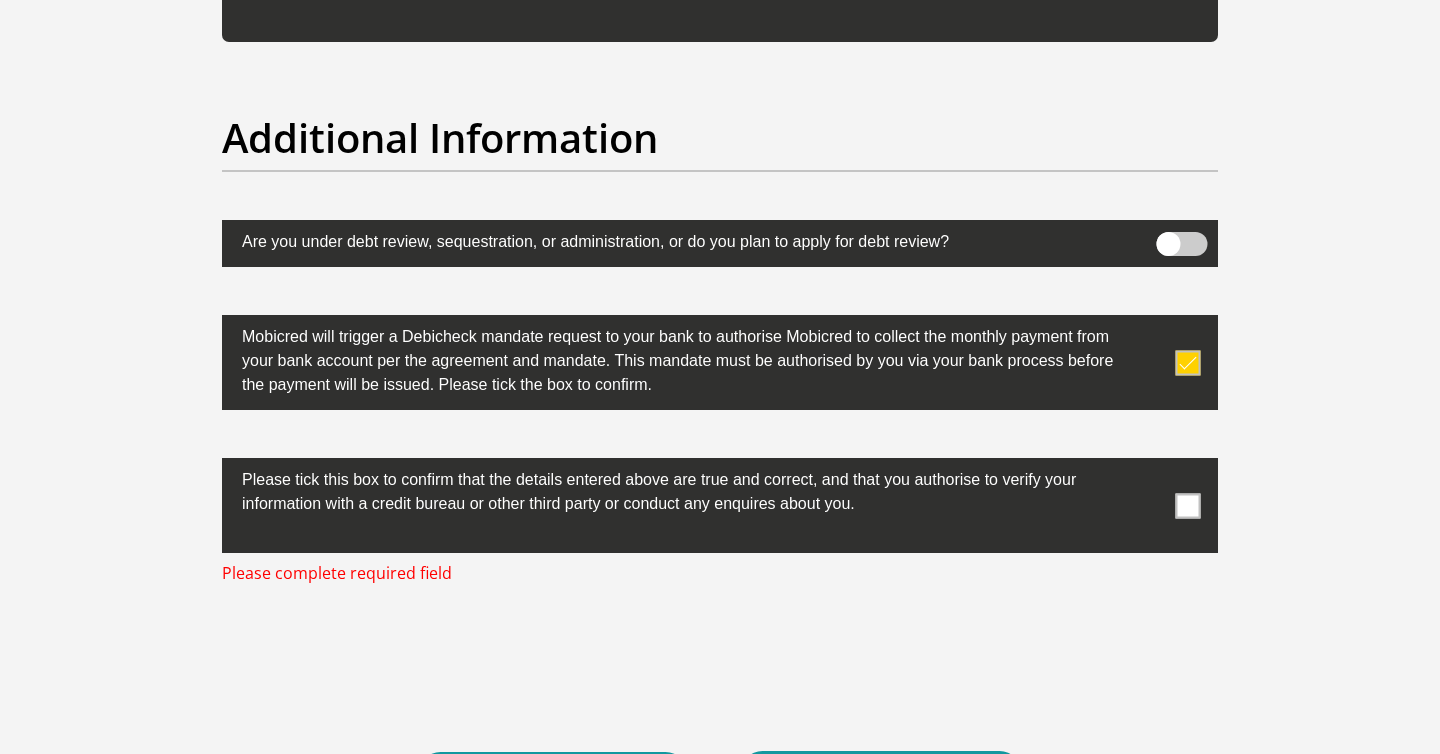 scroll, scrollTop: 6168, scrollLeft: 0, axis: vertical 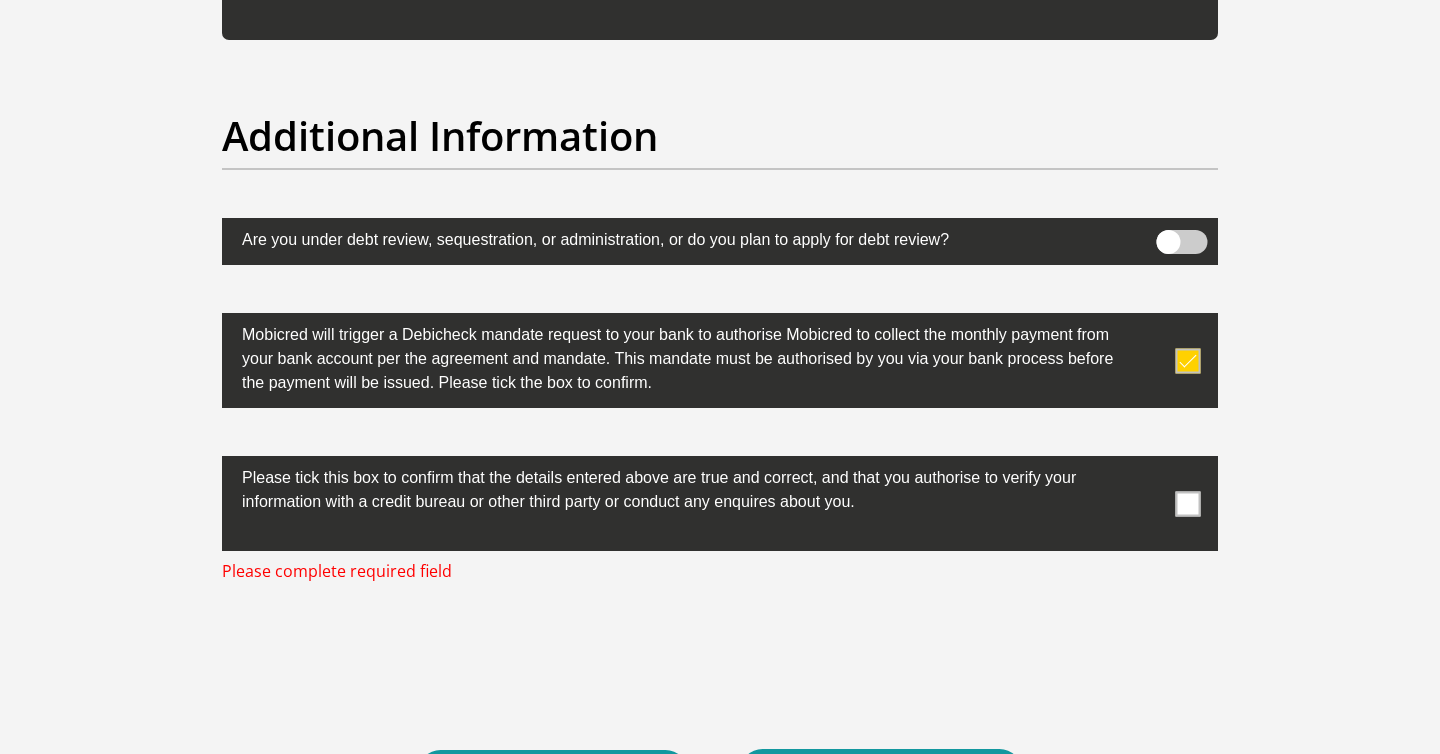 click at bounding box center [720, 503] 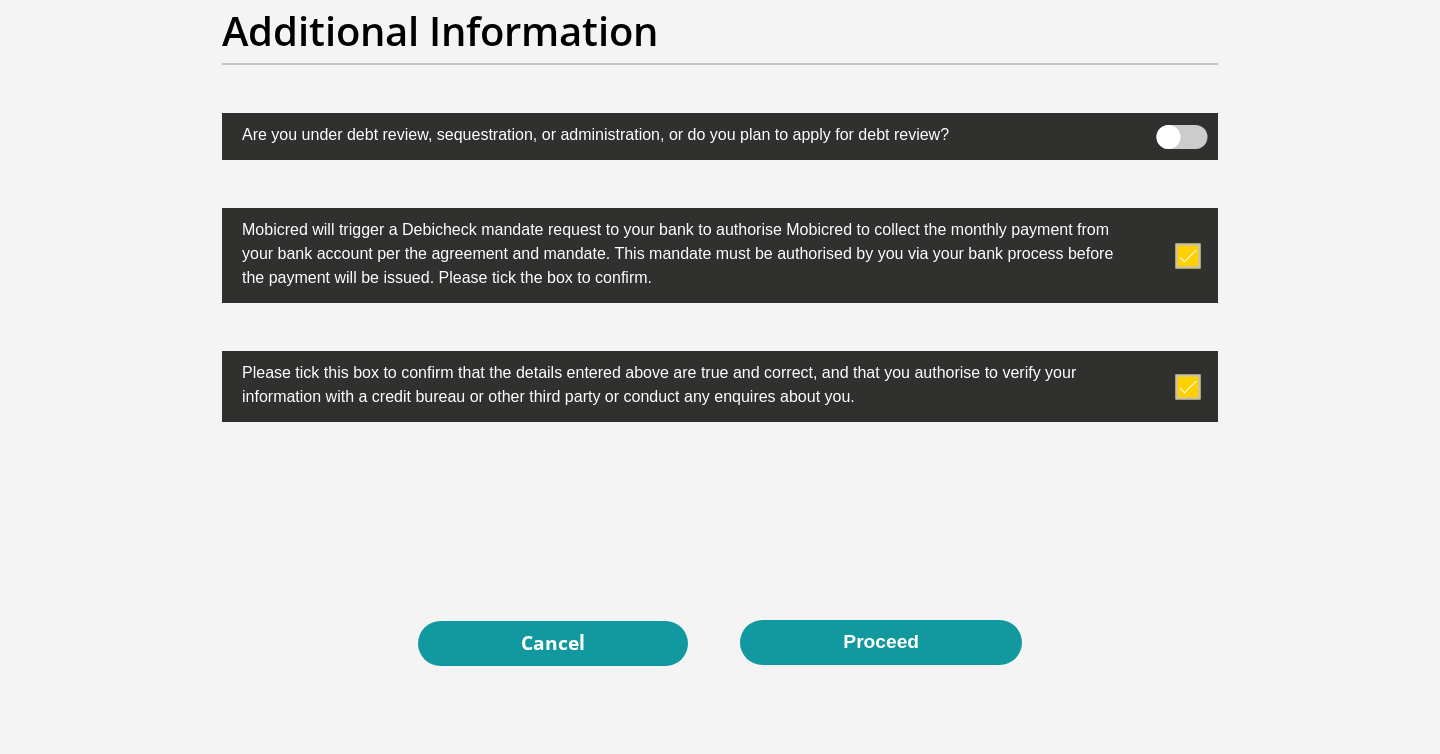 scroll, scrollTop: 6282, scrollLeft: 0, axis: vertical 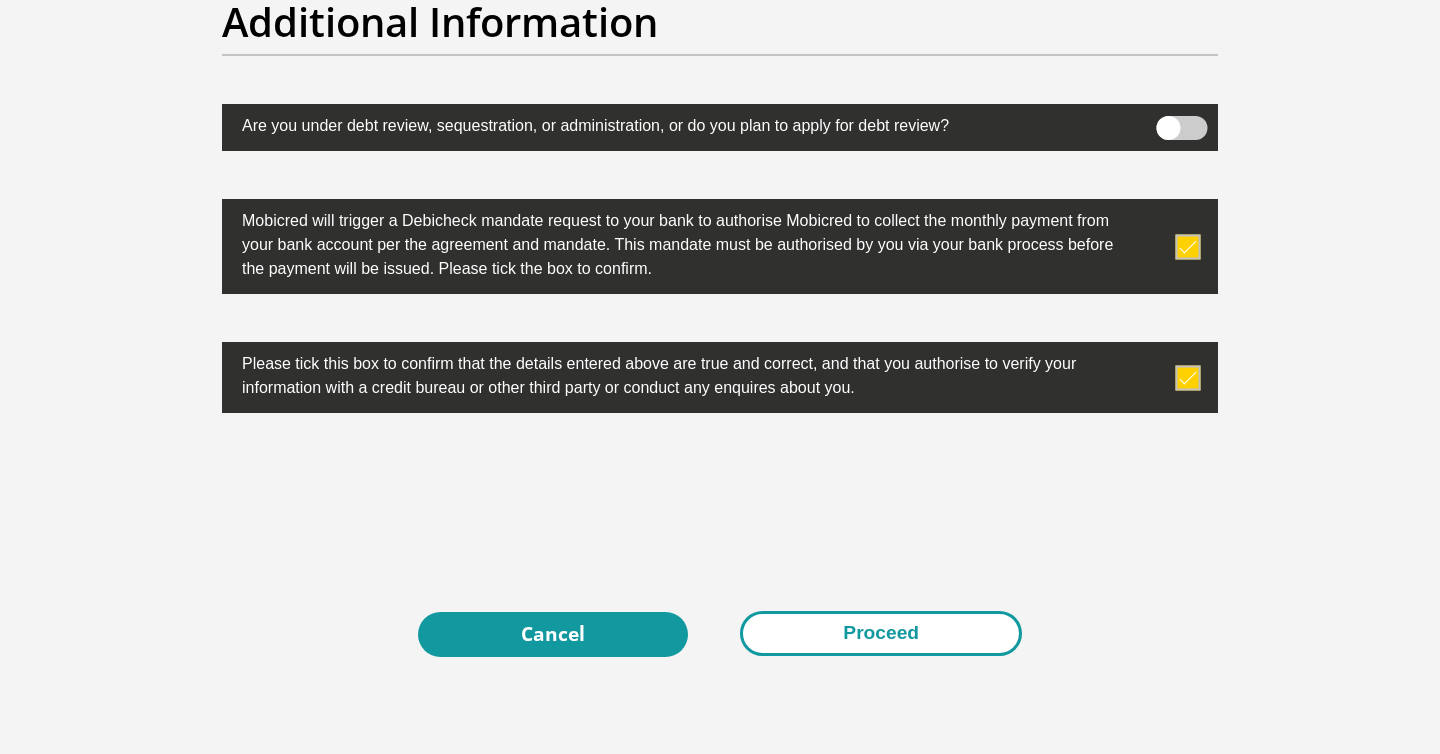 click on "Proceed" at bounding box center (881, 633) 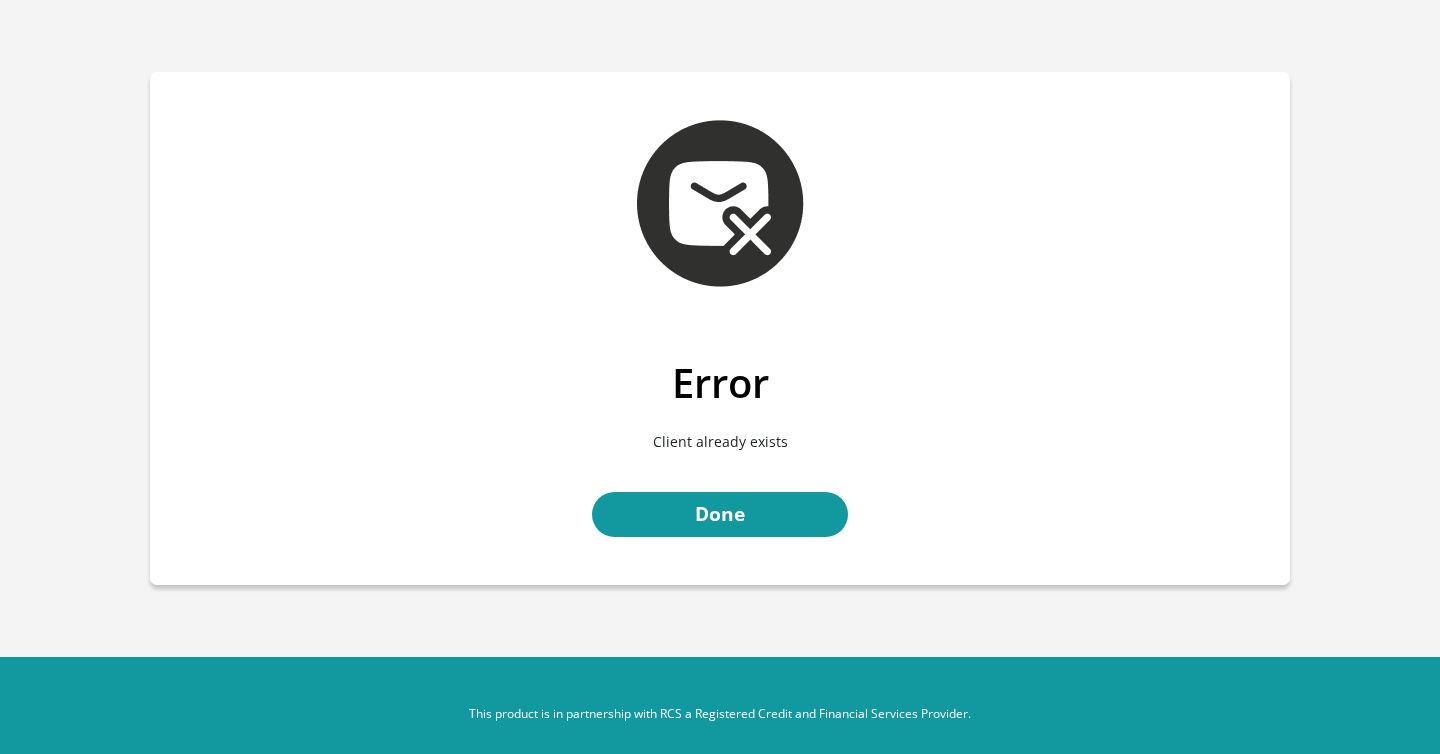 scroll, scrollTop: 0, scrollLeft: 0, axis: both 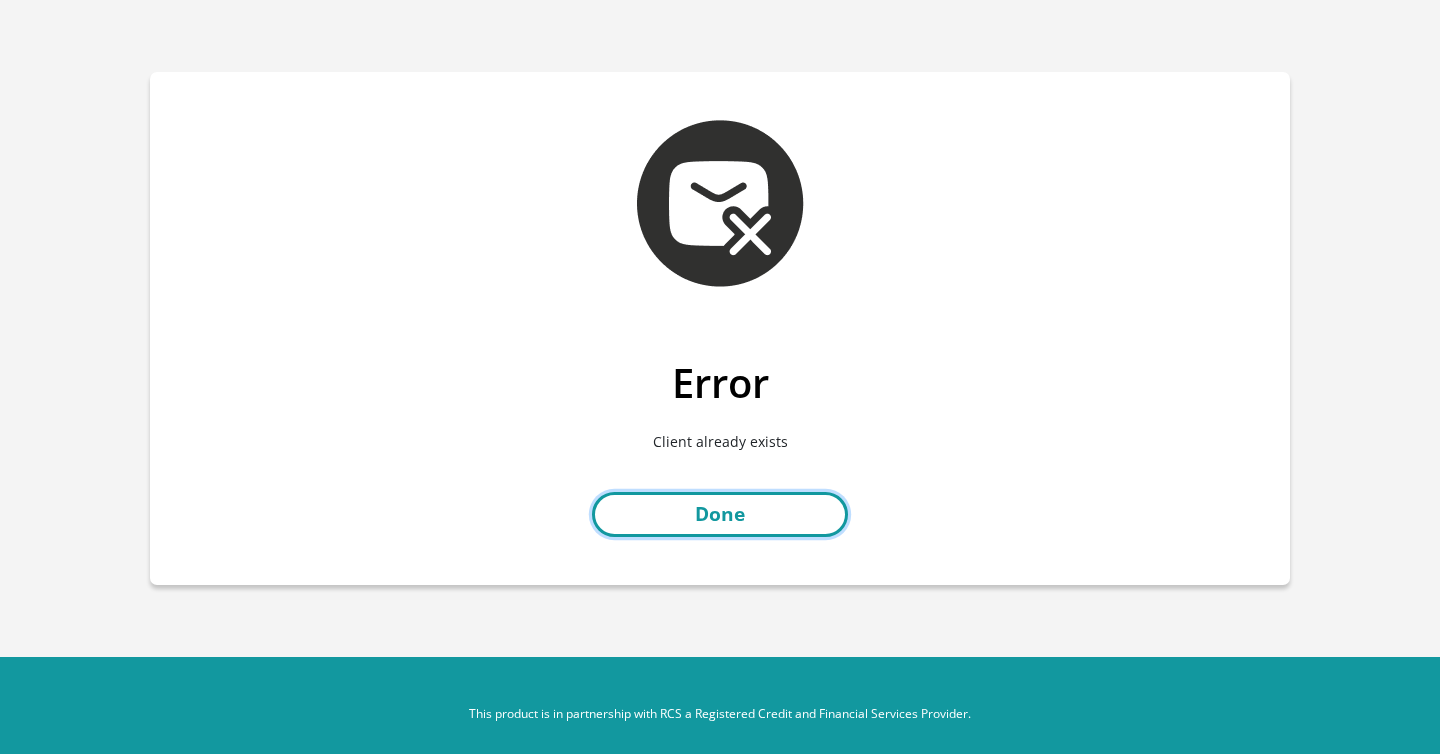 click on "Done" at bounding box center [720, 514] 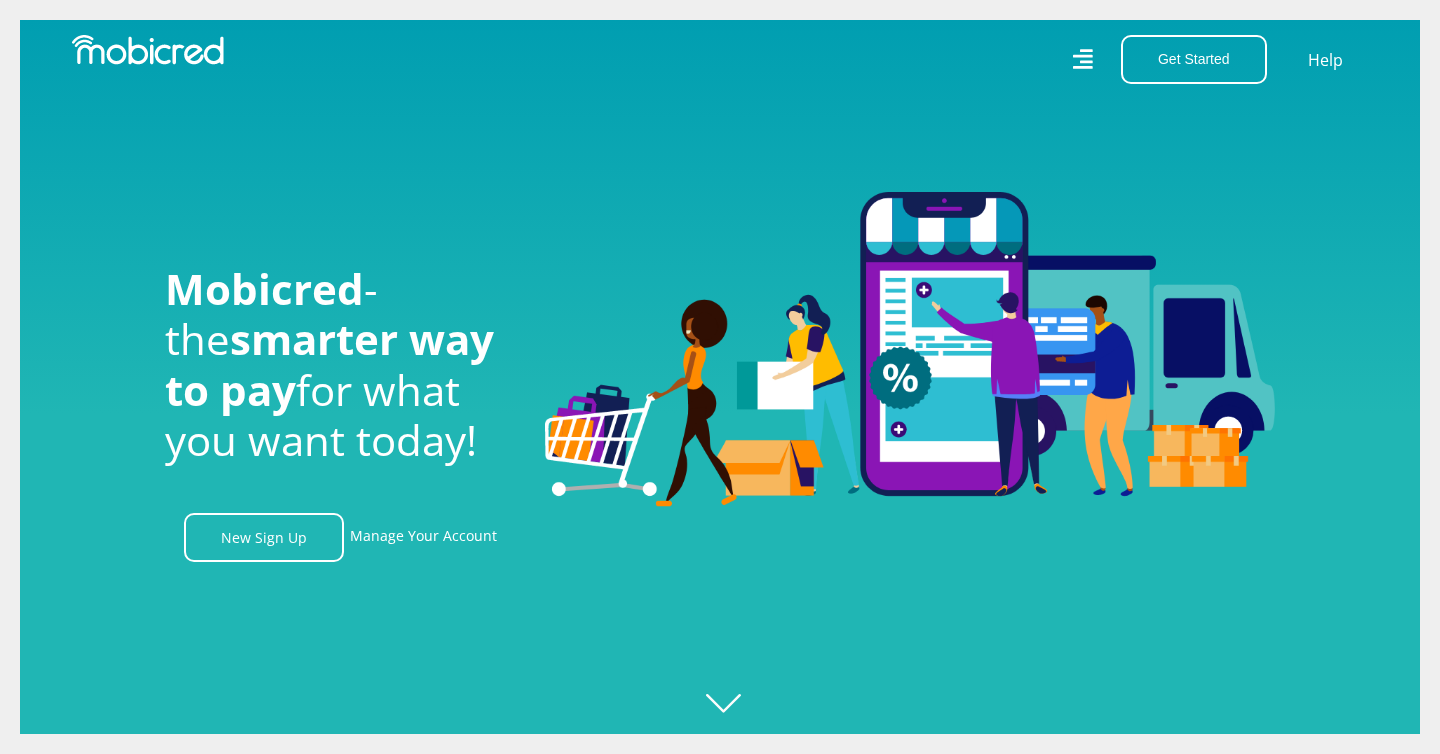 scroll, scrollTop: 0, scrollLeft: 0, axis: both 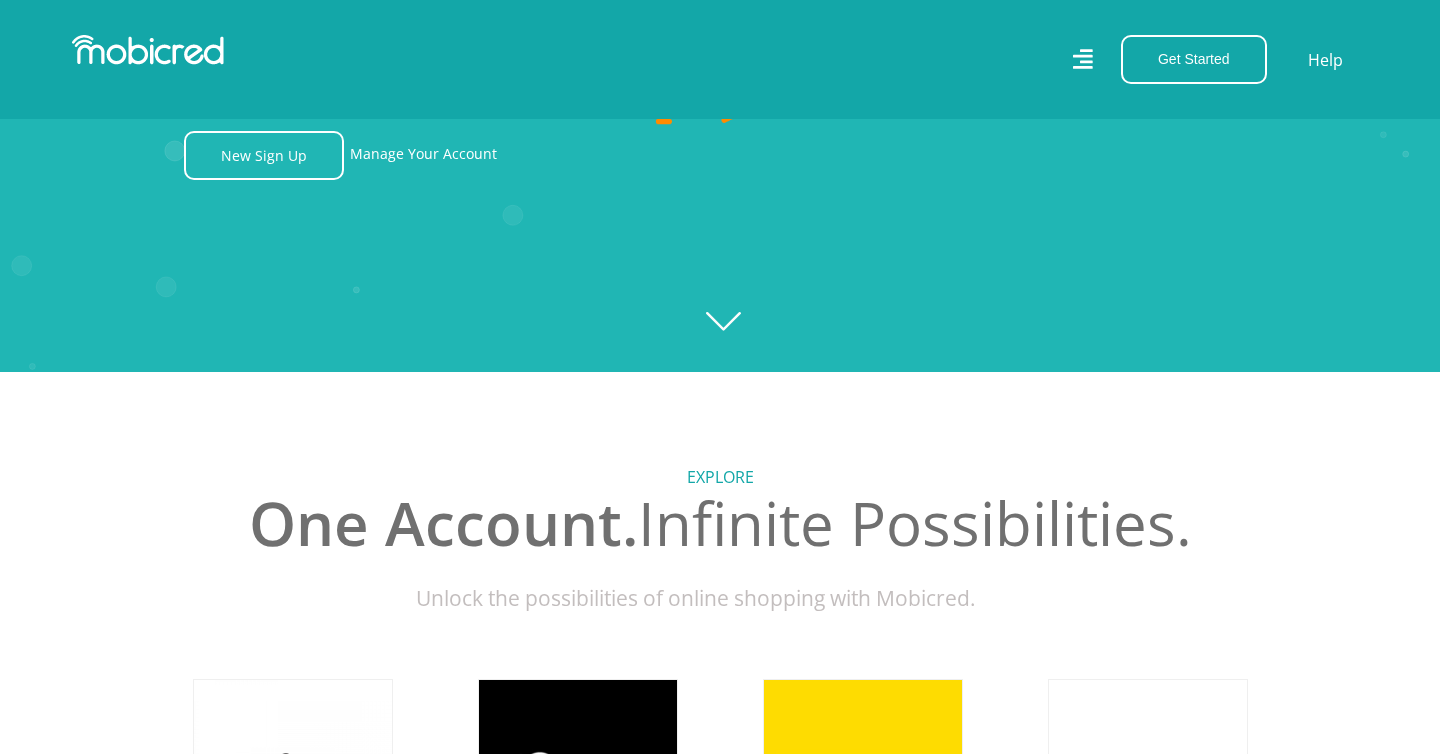 click on "Created with Raphaël 2.3.0" 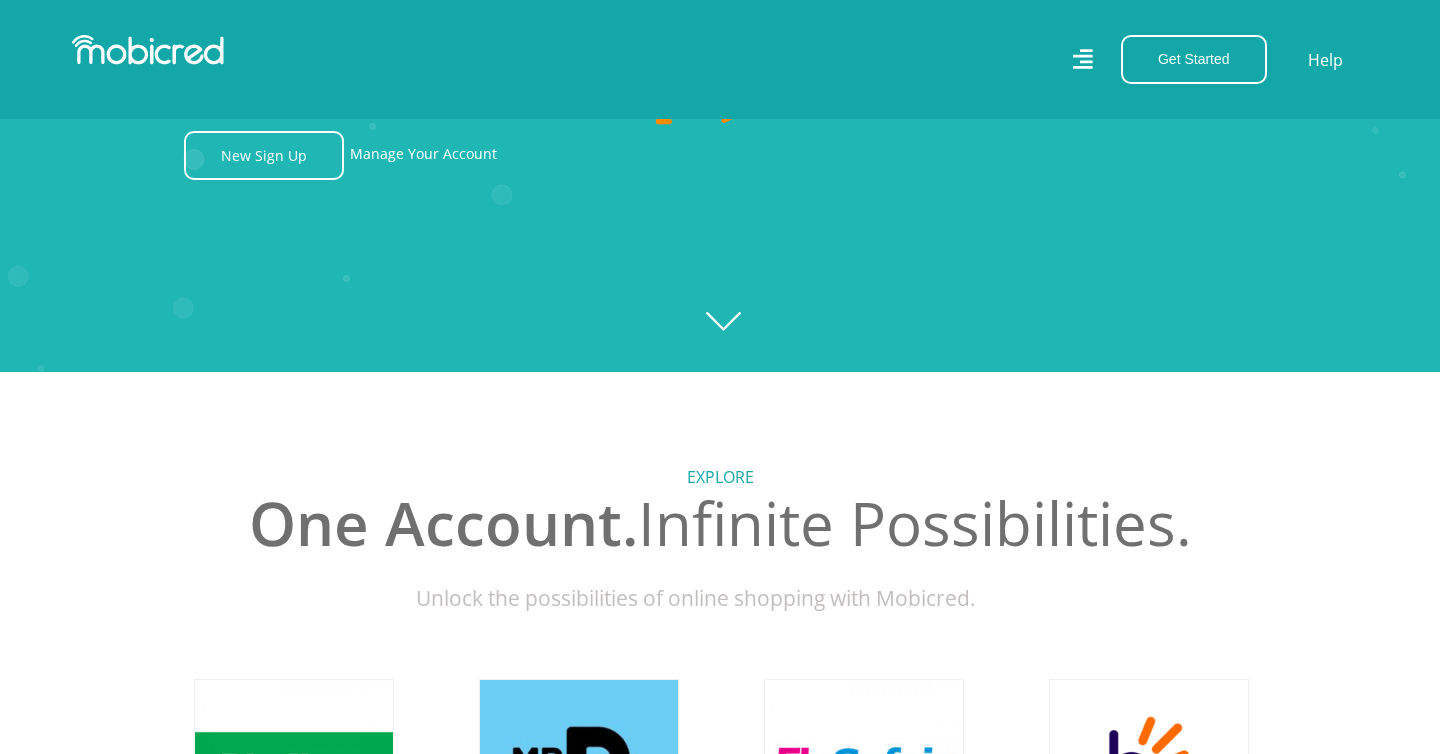 scroll, scrollTop: 0, scrollLeft: 2565, axis: horizontal 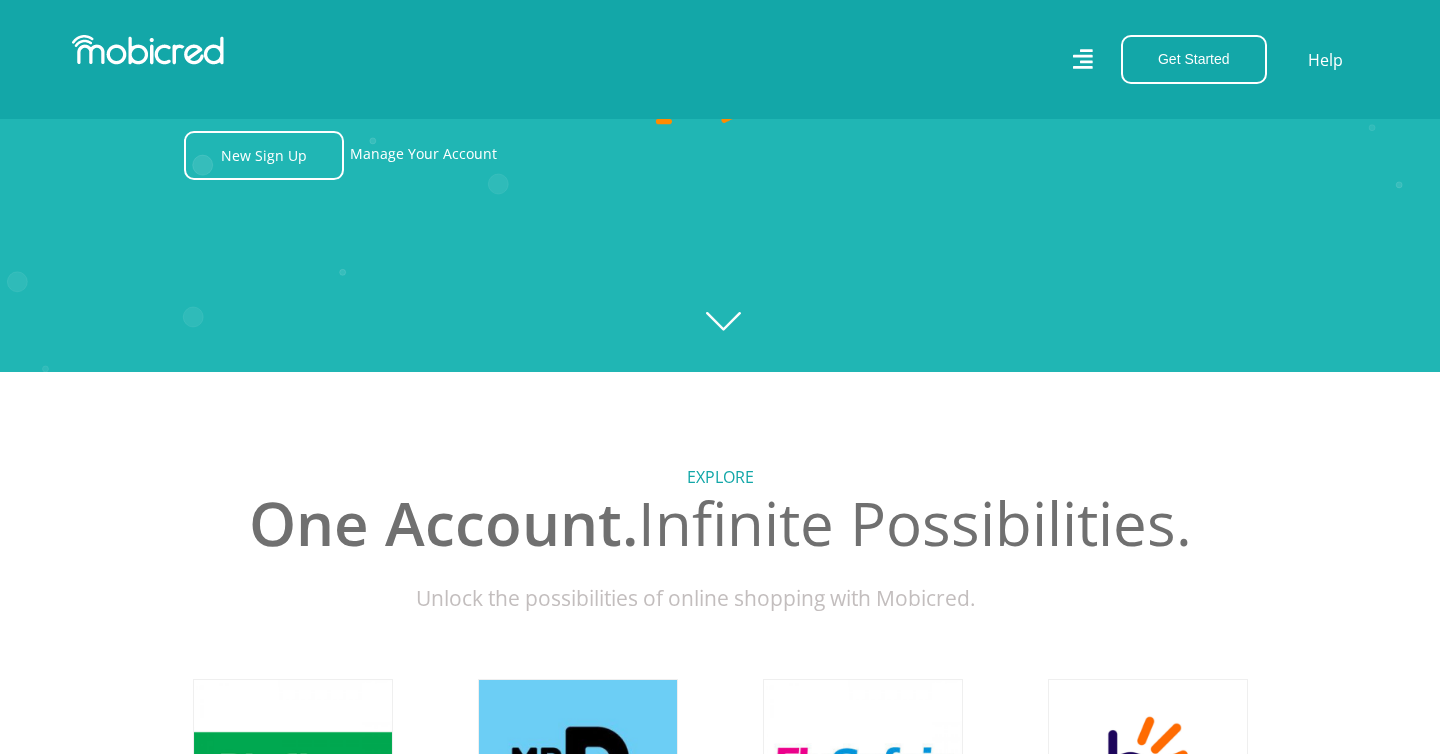 click on "Created with Raphaël 2.3.0" 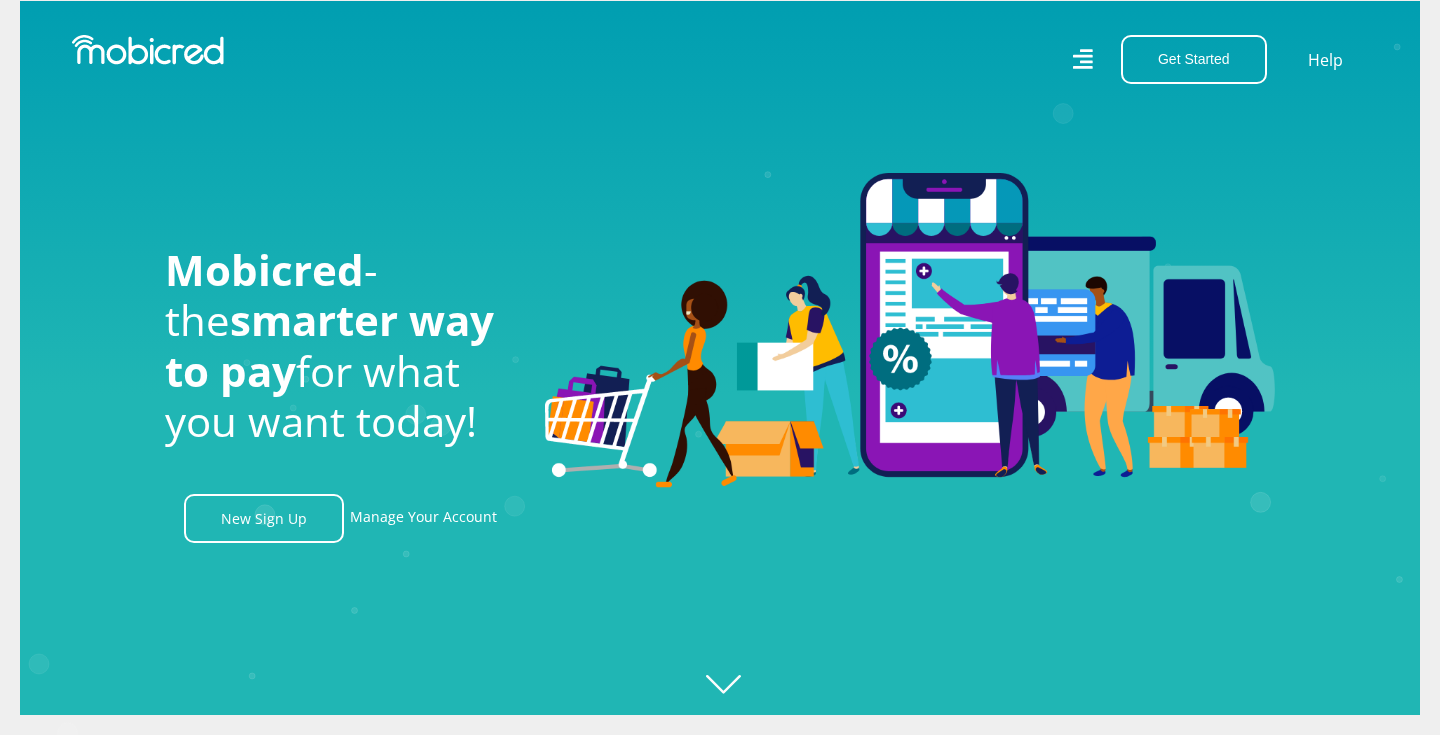 scroll, scrollTop: 0, scrollLeft: 0, axis: both 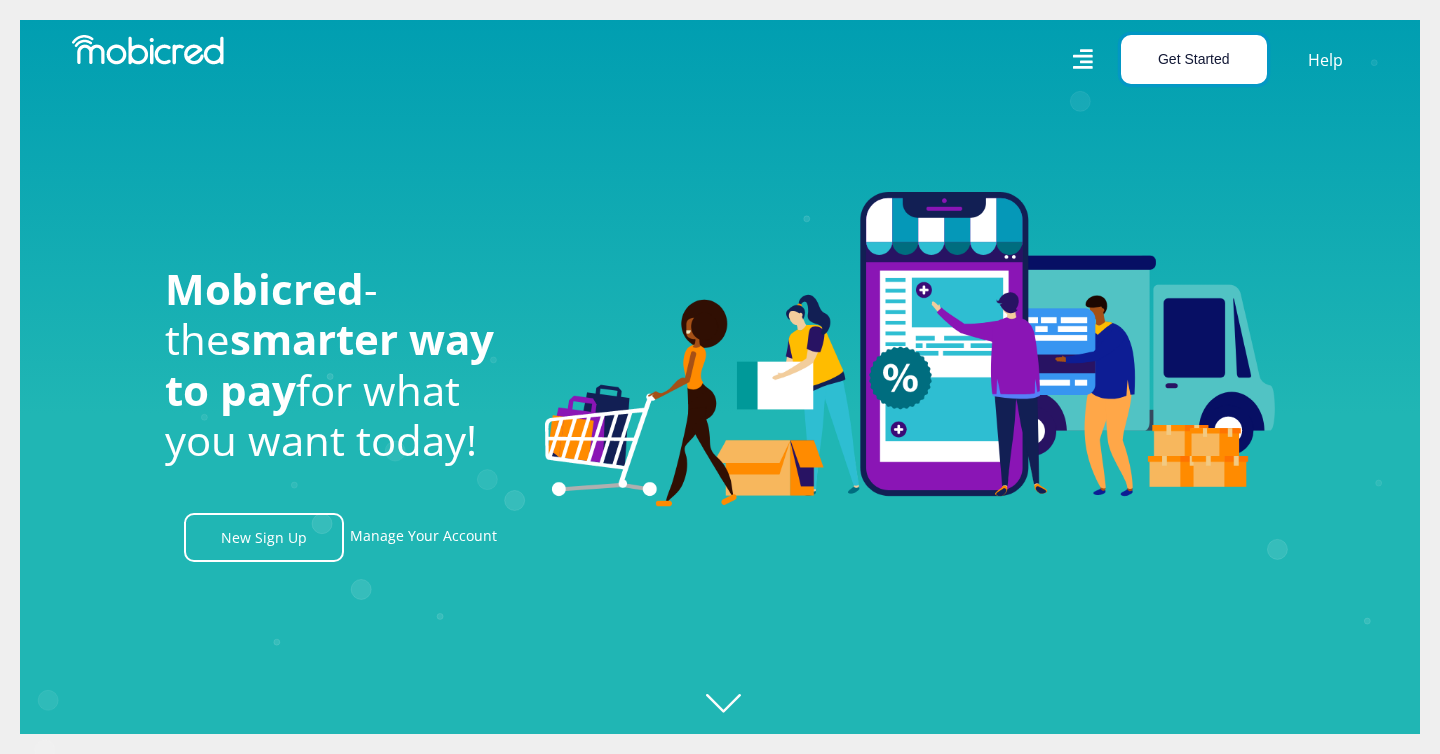 click on "Get Started" at bounding box center (1194, 59) 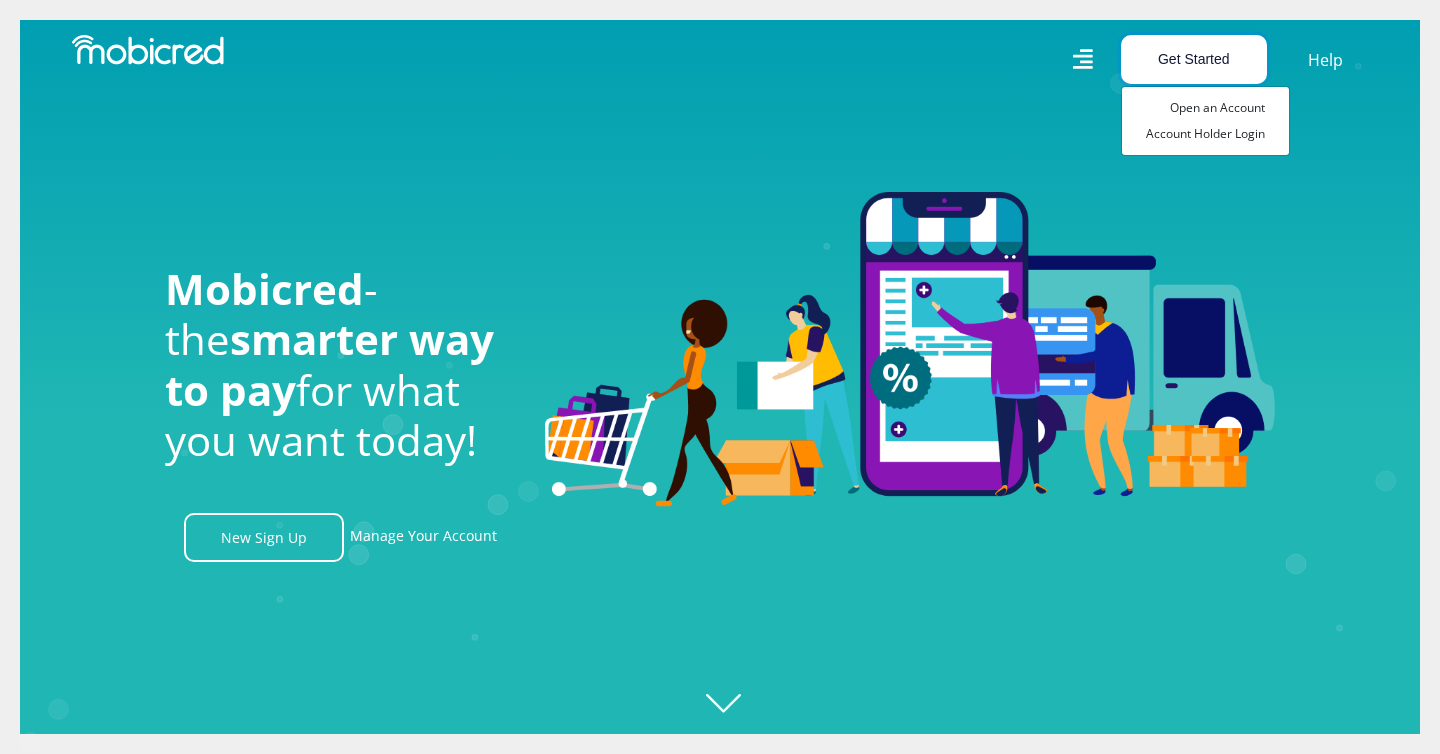 scroll, scrollTop: 0, scrollLeft: 3705, axis: horizontal 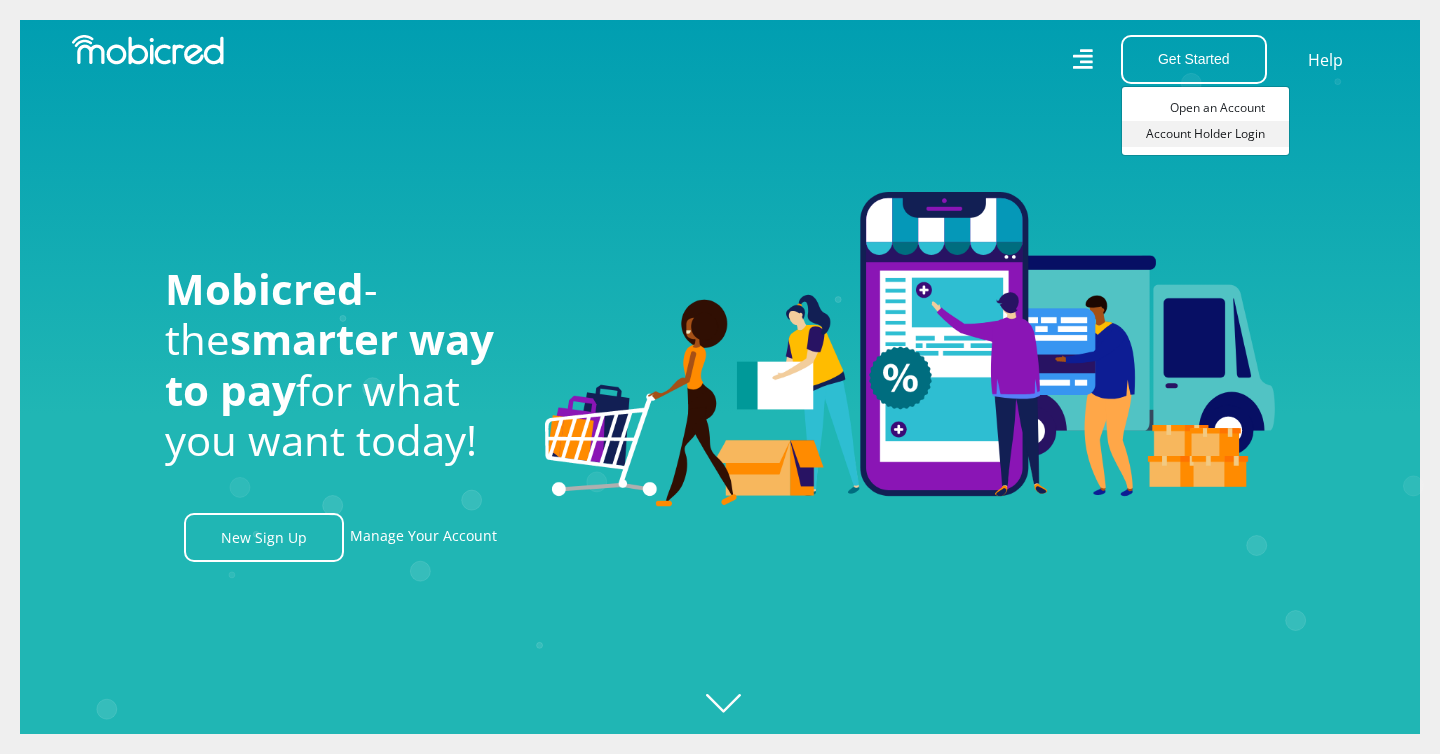 click on "Account Holder Login" at bounding box center [1205, 134] 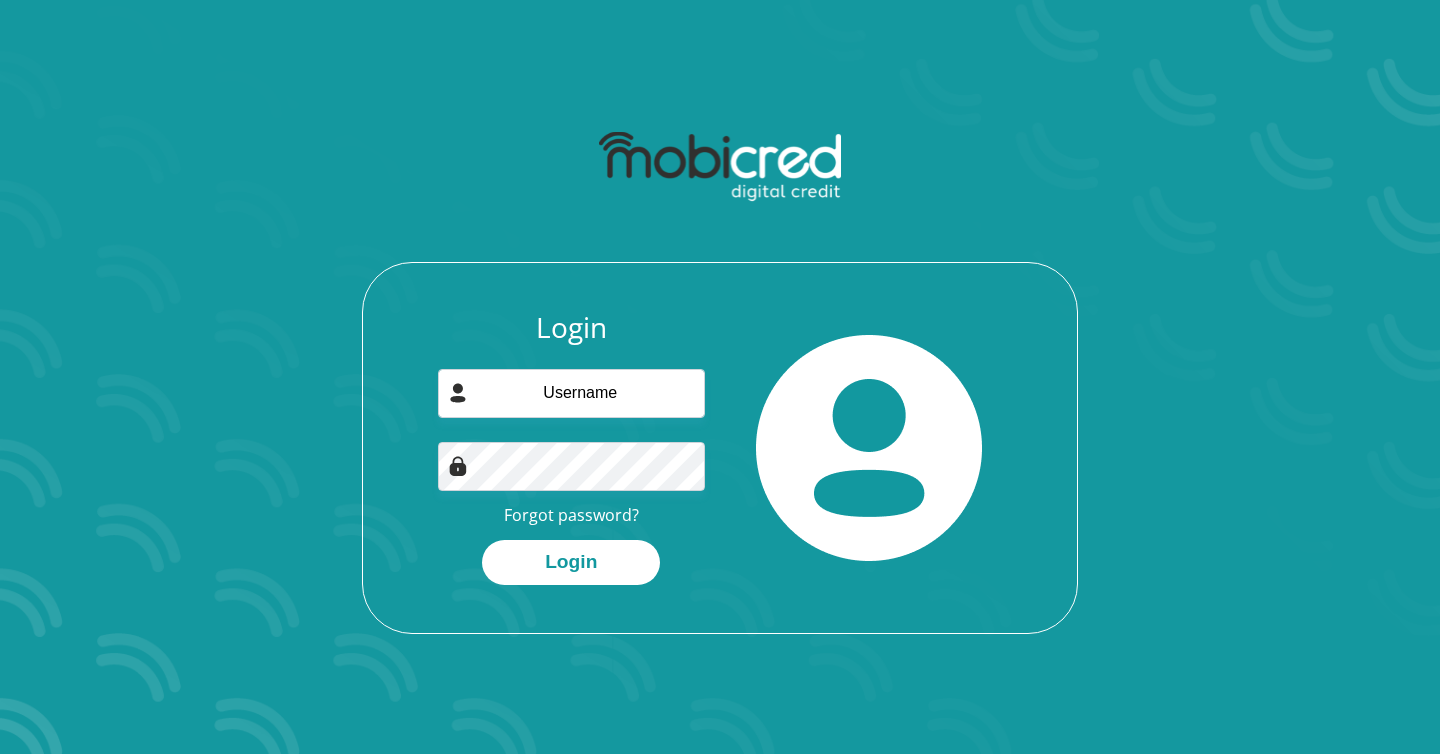 scroll, scrollTop: 0, scrollLeft: 0, axis: both 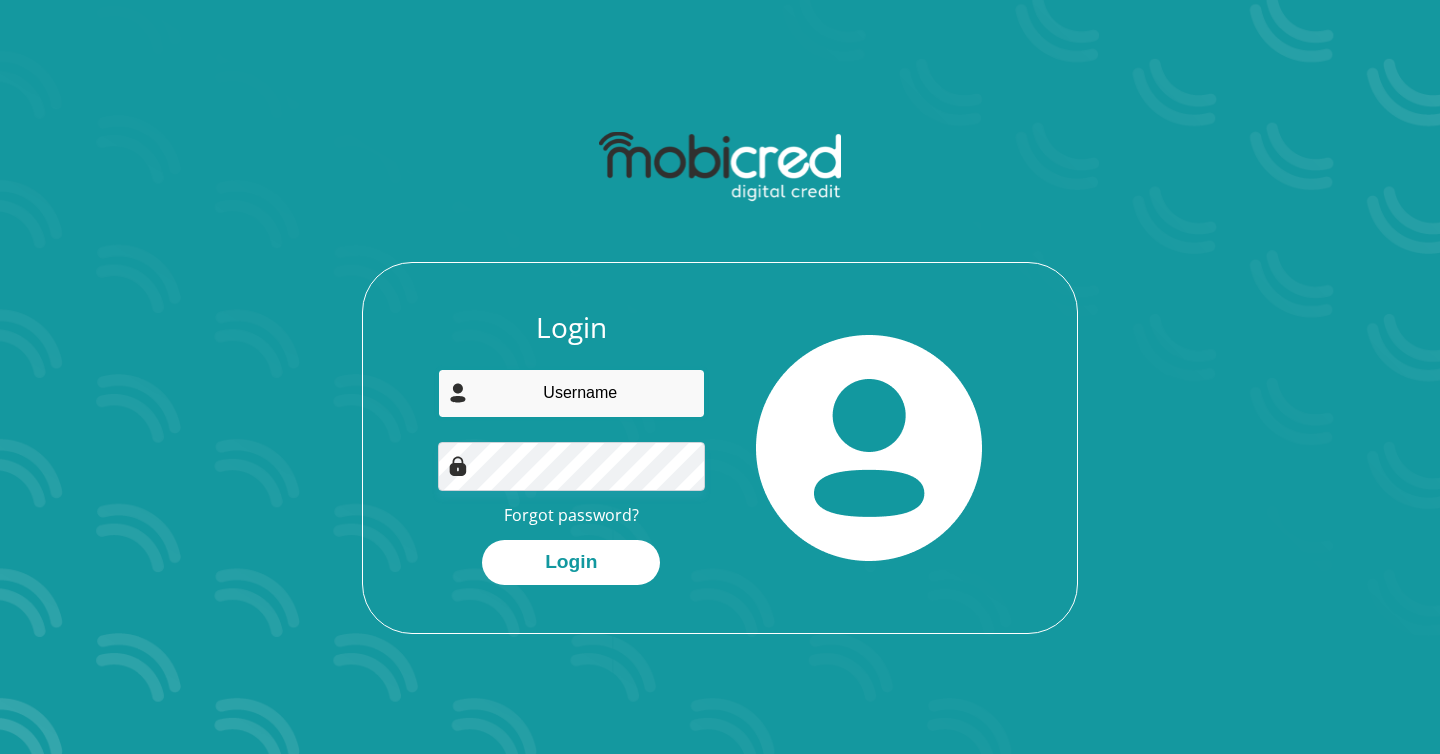 click at bounding box center (572, 393) 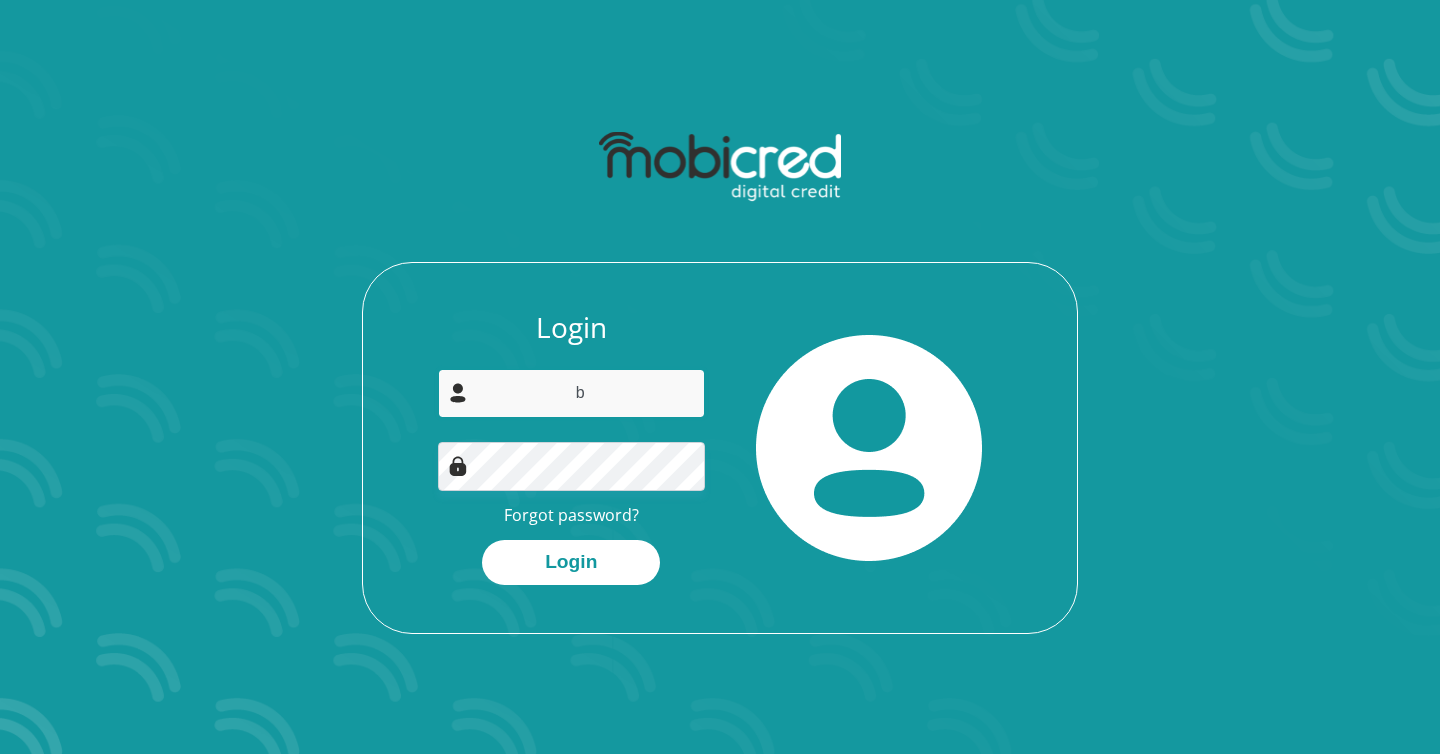 type on "bevlynantoniaogle@gmail.com" 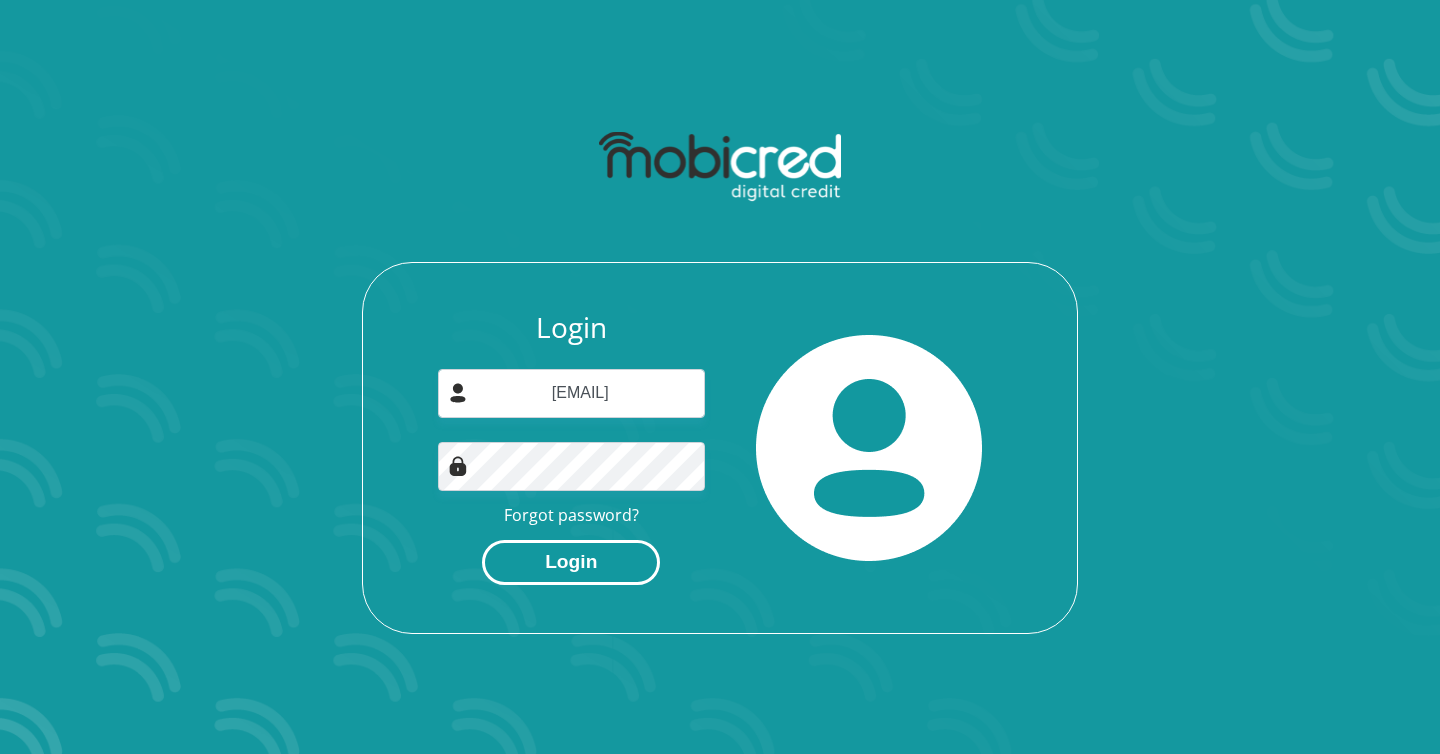 click on "Login" at bounding box center (571, 562) 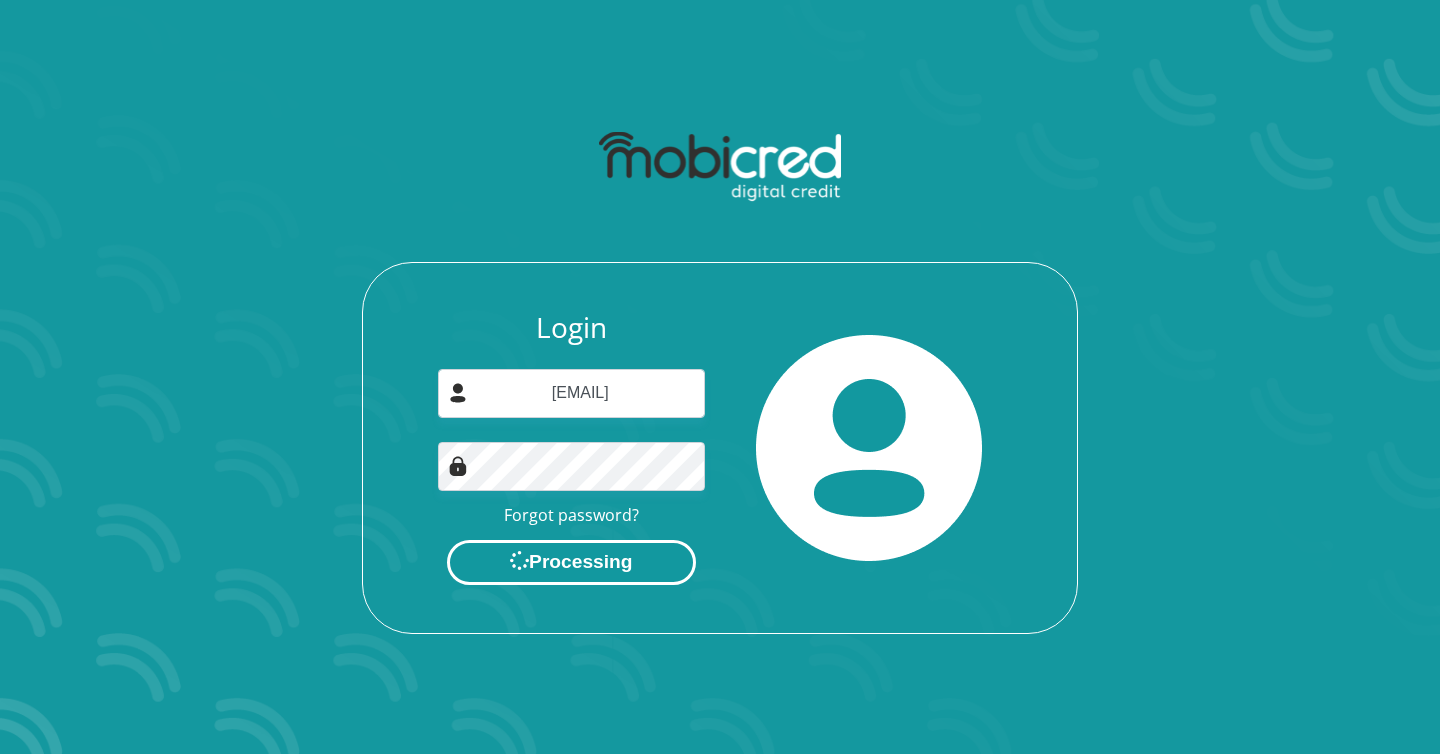 scroll, scrollTop: 0, scrollLeft: 0, axis: both 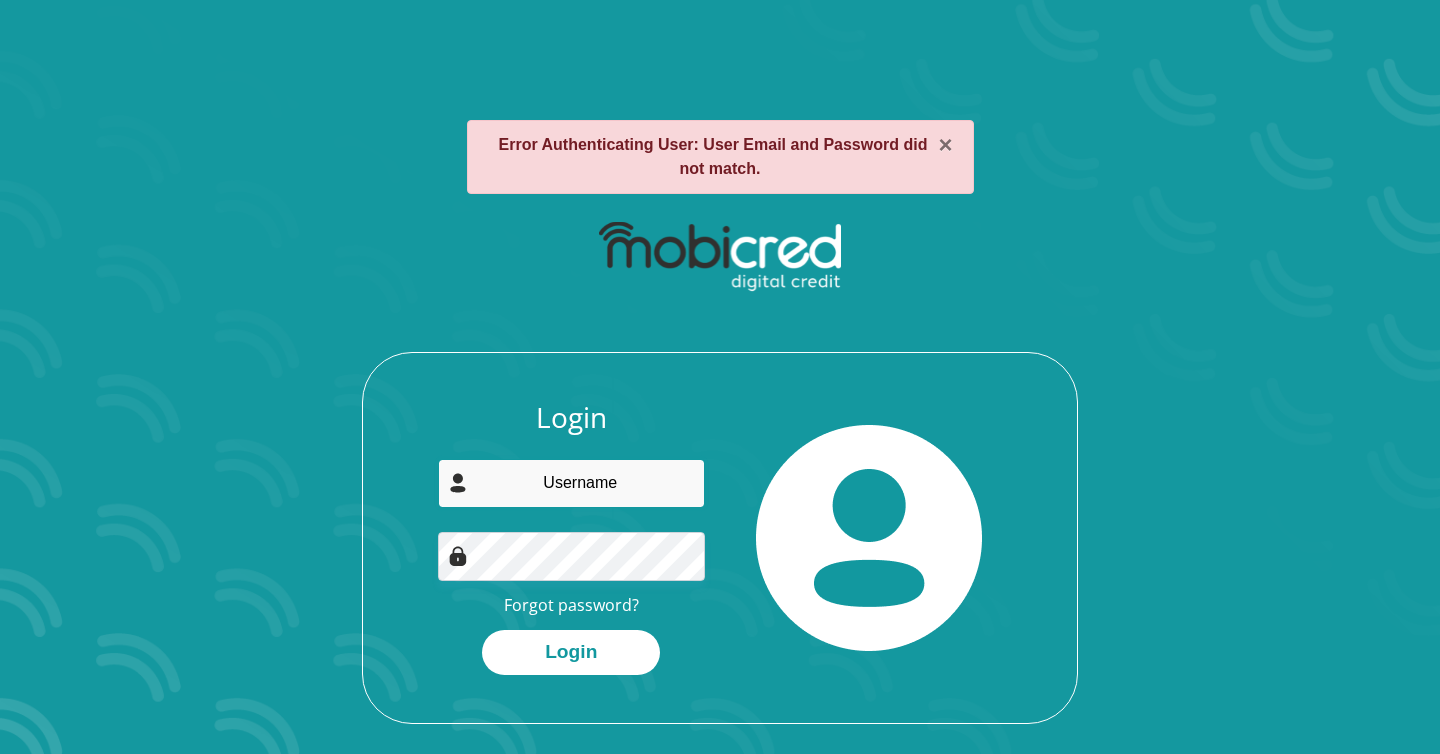 click at bounding box center (572, 483) 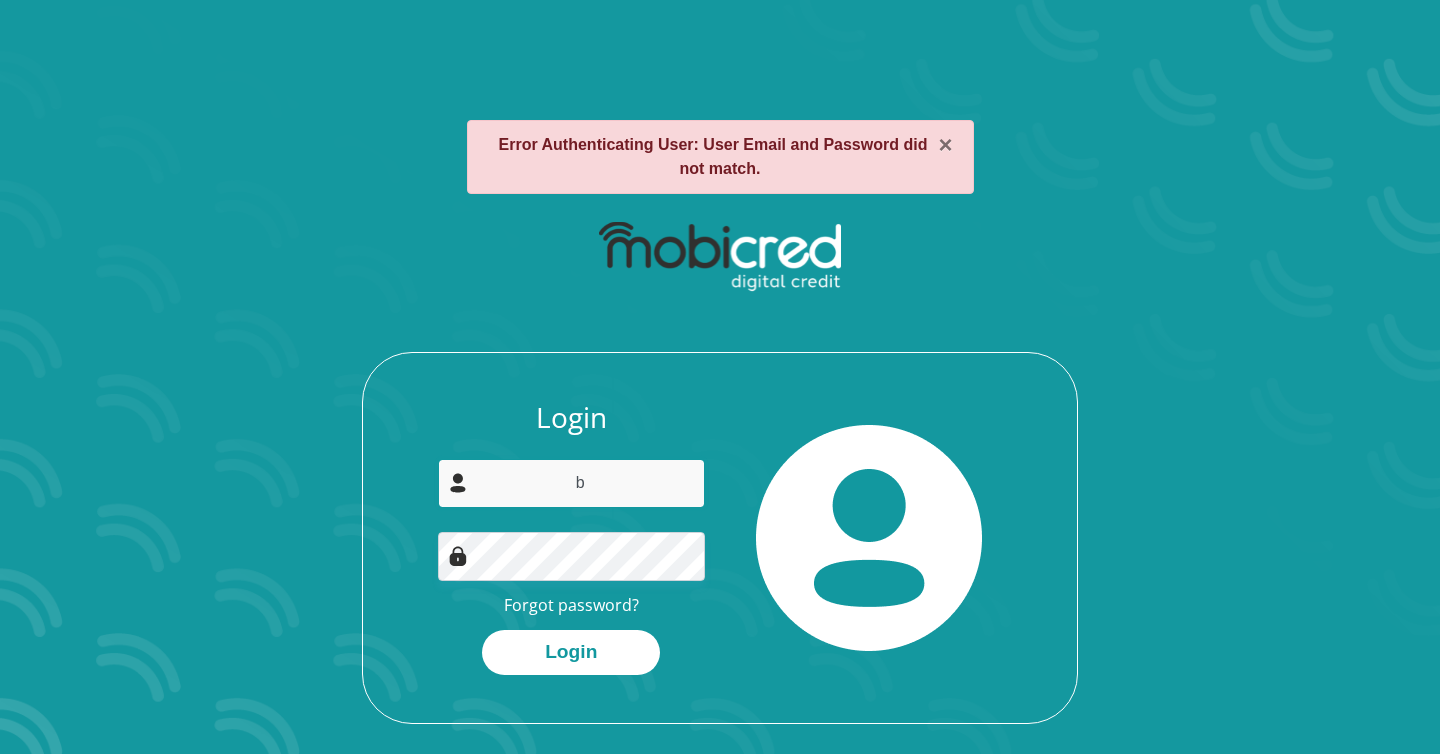 type on "[FIRST][LAST]@[DOMAIN]" 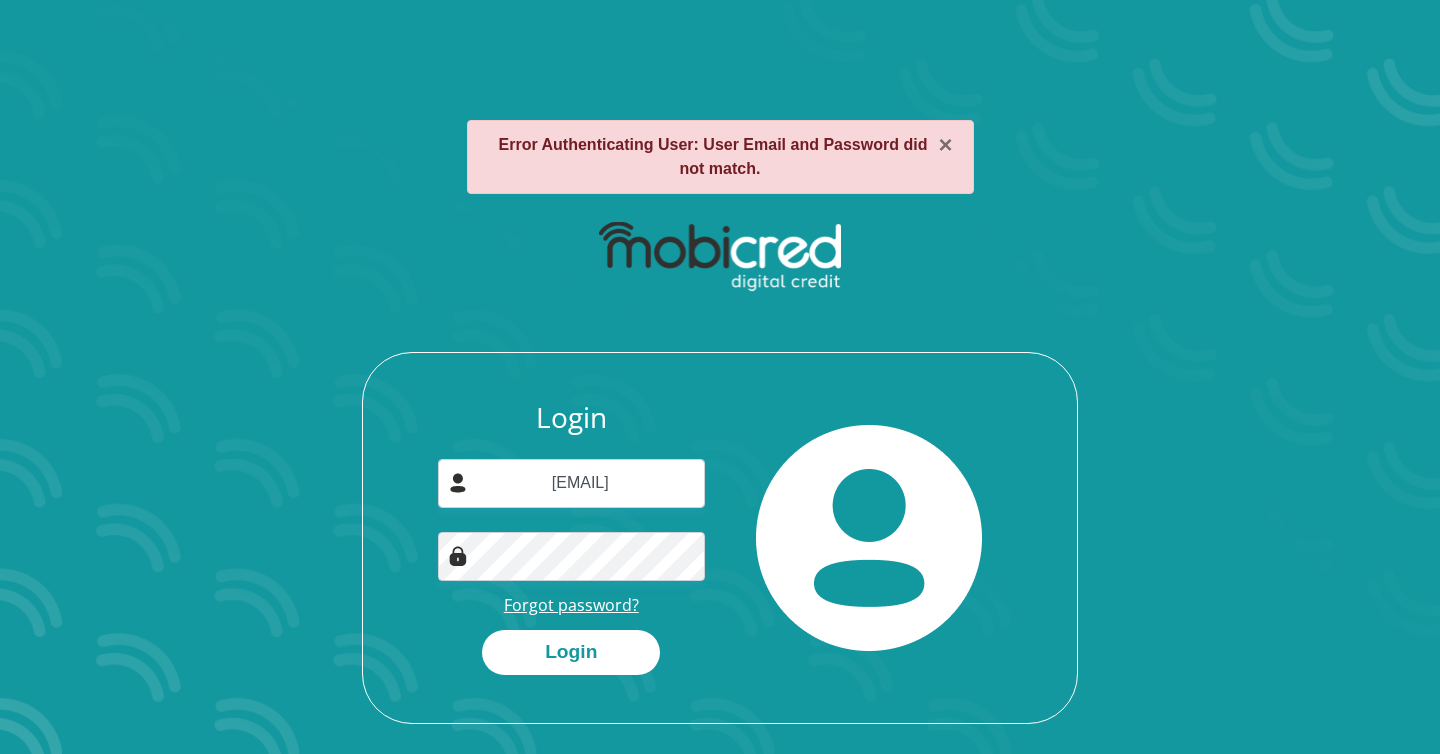 click on "Forgot password?" at bounding box center [571, 605] 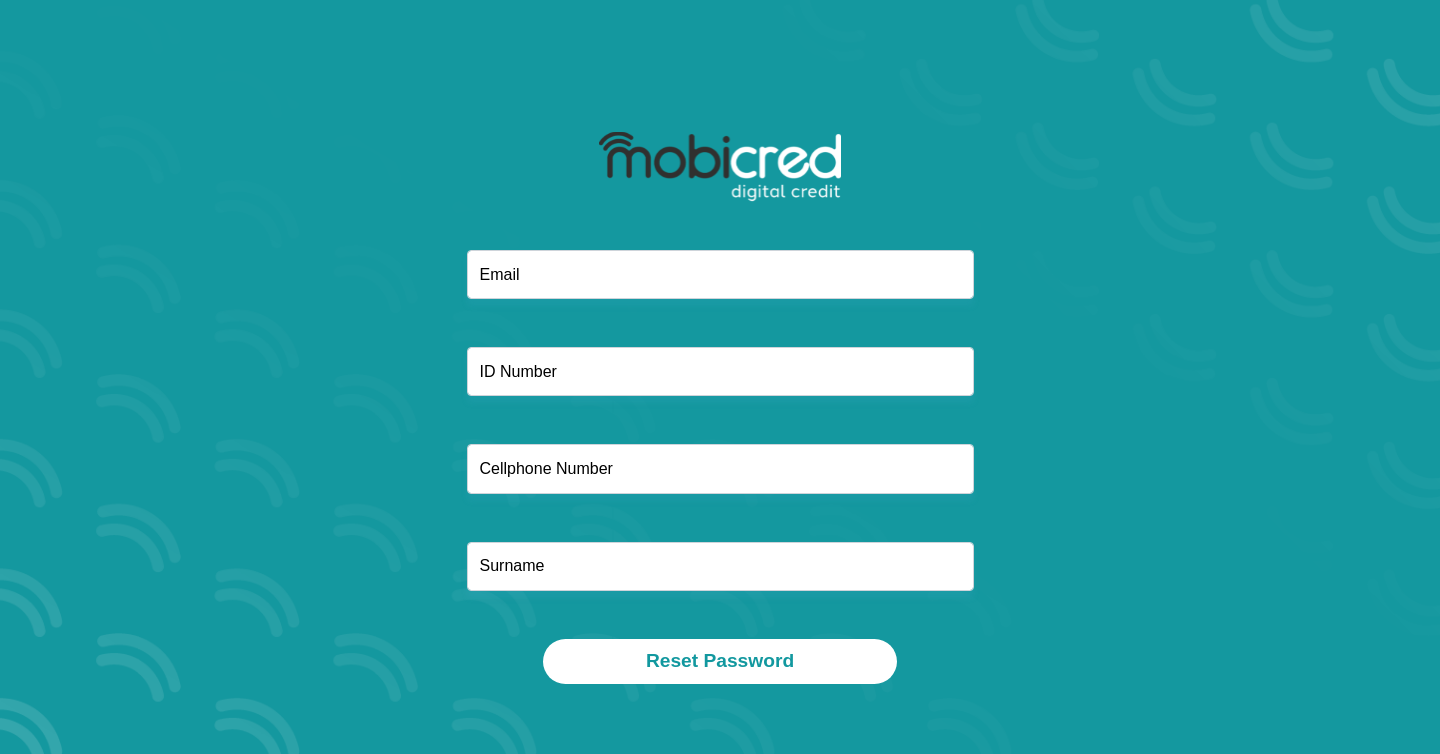 scroll, scrollTop: 0, scrollLeft: 0, axis: both 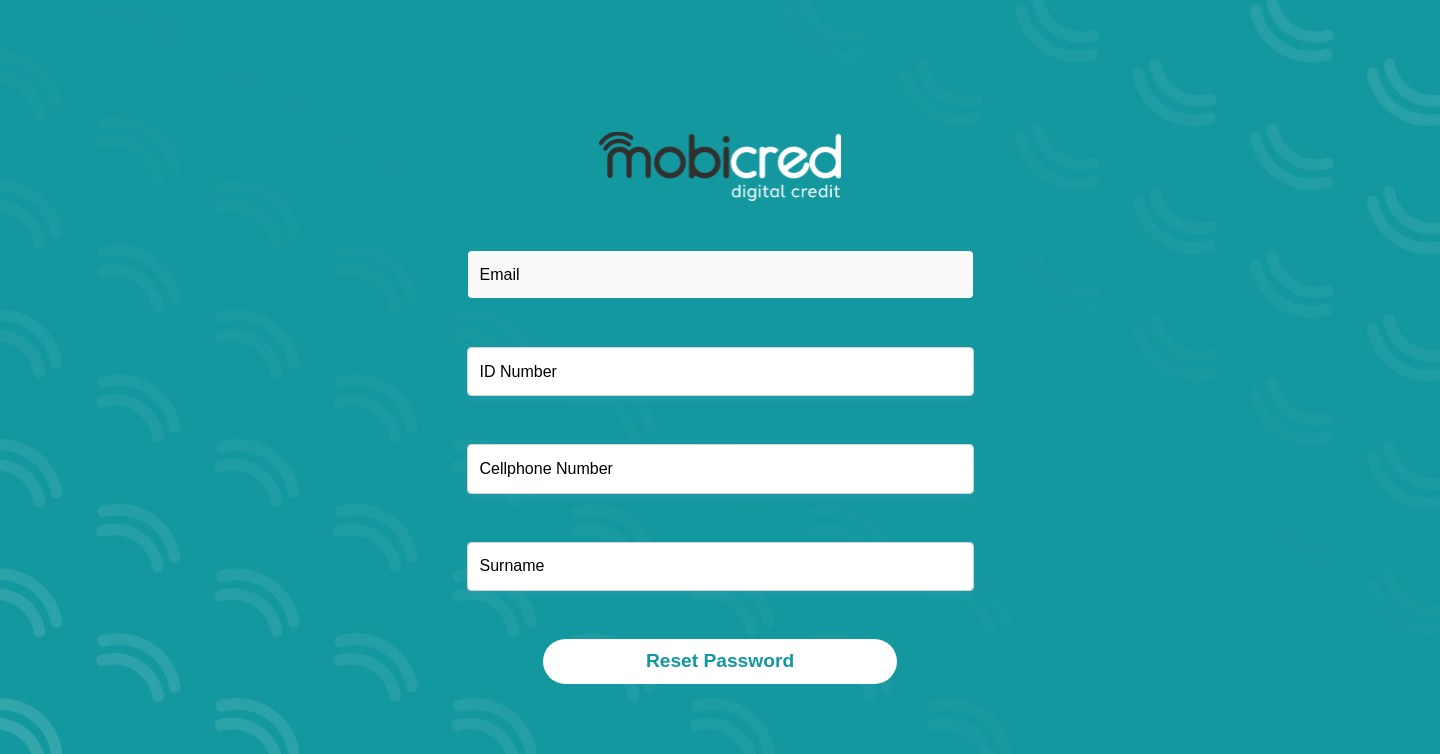 click at bounding box center (720, 274) 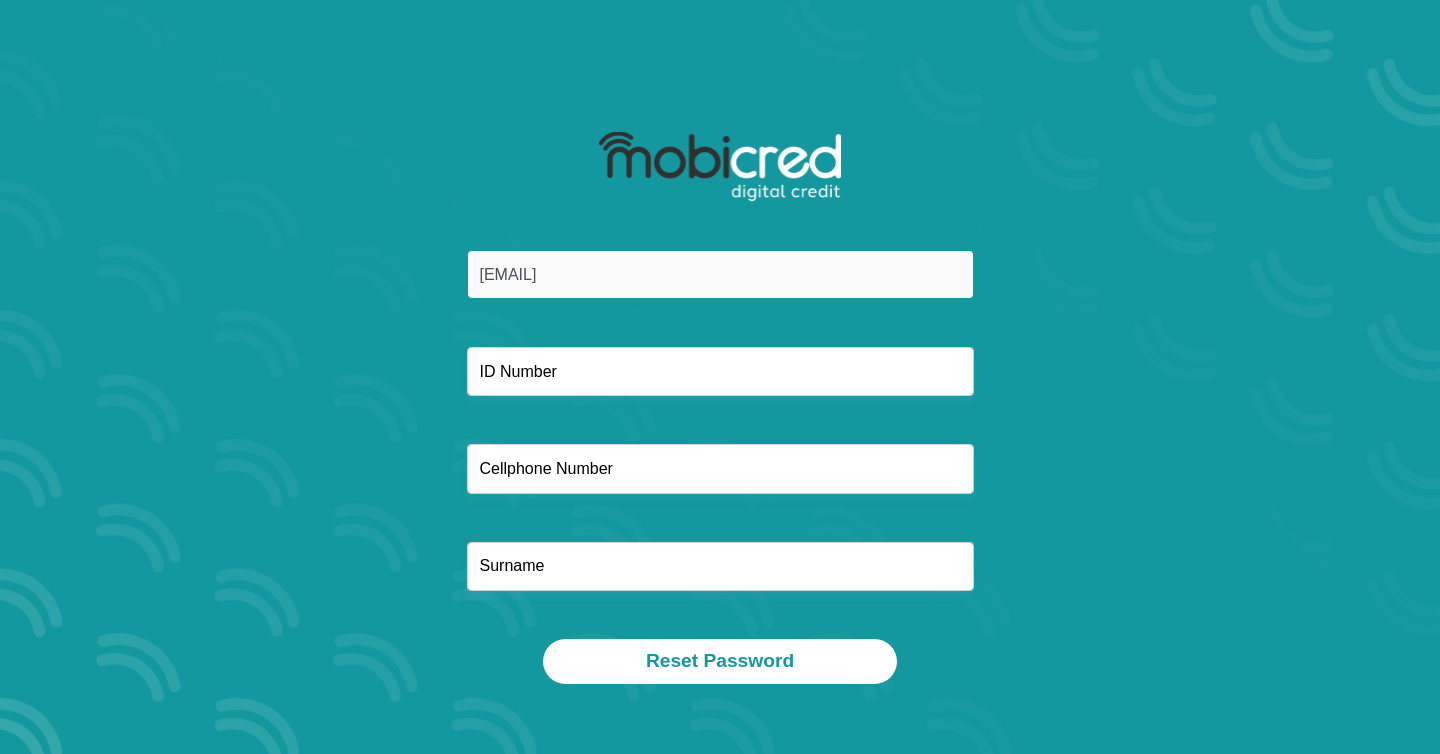 type on "[EMAIL]" 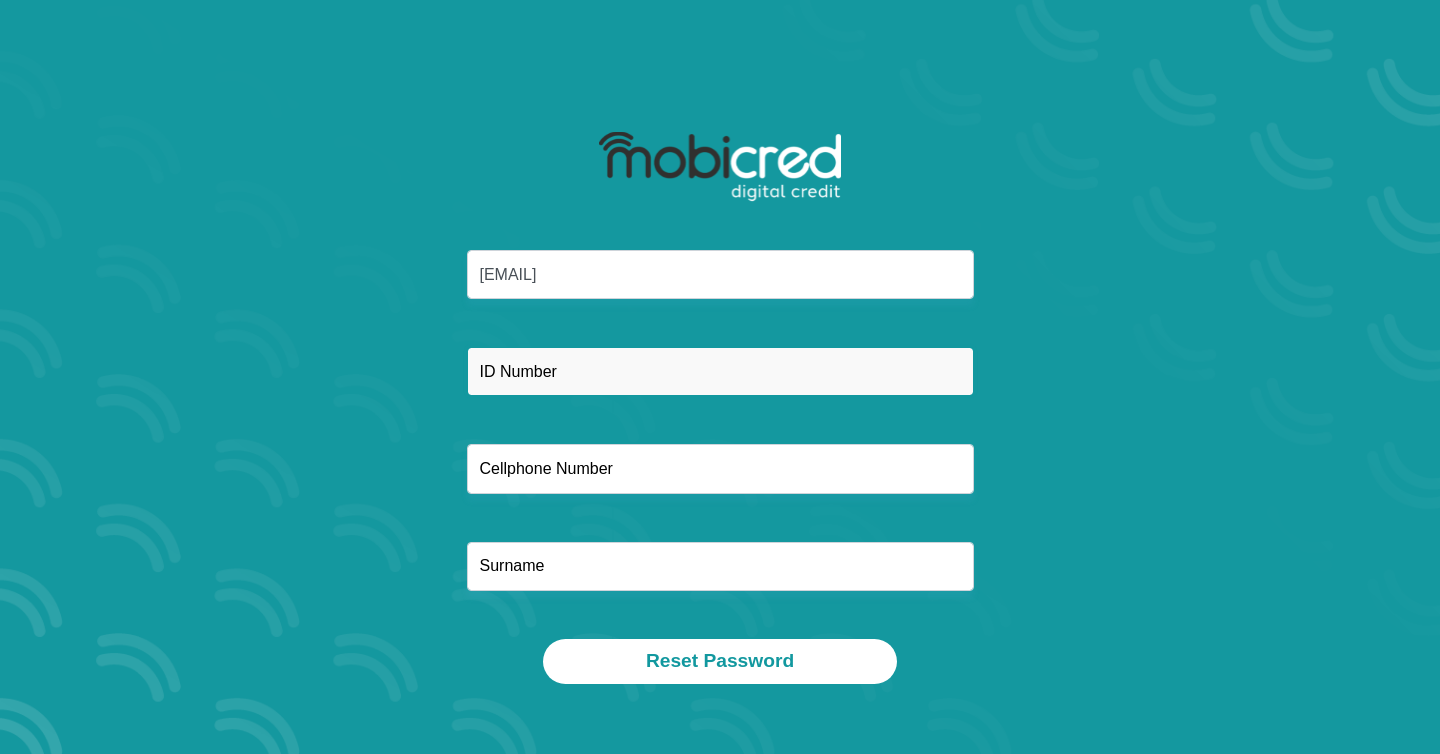 click at bounding box center (720, 371) 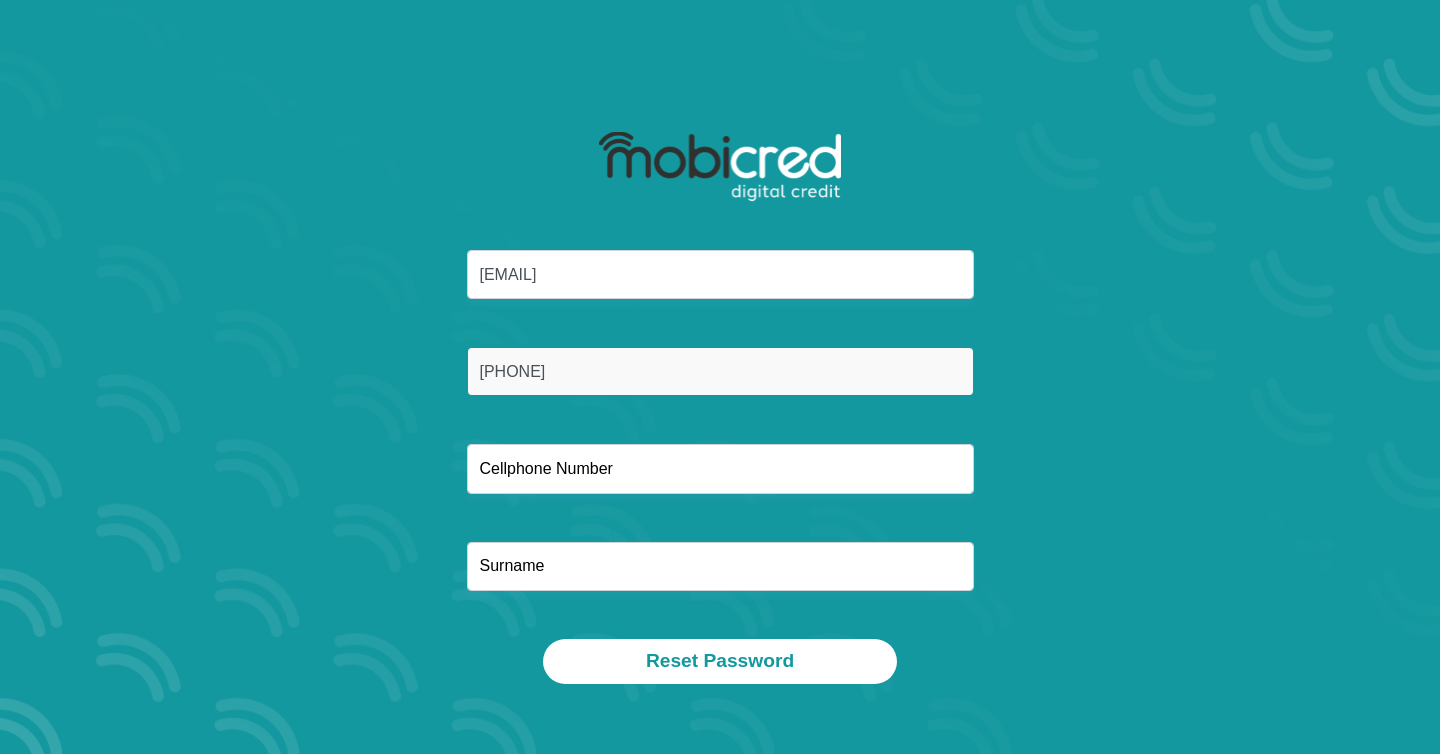 type on "[PHONE]" 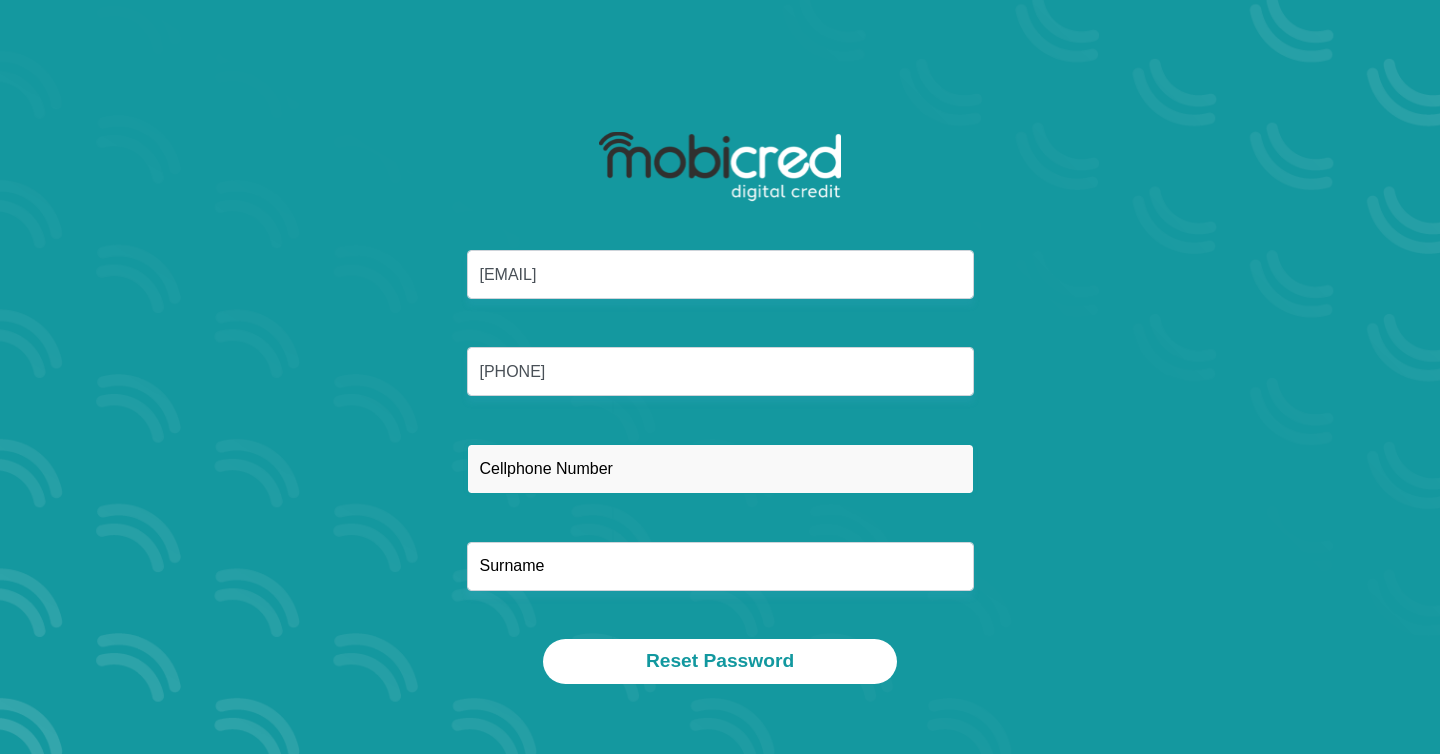 click at bounding box center (720, 468) 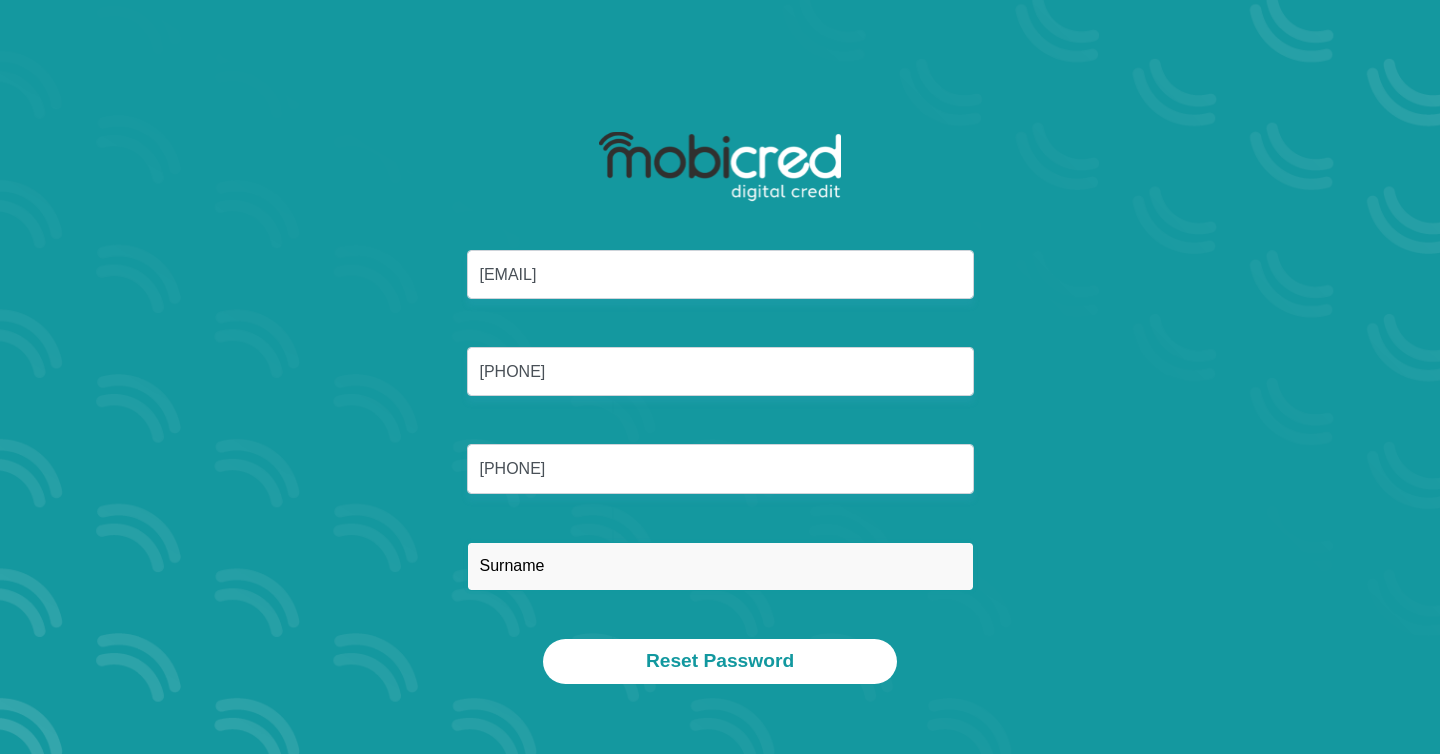 type on "[LAST]" 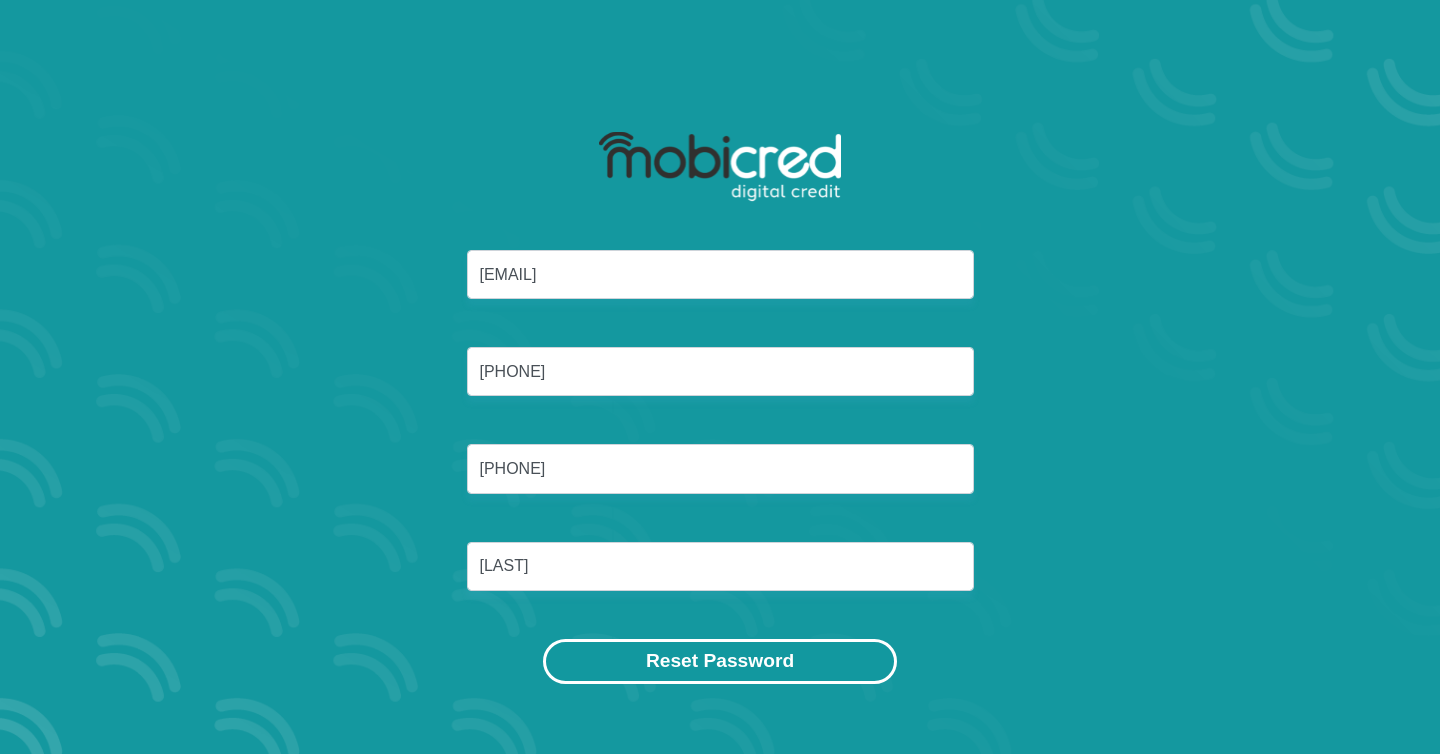 click on "Reset Password" at bounding box center (720, 661) 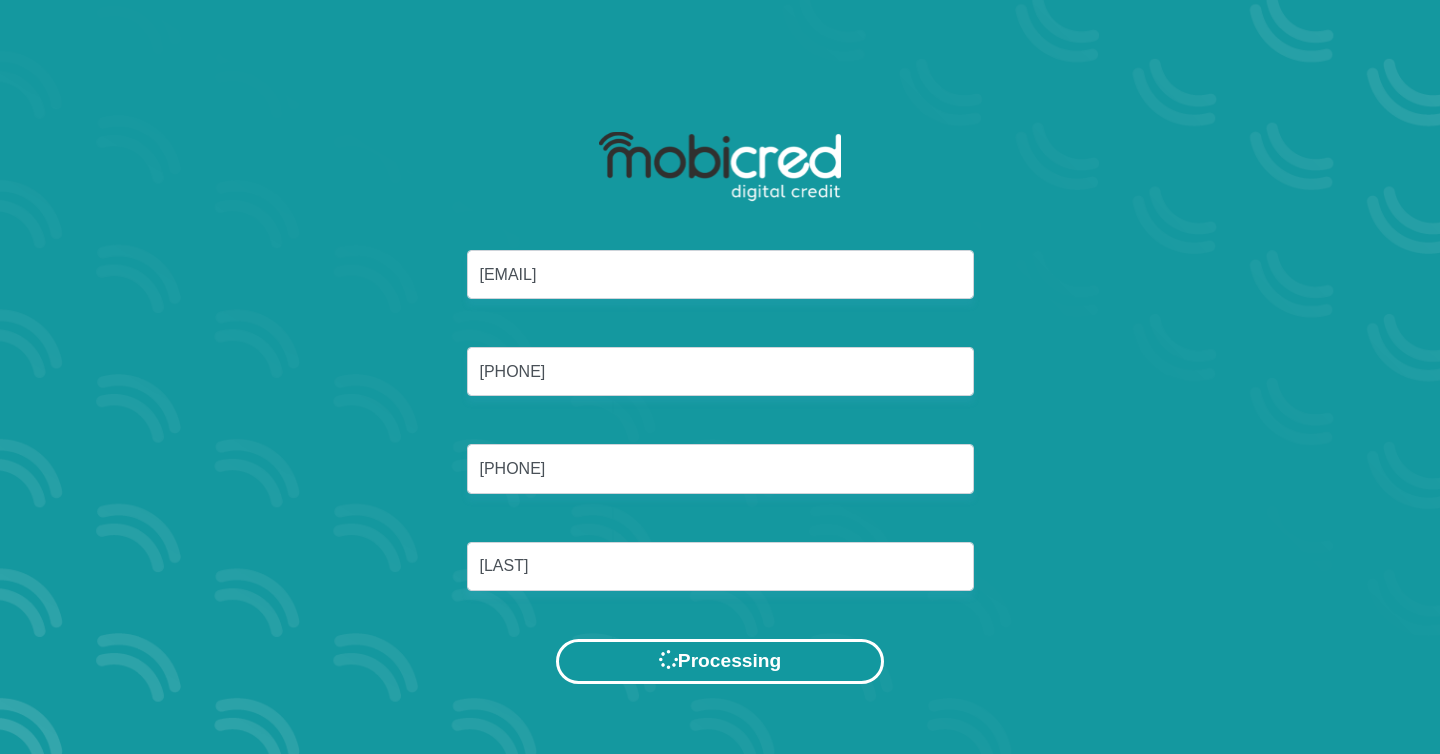 scroll, scrollTop: 0, scrollLeft: 0, axis: both 